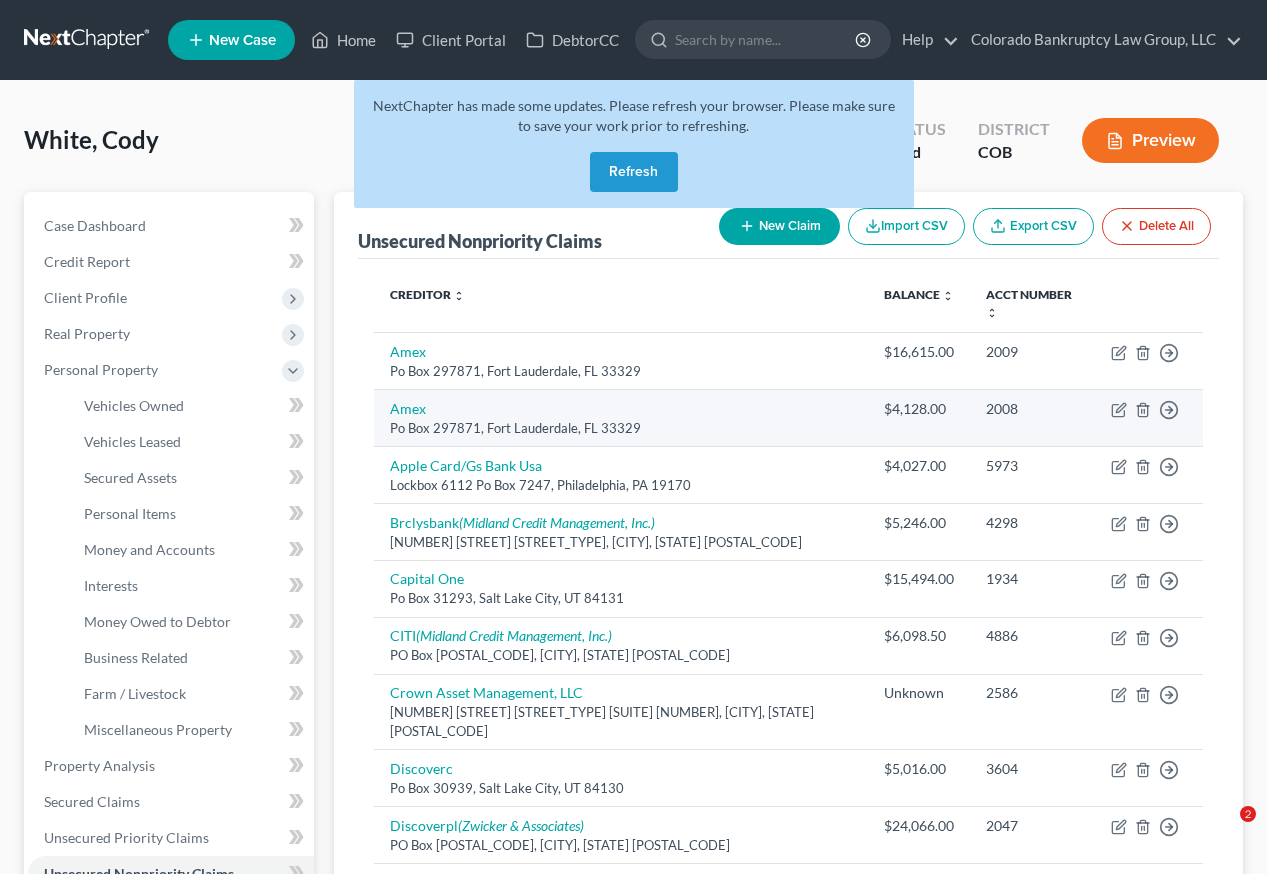 scroll, scrollTop: 83, scrollLeft: 0, axis: vertical 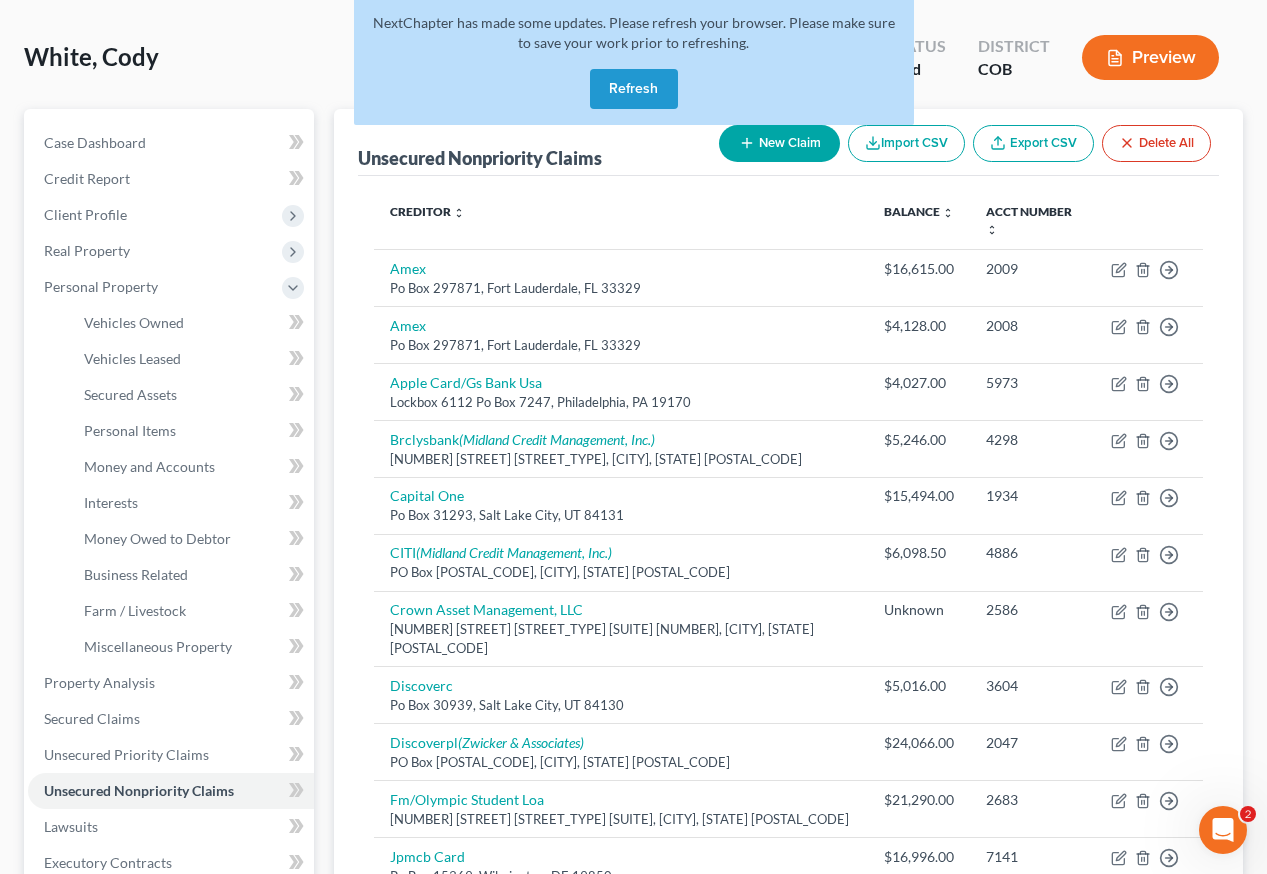 click on "Refresh" at bounding box center (634, 89) 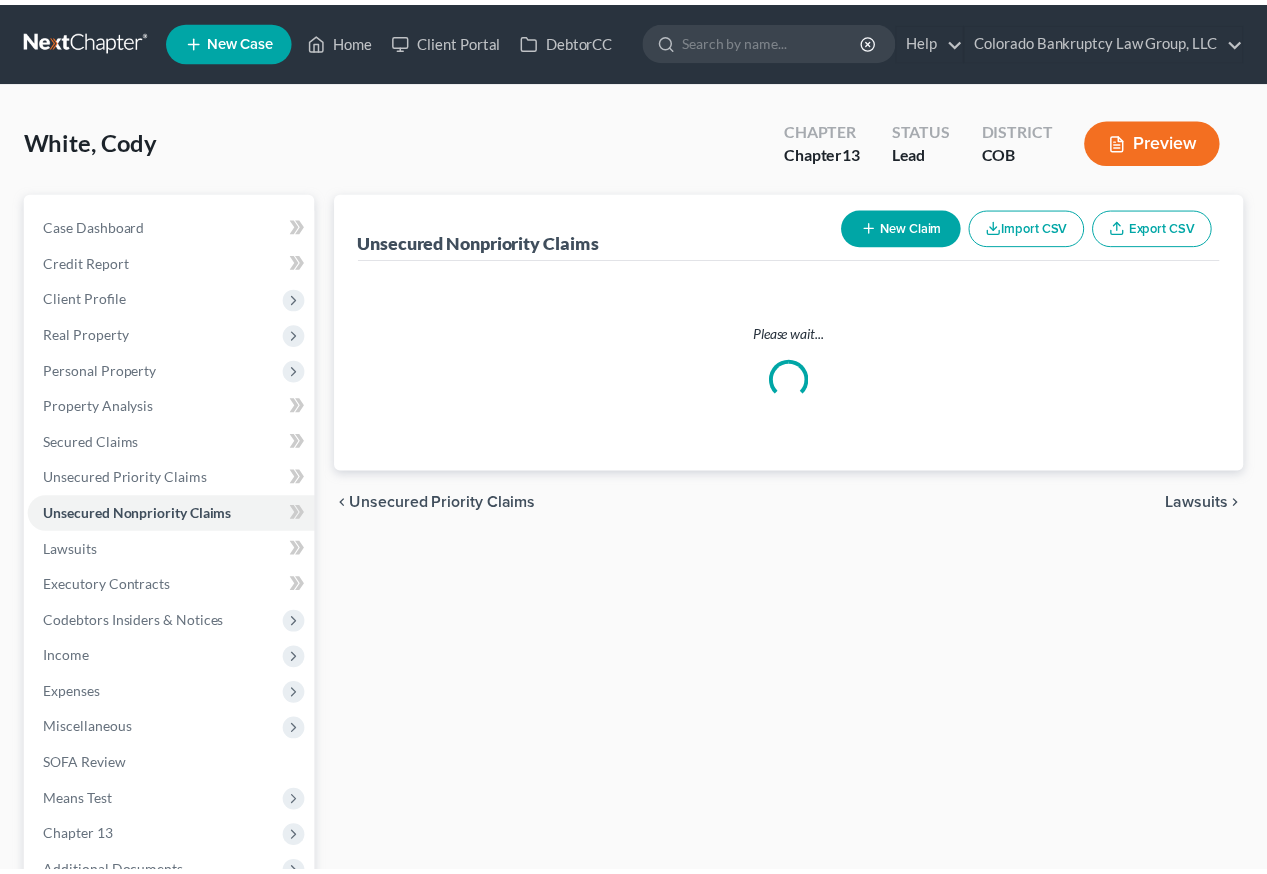 scroll, scrollTop: 83, scrollLeft: 0, axis: vertical 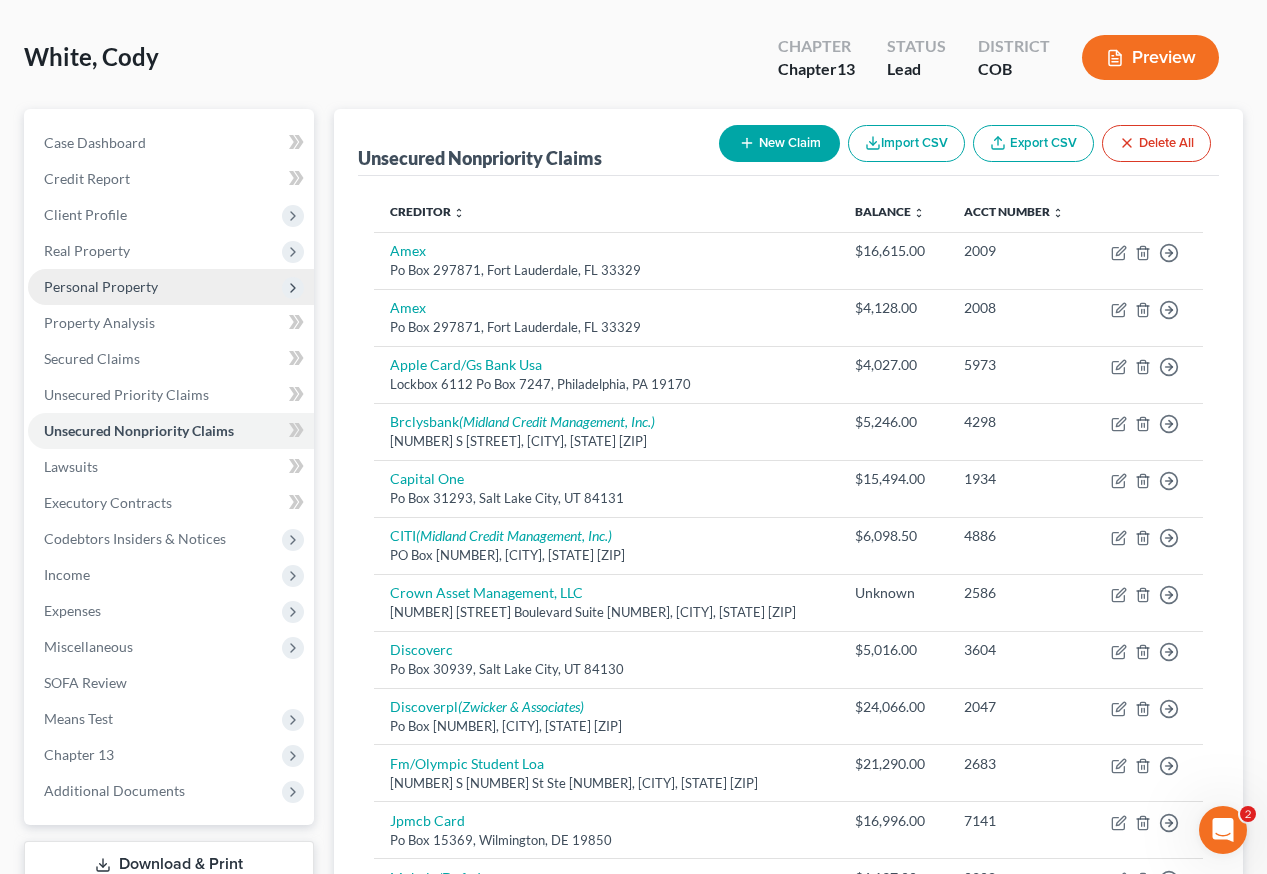 click on "Personal Property" at bounding box center [101, 286] 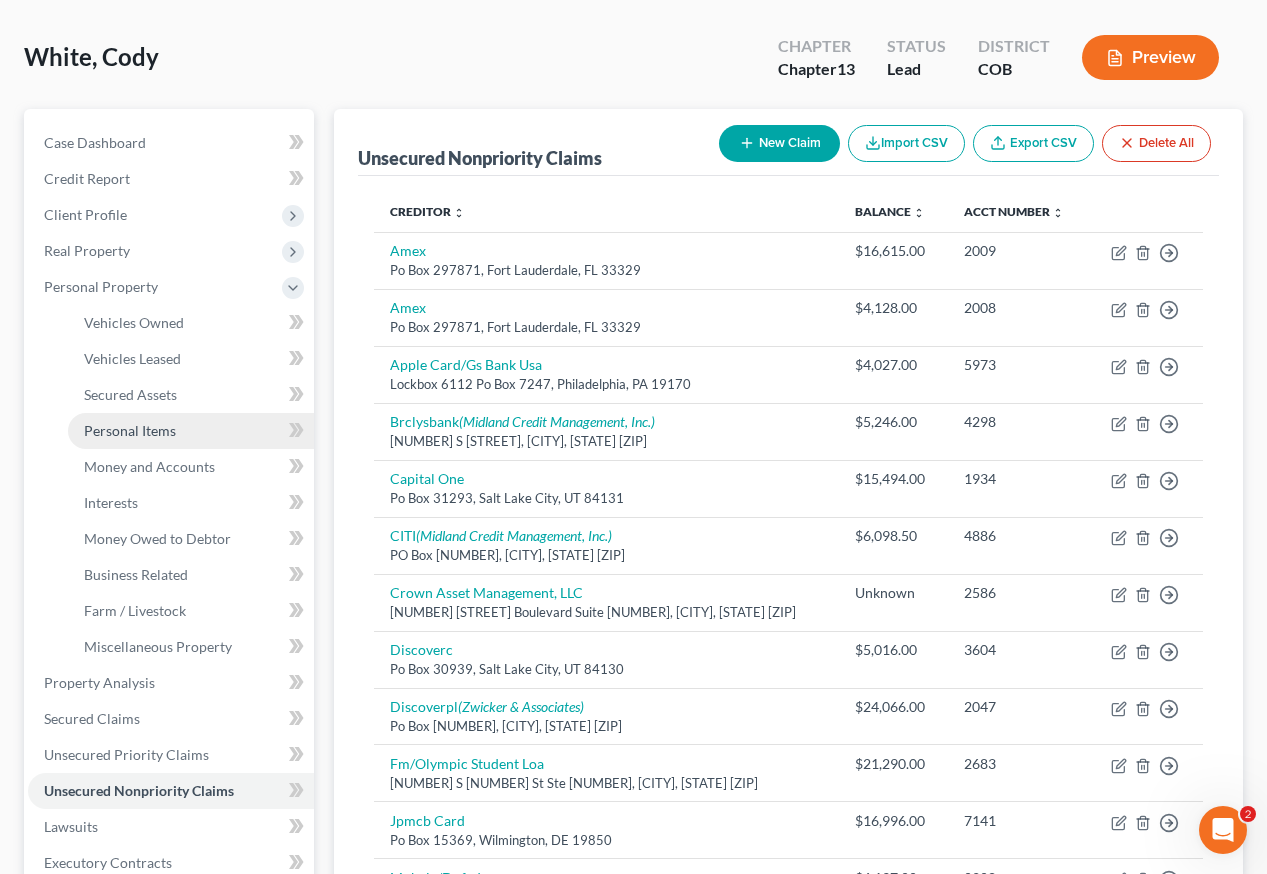 click on "Personal Items" at bounding box center [130, 430] 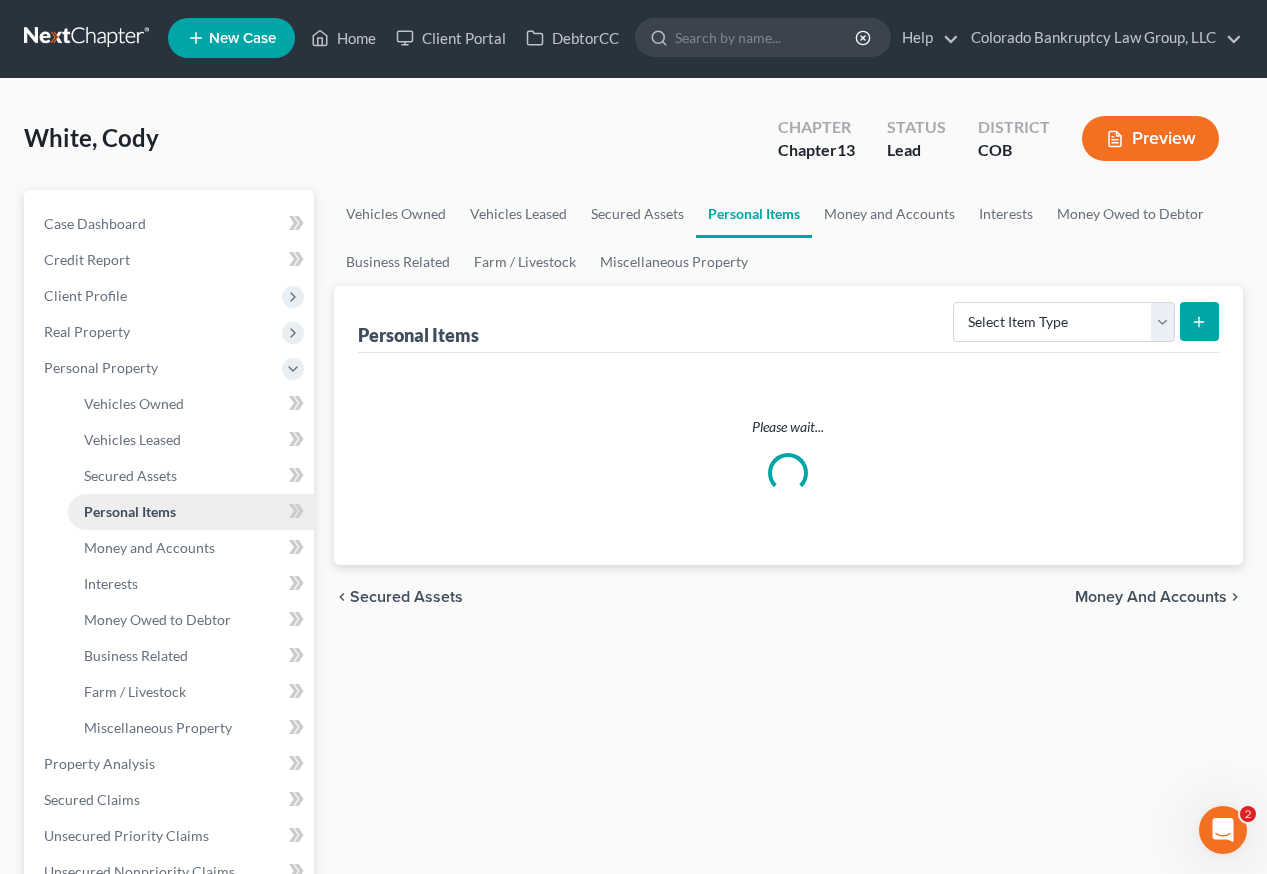 scroll, scrollTop: 0, scrollLeft: 0, axis: both 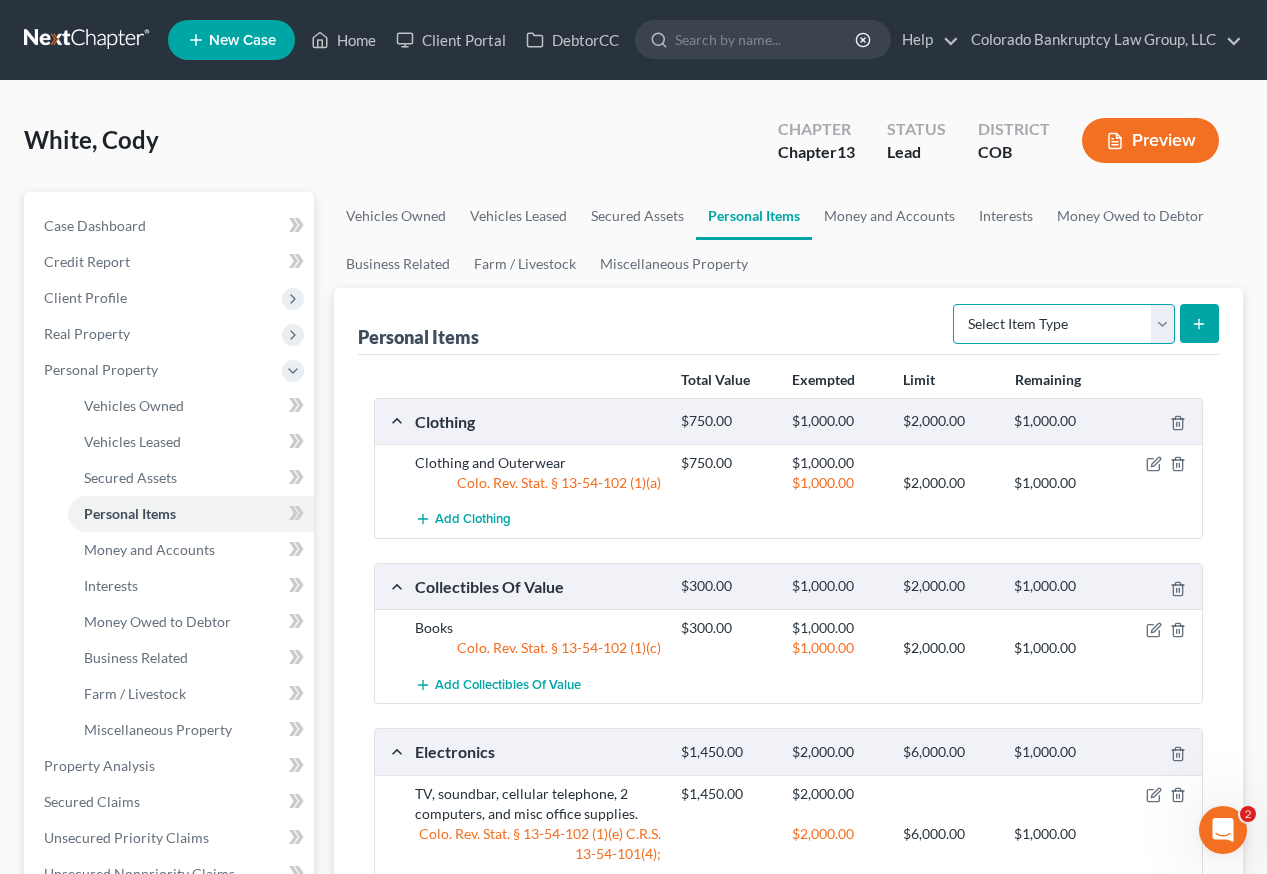 click on "Select Item Type Clothing Collectibles Of Value Electronics Firearms Household Goods Jewelry Other Pet(s) Sports & Hobby Equipment" at bounding box center [1064, 324] 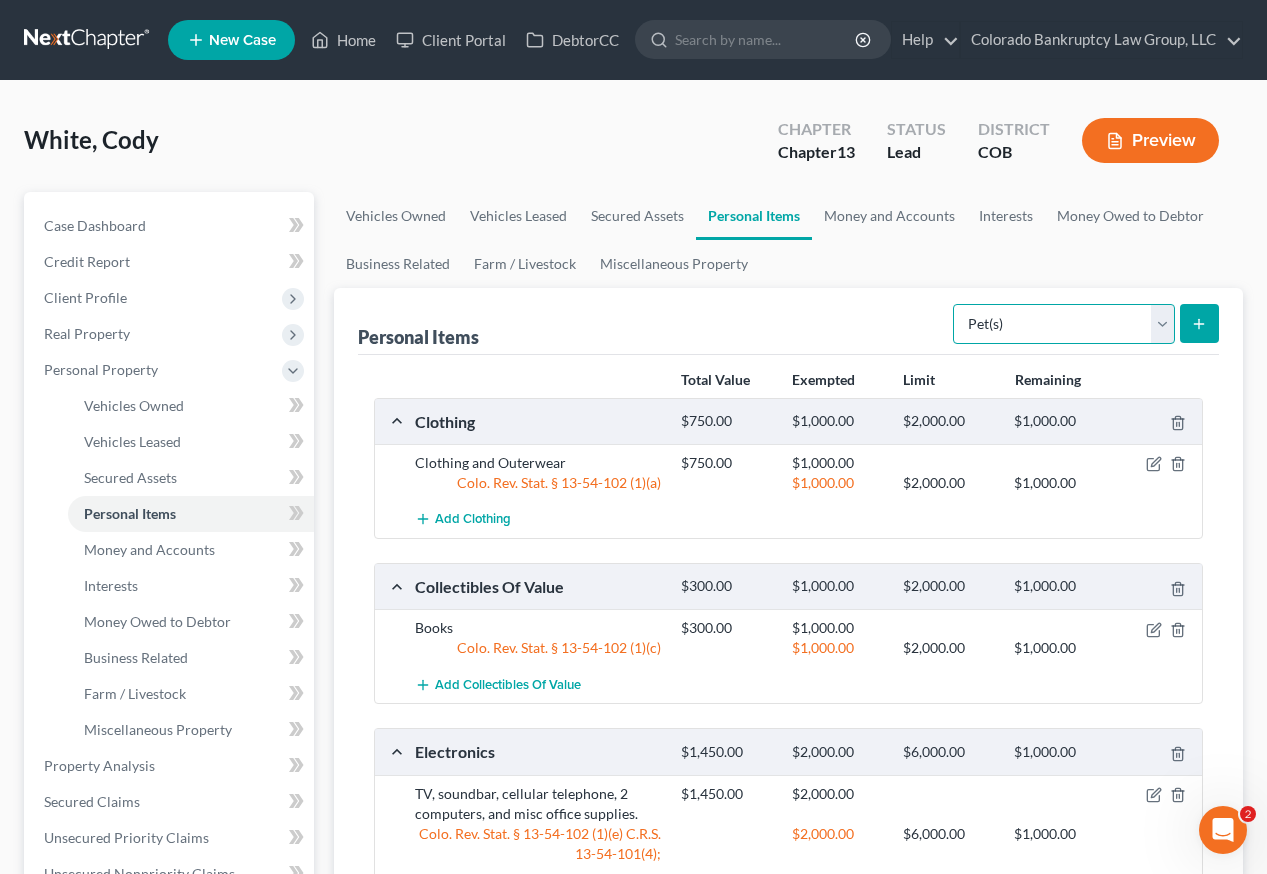 click on "Select Item Type Clothing Collectibles Of Value Electronics Firearms Household Goods Jewelry Other Pet(s) Sports & Hobby Equipment" at bounding box center (1064, 324) 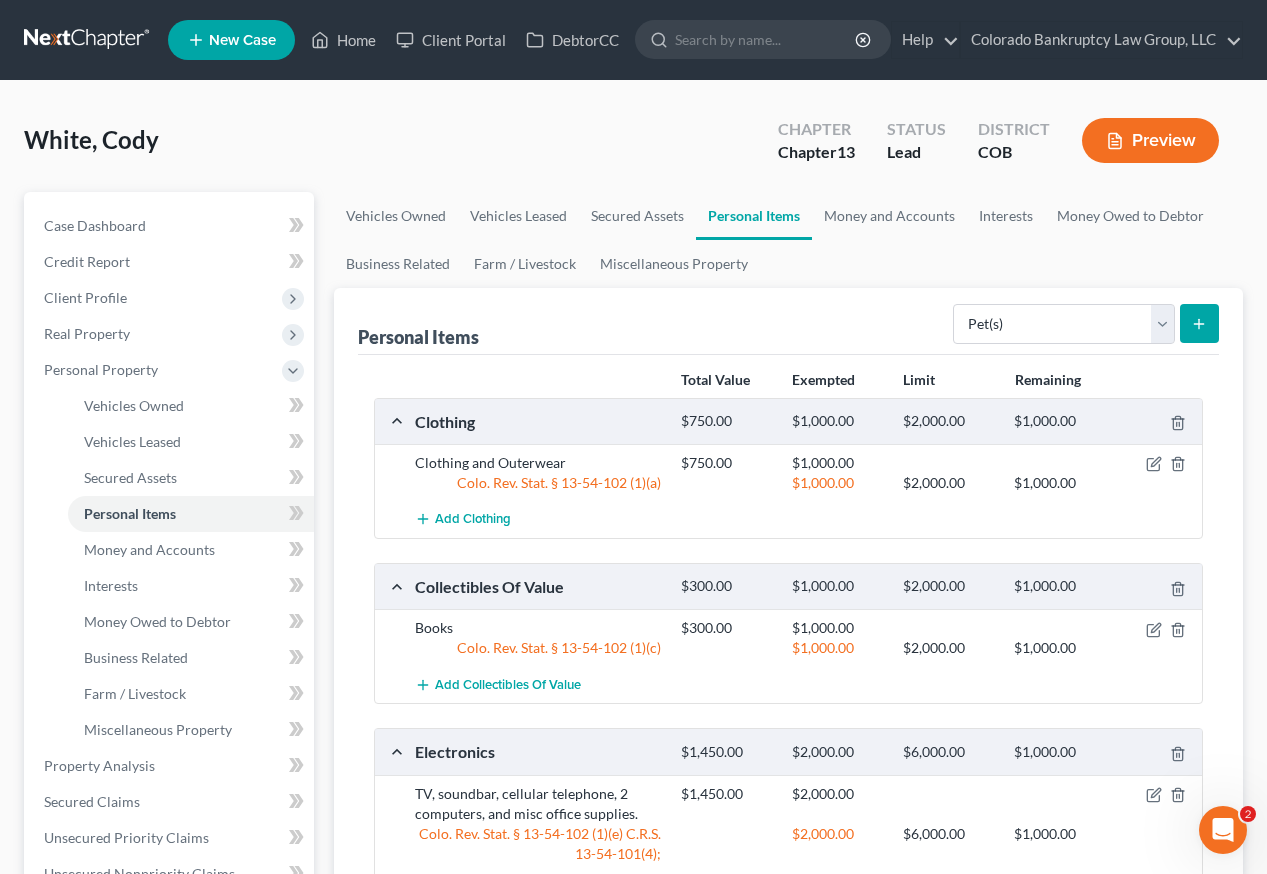 click 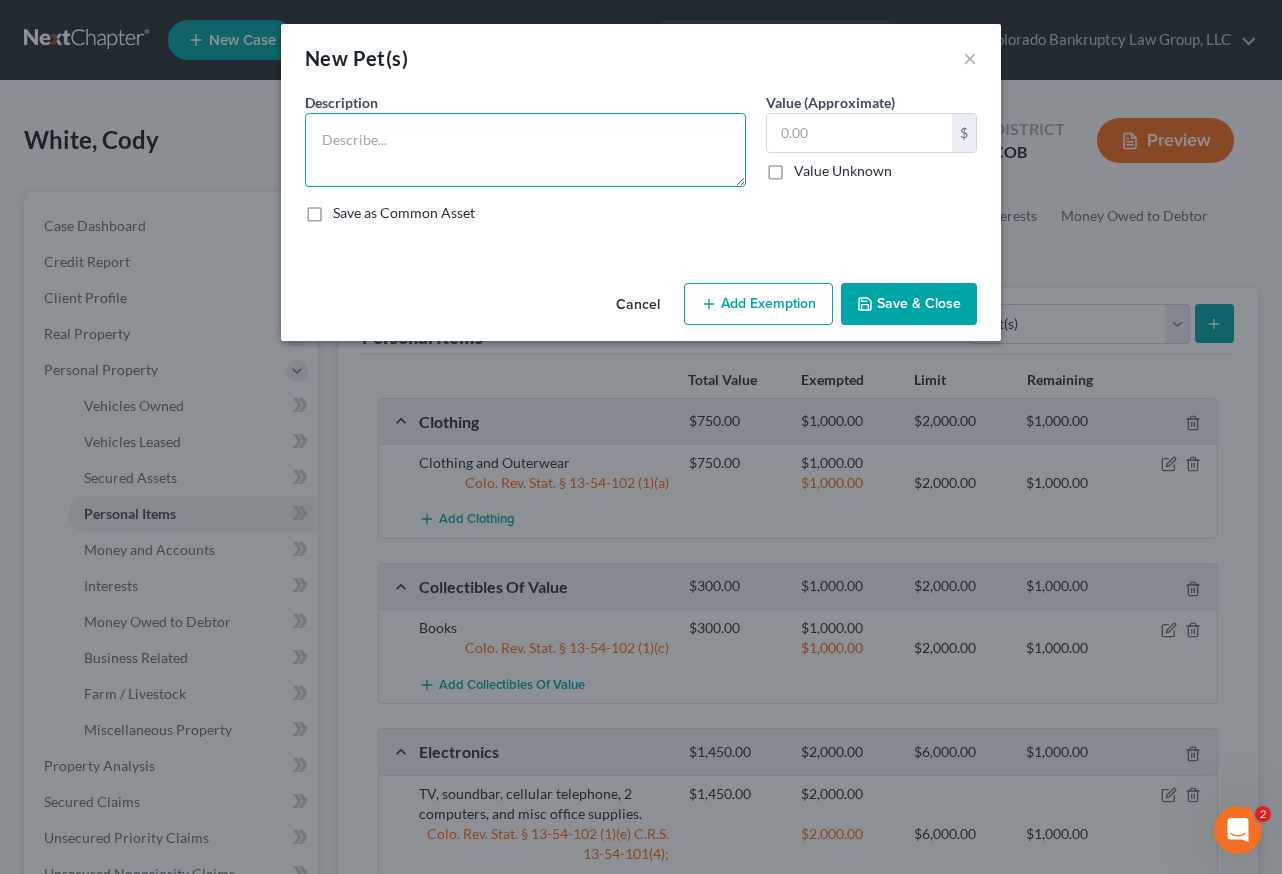 click at bounding box center [525, 150] 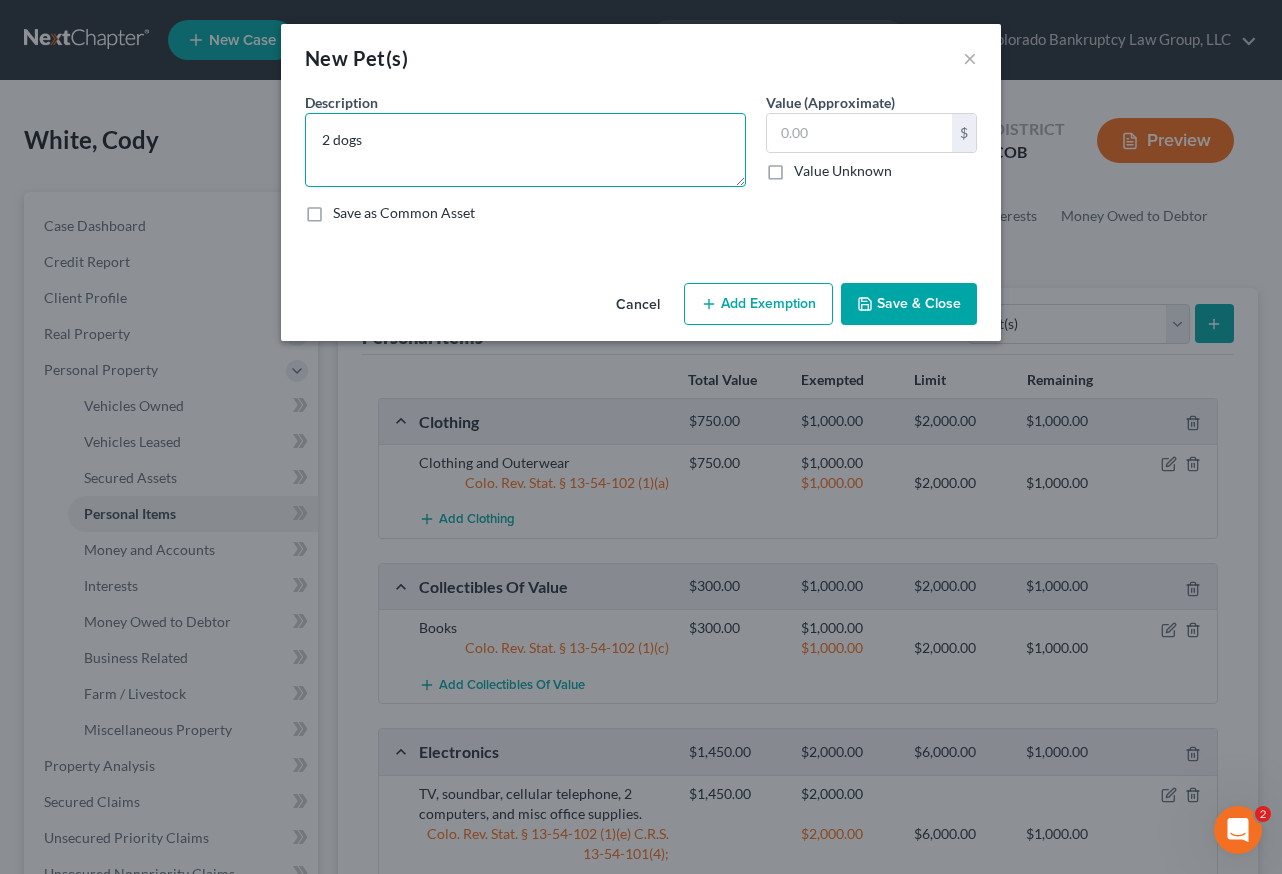 type on "2 dogs" 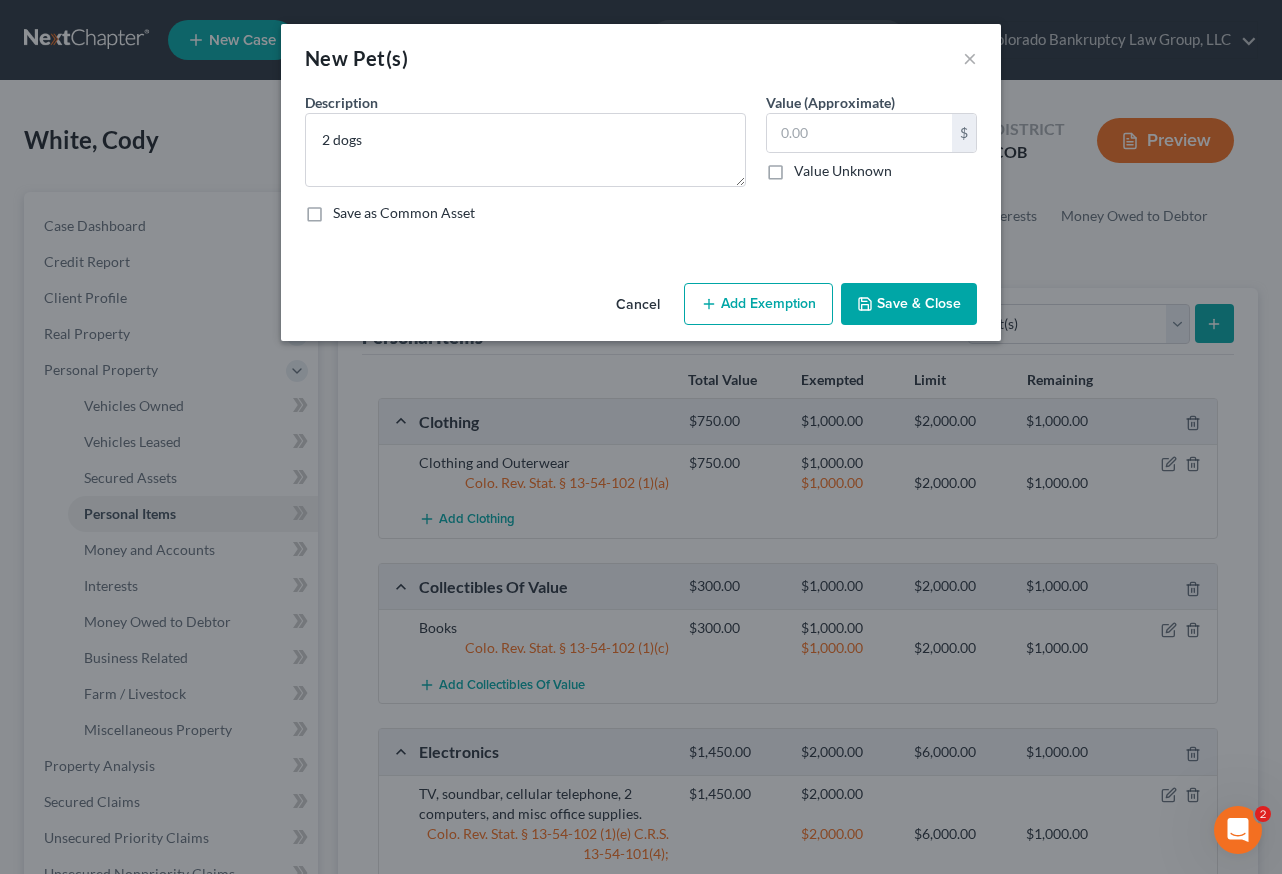 click on "Save & Close" at bounding box center (909, 304) 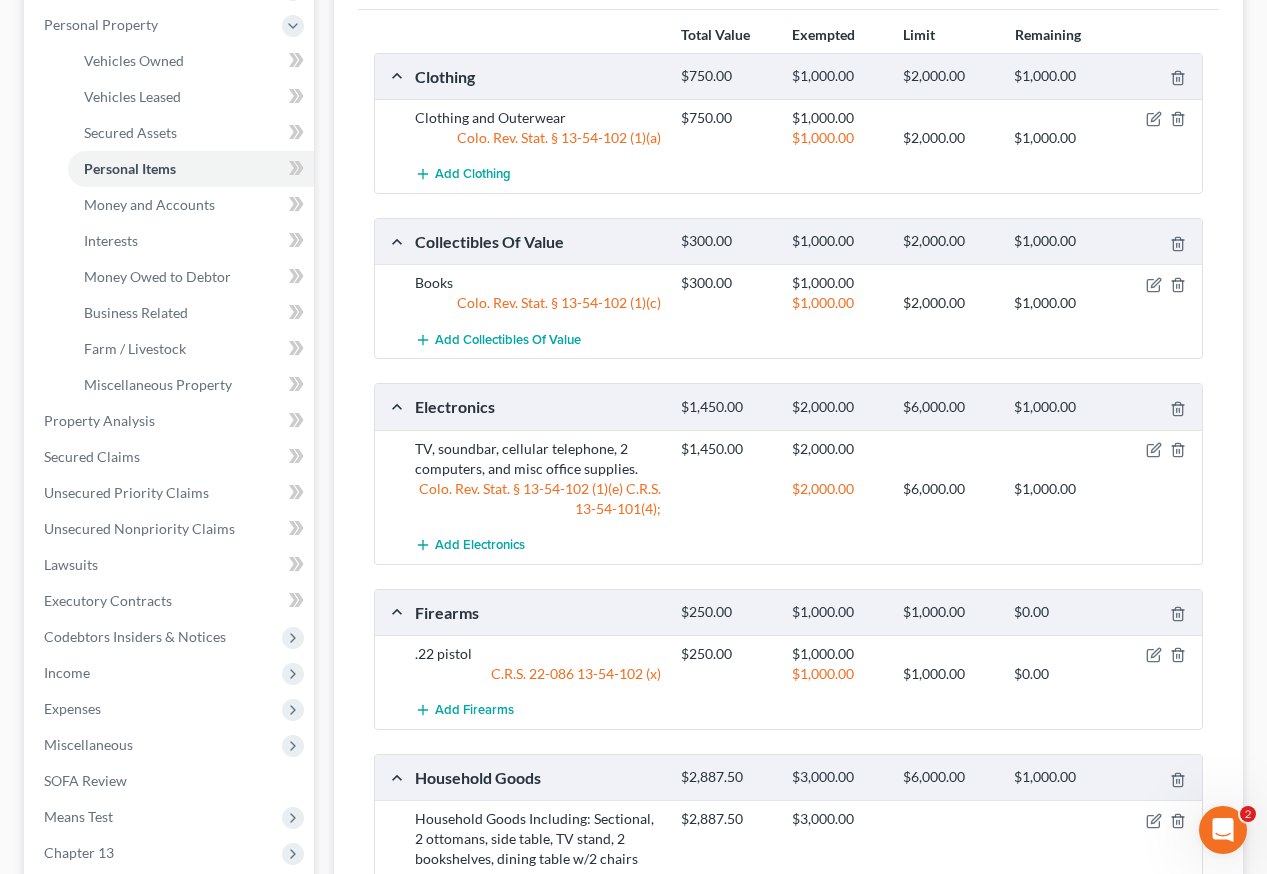 scroll, scrollTop: 400, scrollLeft: 0, axis: vertical 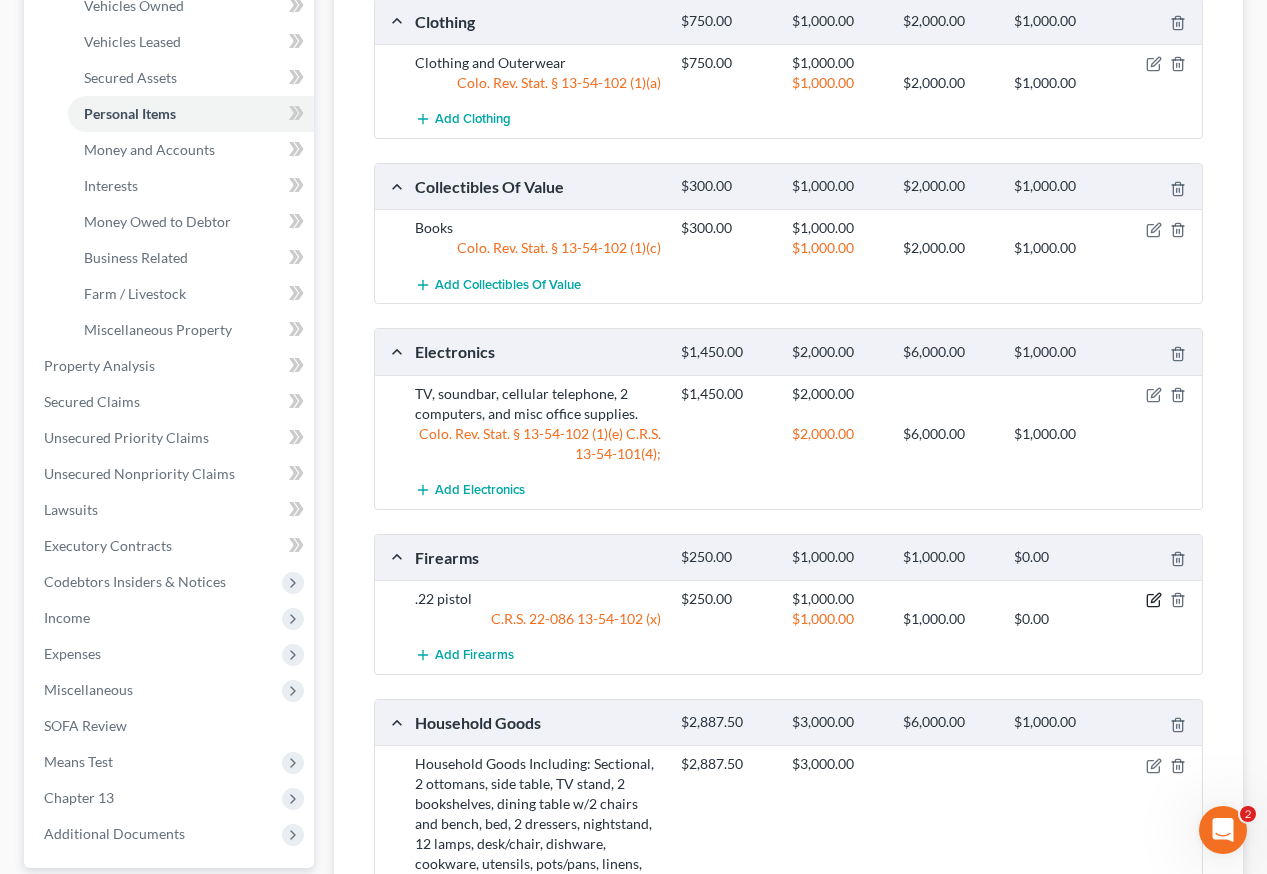 click 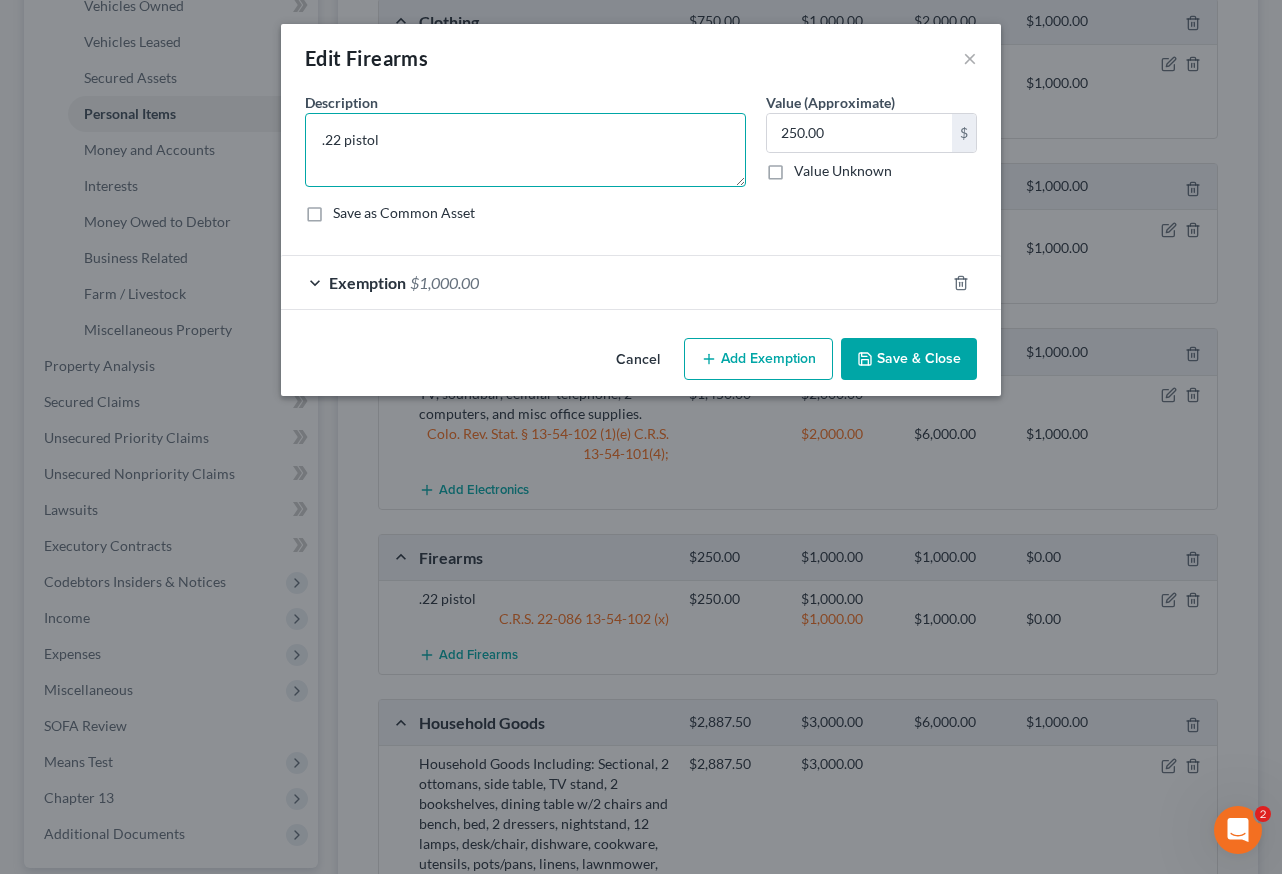 click on ".22 pistol" at bounding box center [525, 150] 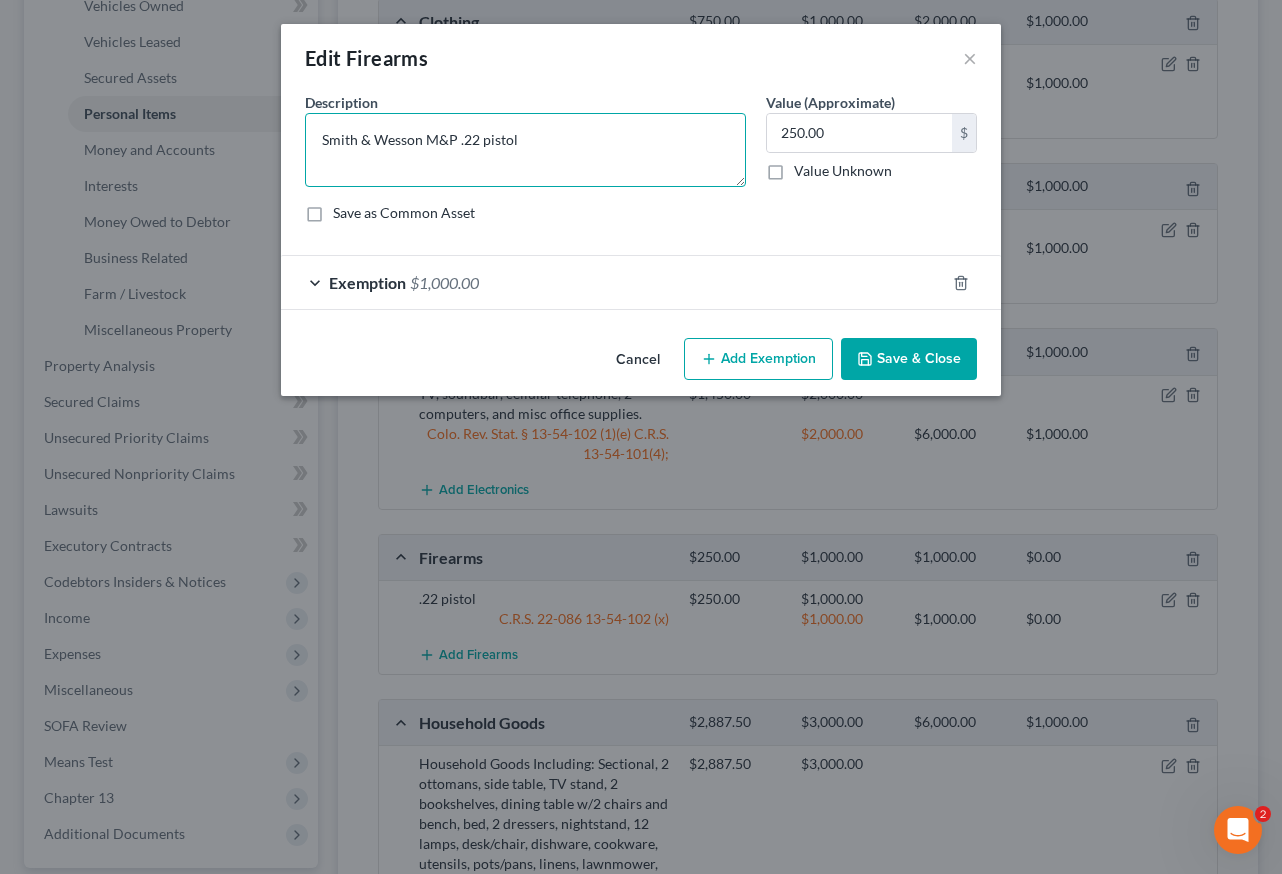type on "Smith & Wesson M&P .22 pistol" 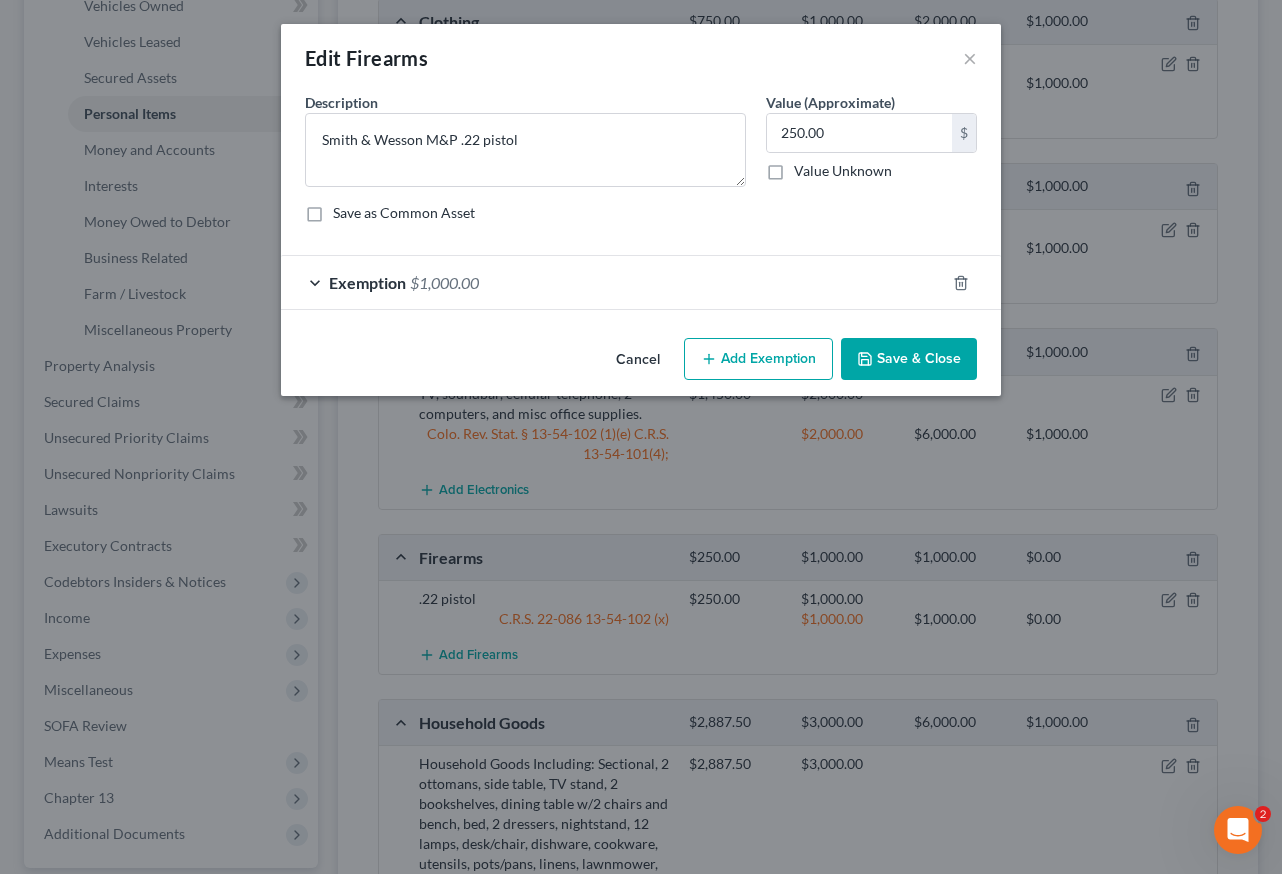 click on "Save & Close" at bounding box center (909, 359) 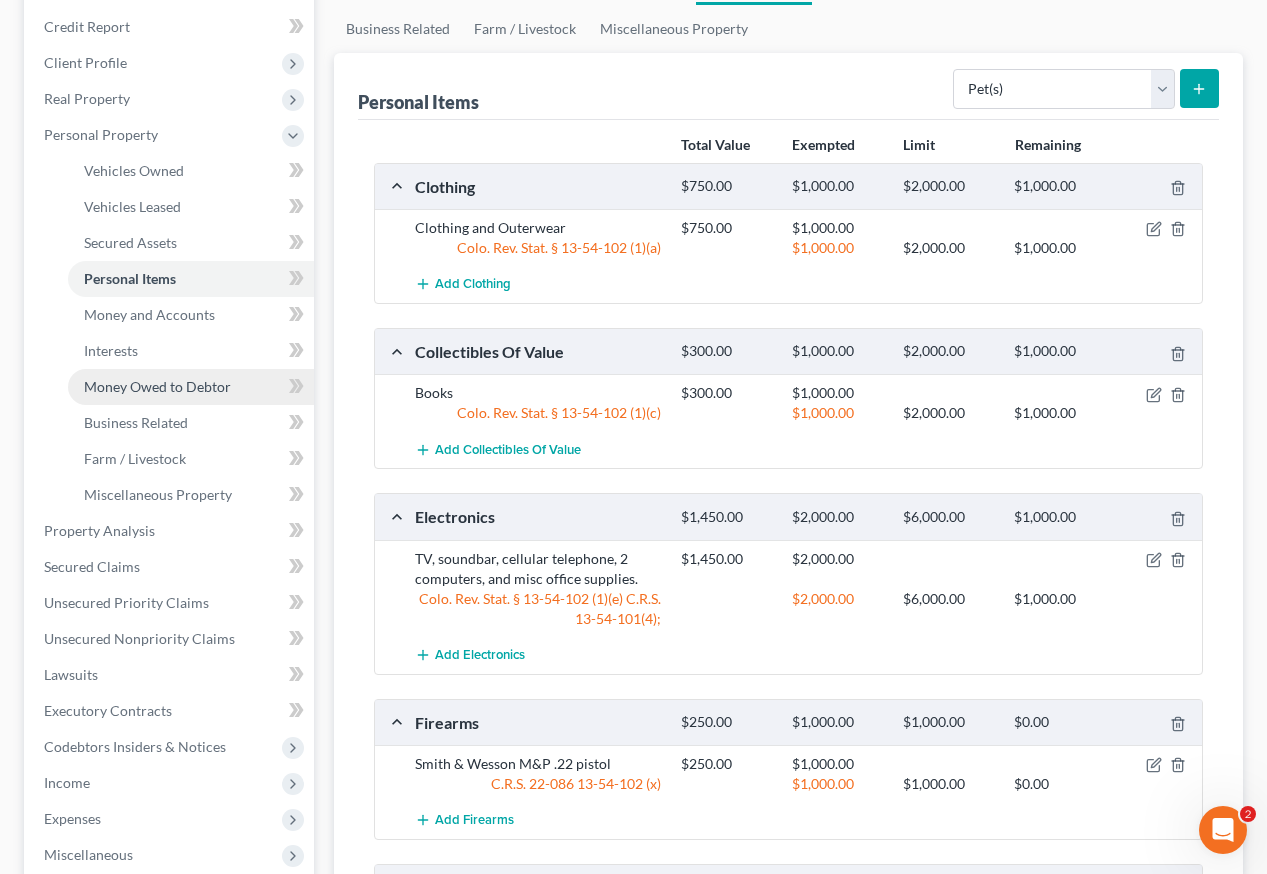 scroll, scrollTop: 200, scrollLeft: 0, axis: vertical 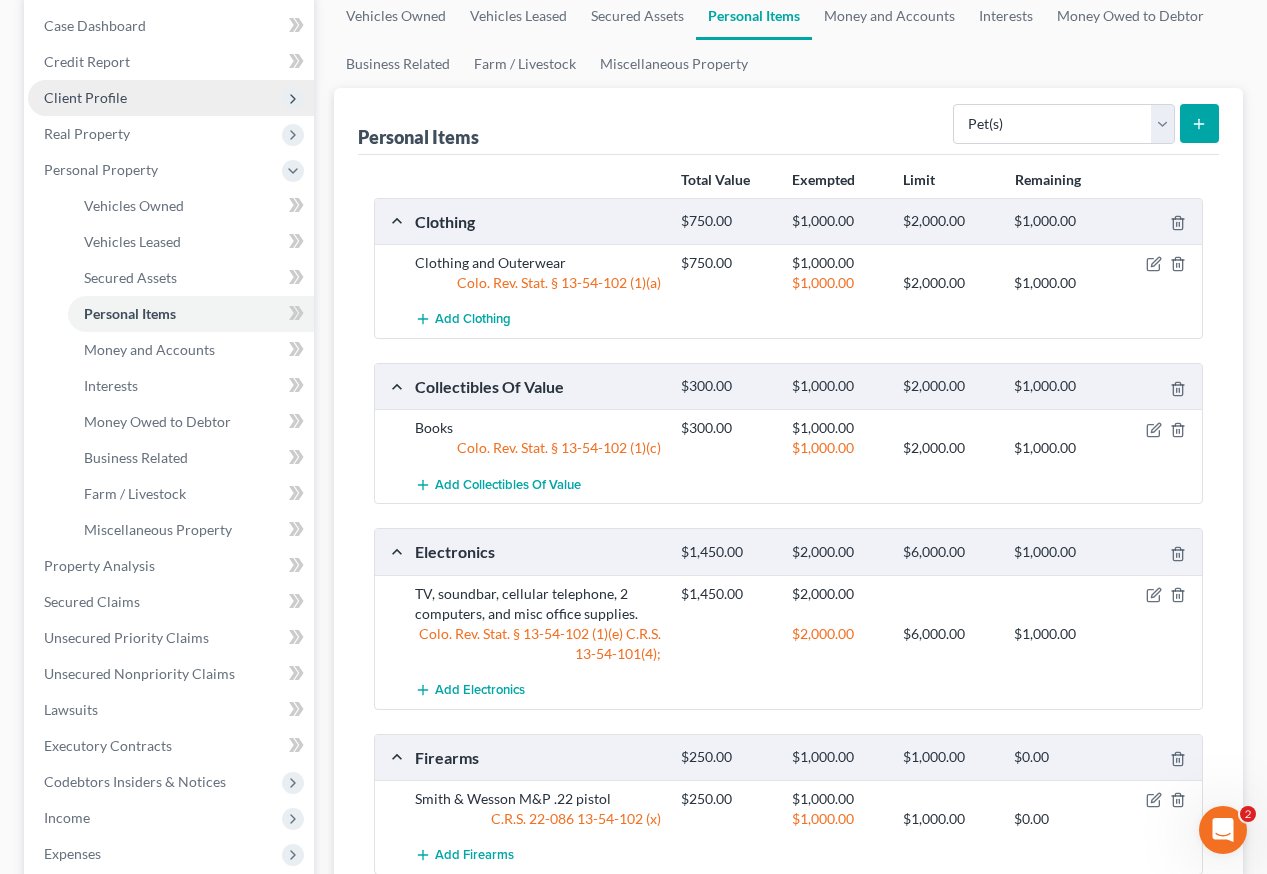 click on "Client Profile" at bounding box center (85, 97) 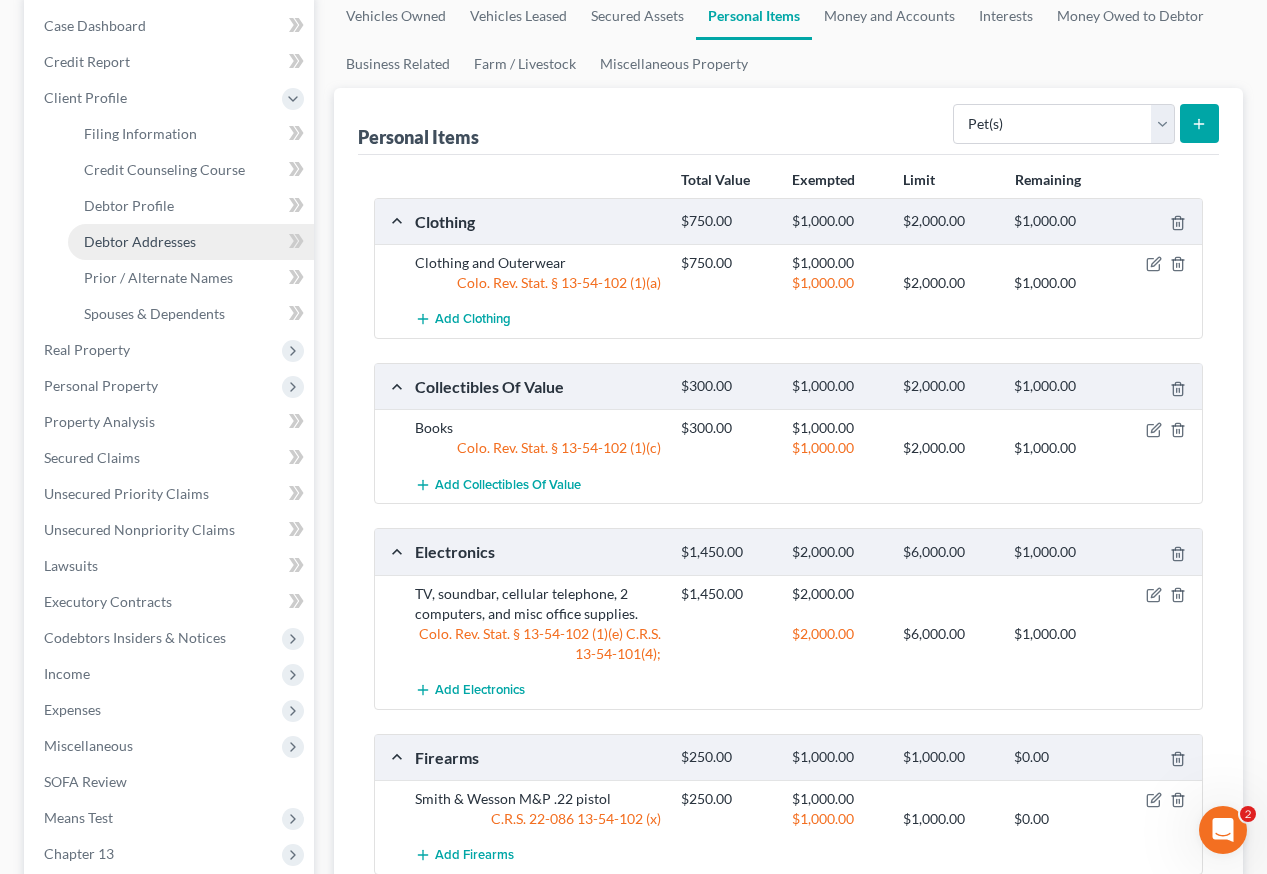 click on "Debtor Addresses" at bounding box center [140, 241] 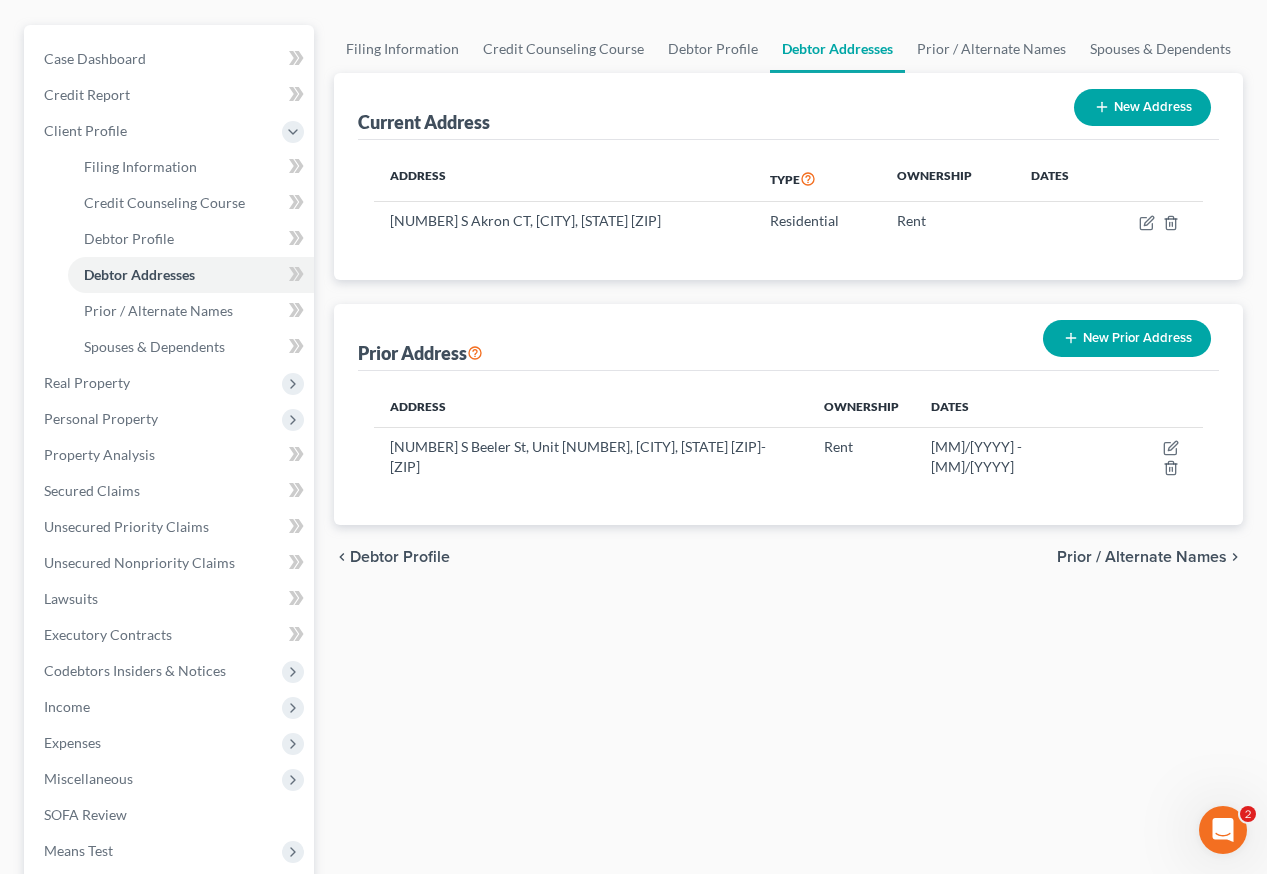scroll, scrollTop: 200, scrollLeft: 0, axis: vertical 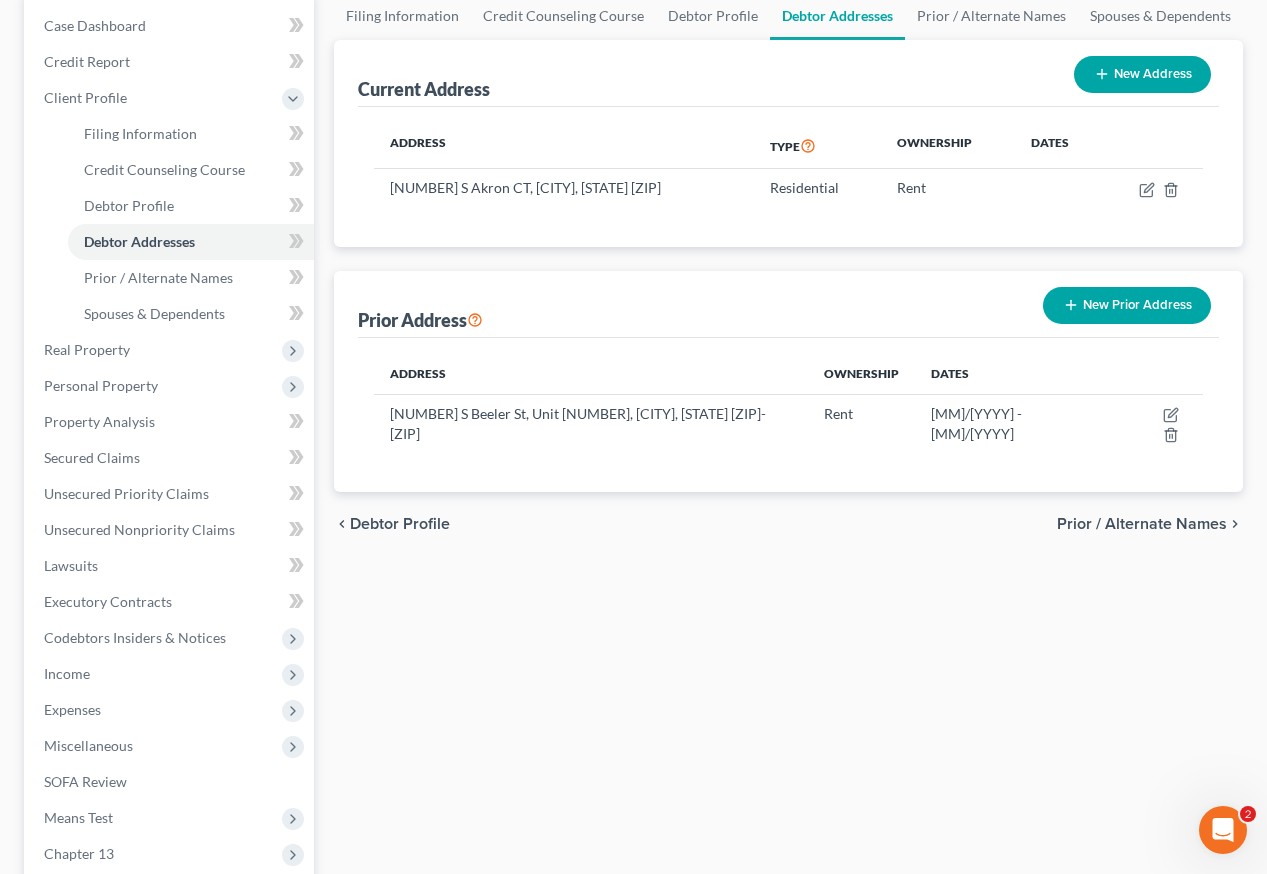 click on "New Prior Address" at bounding box center (1127, 305) 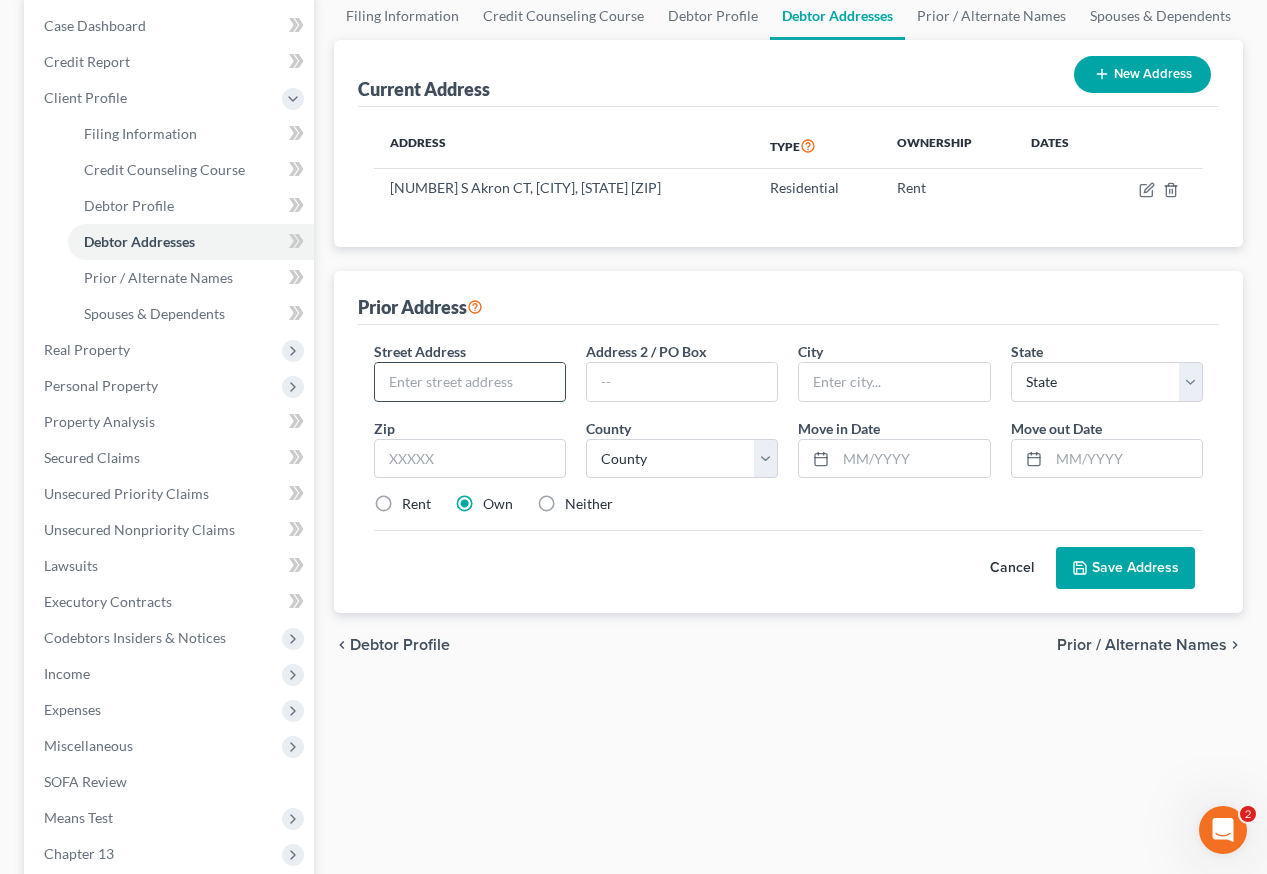 click at bounding box center (470, 382) 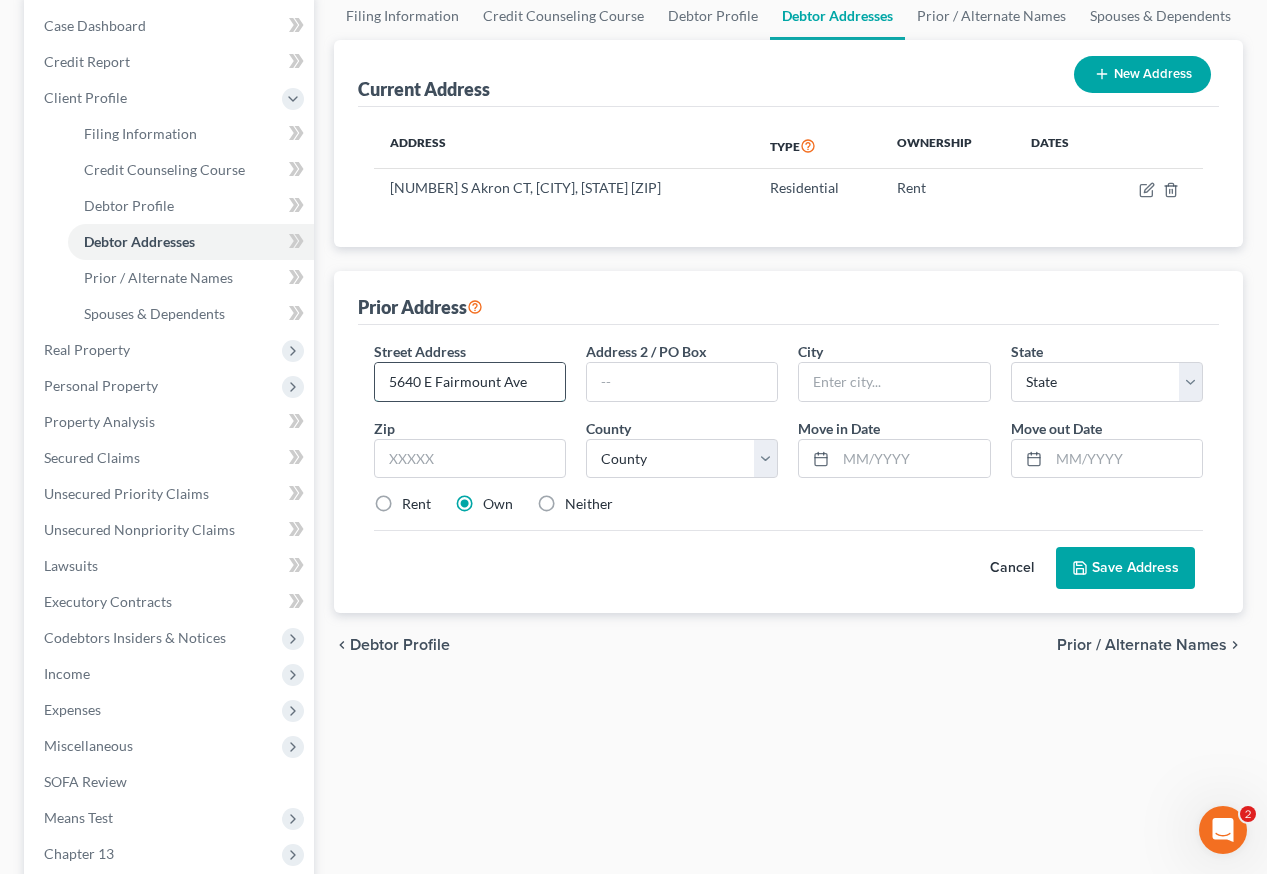 type on "5640 E Fairmount Ave" 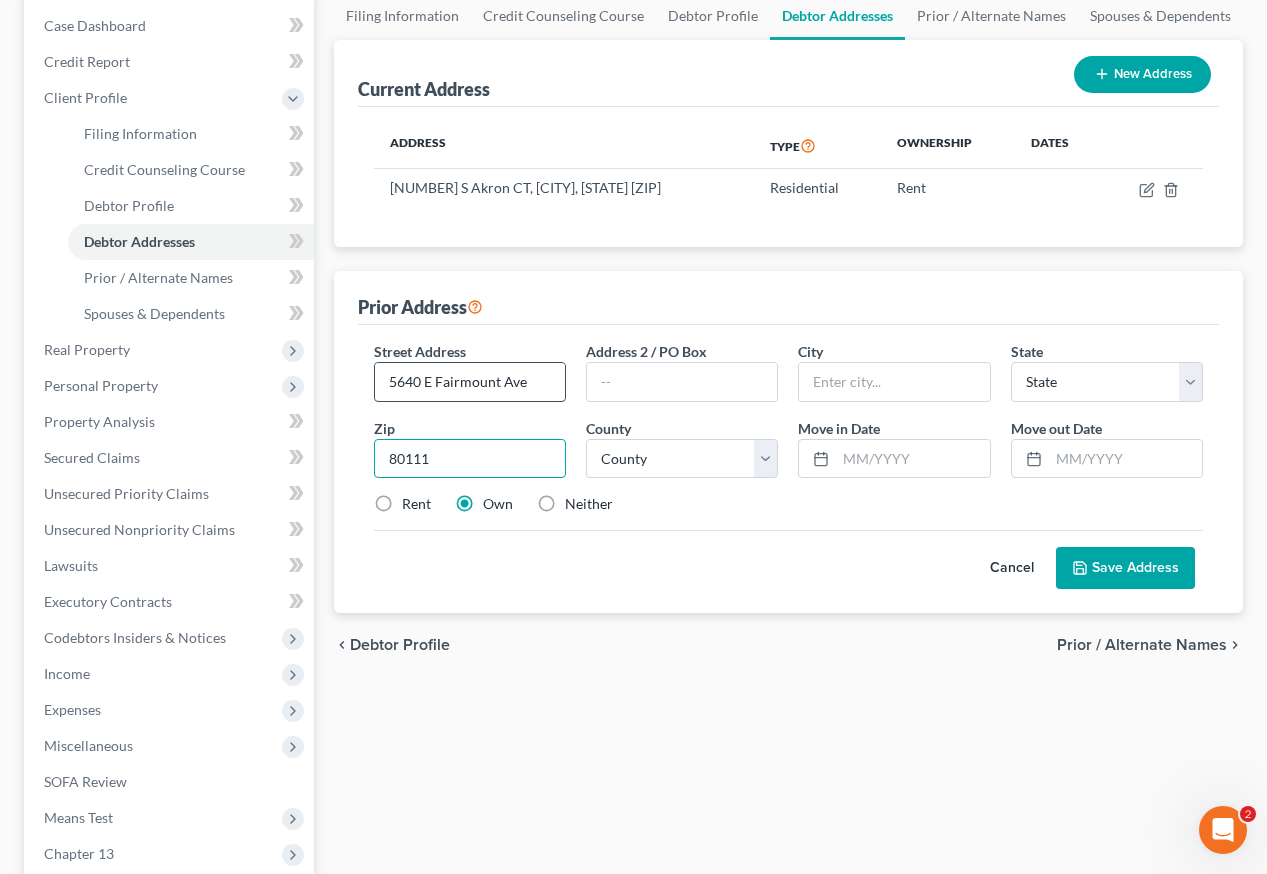type on "80111" 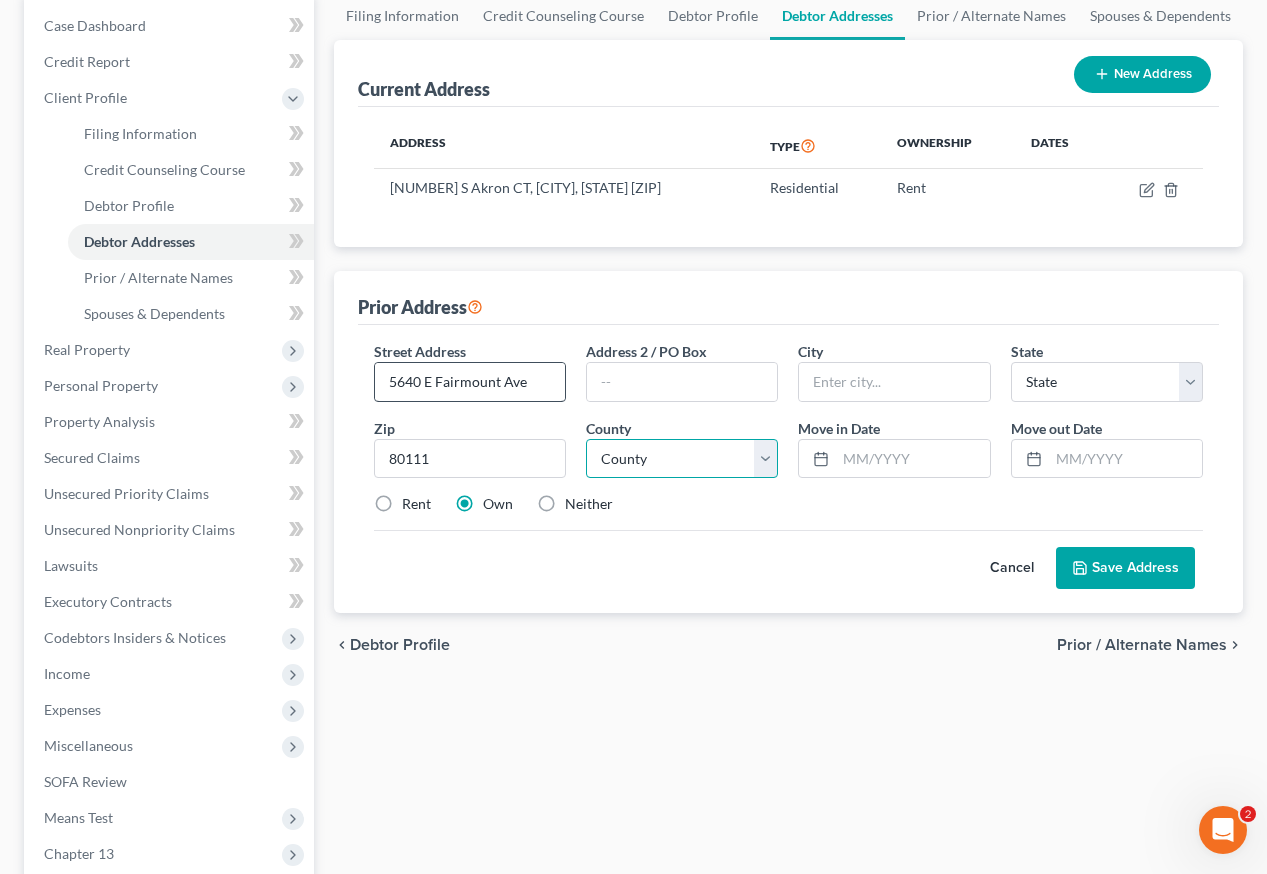 type on "Englewood" 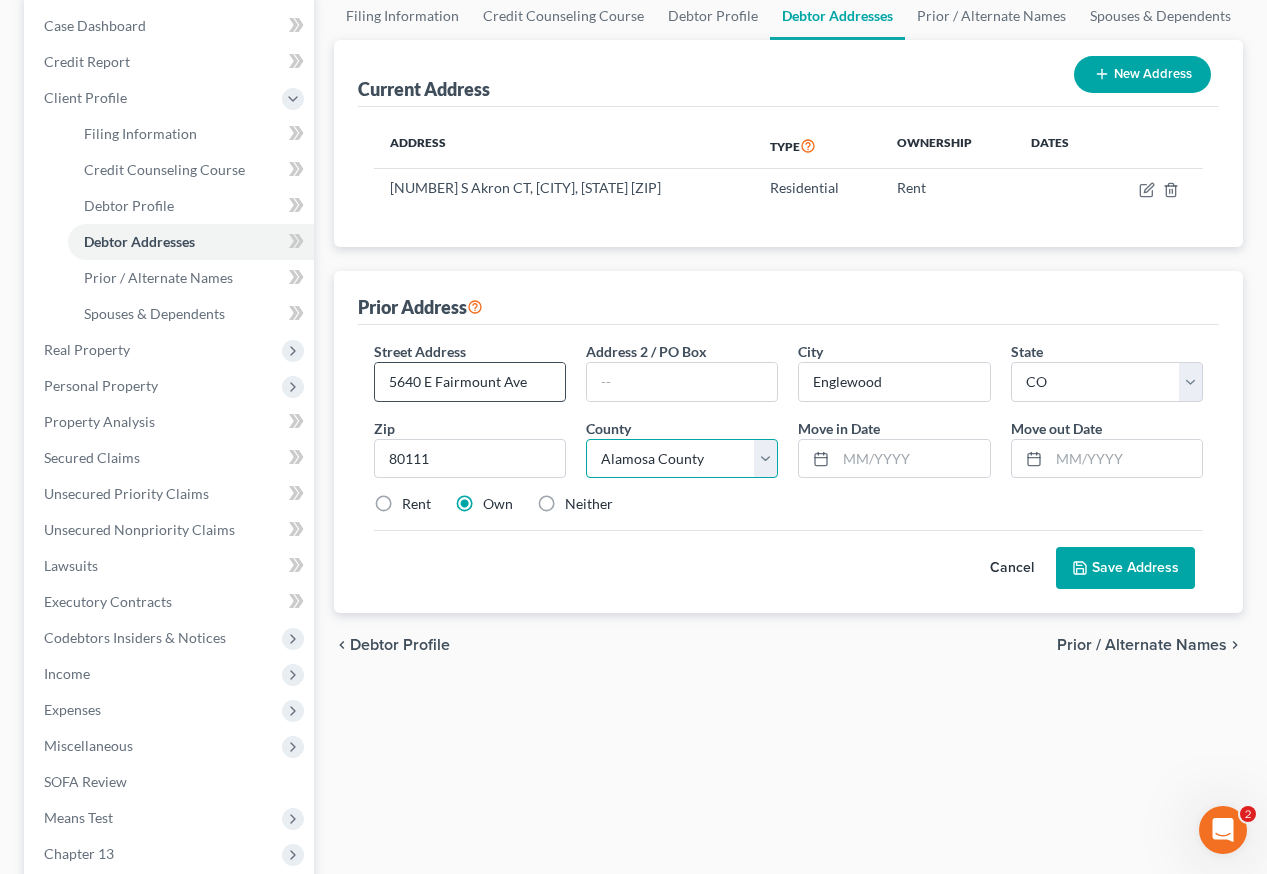 select on "2" 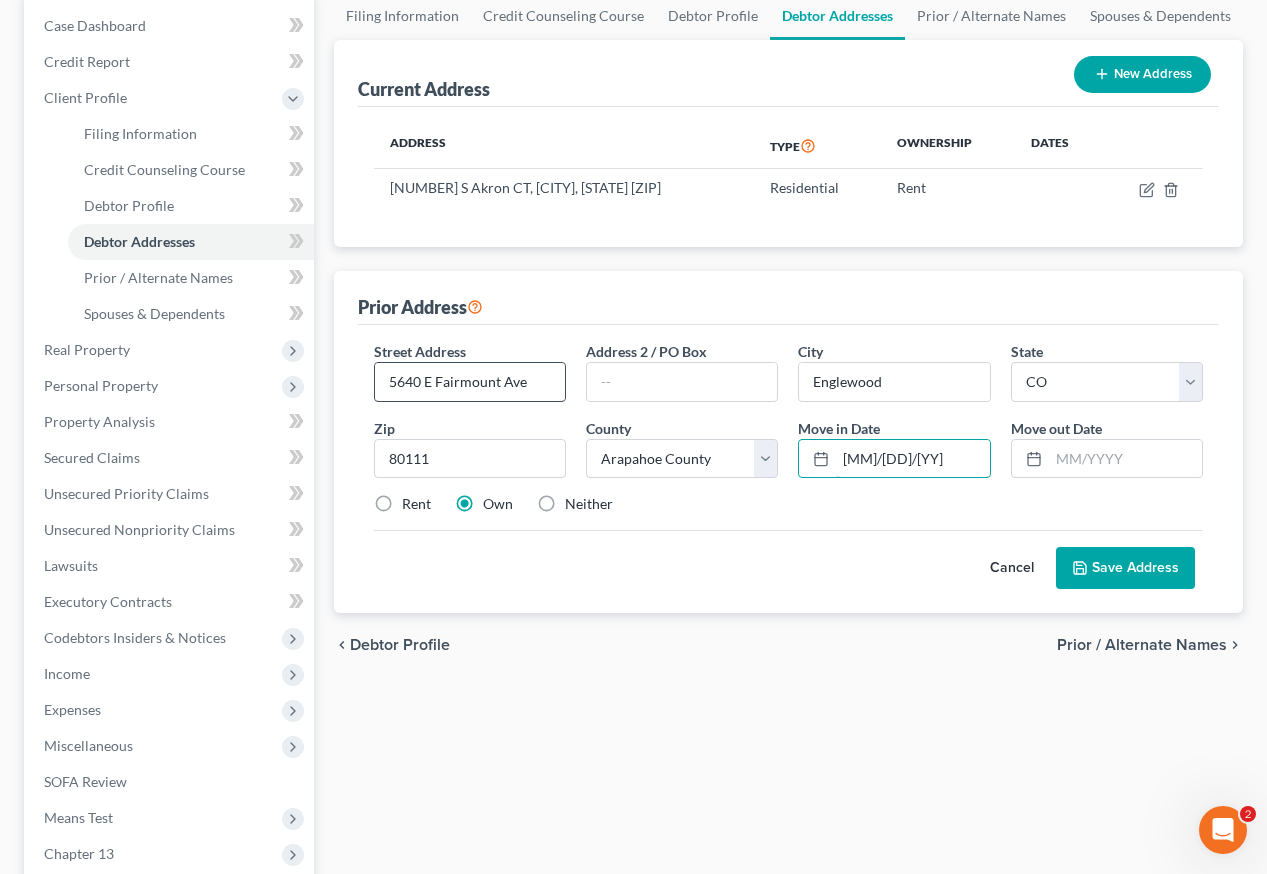 type on "[MM]/[DD]/[YY]" 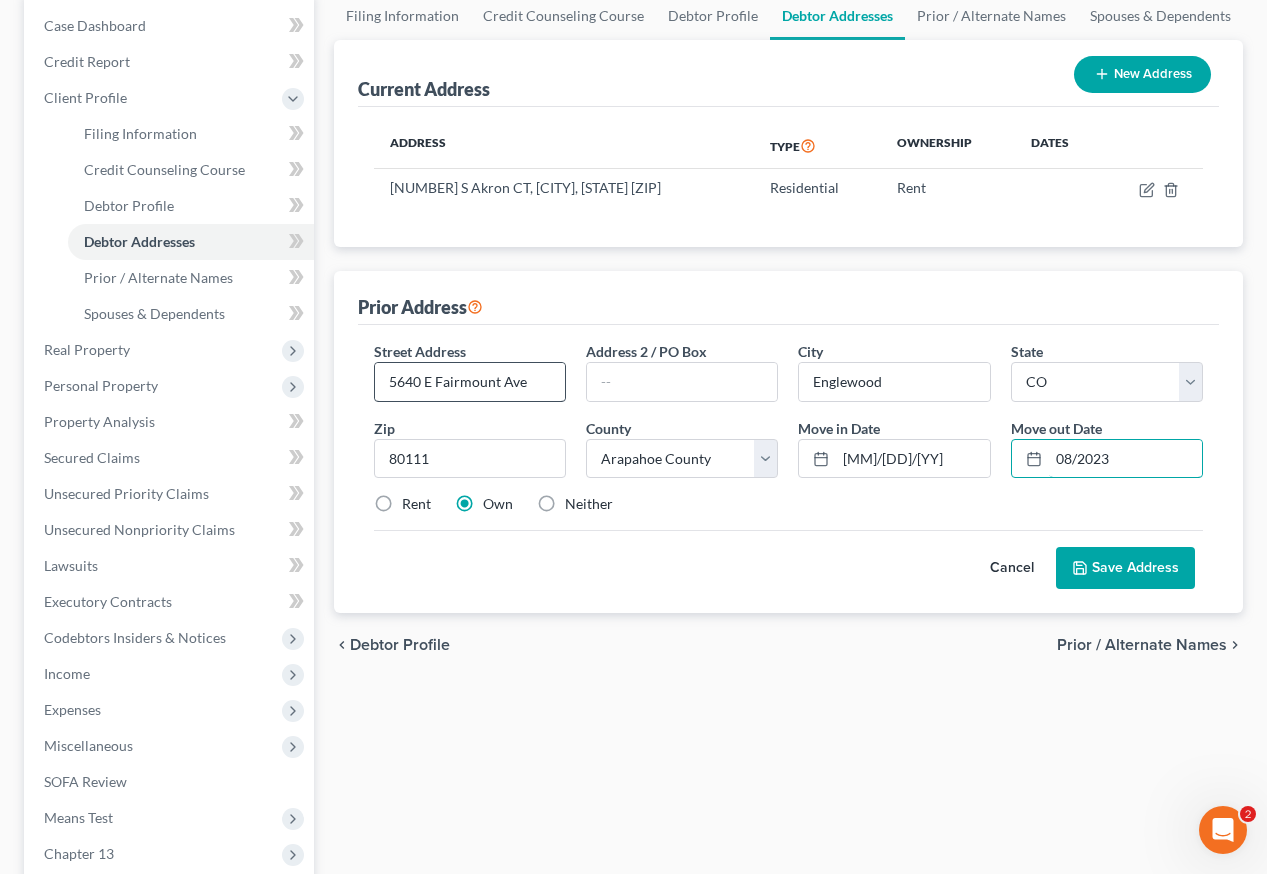 type on "08/2023" 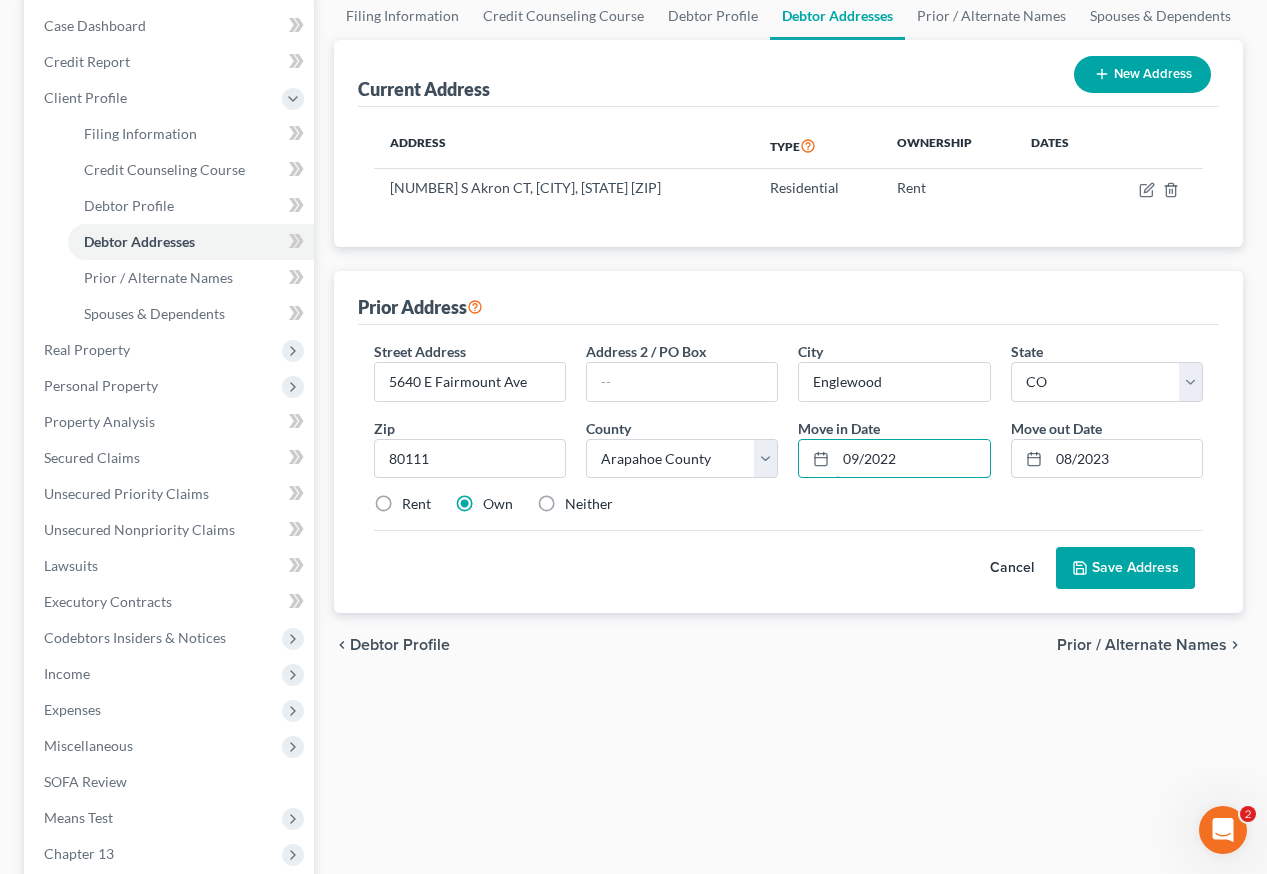type on "09/2022" 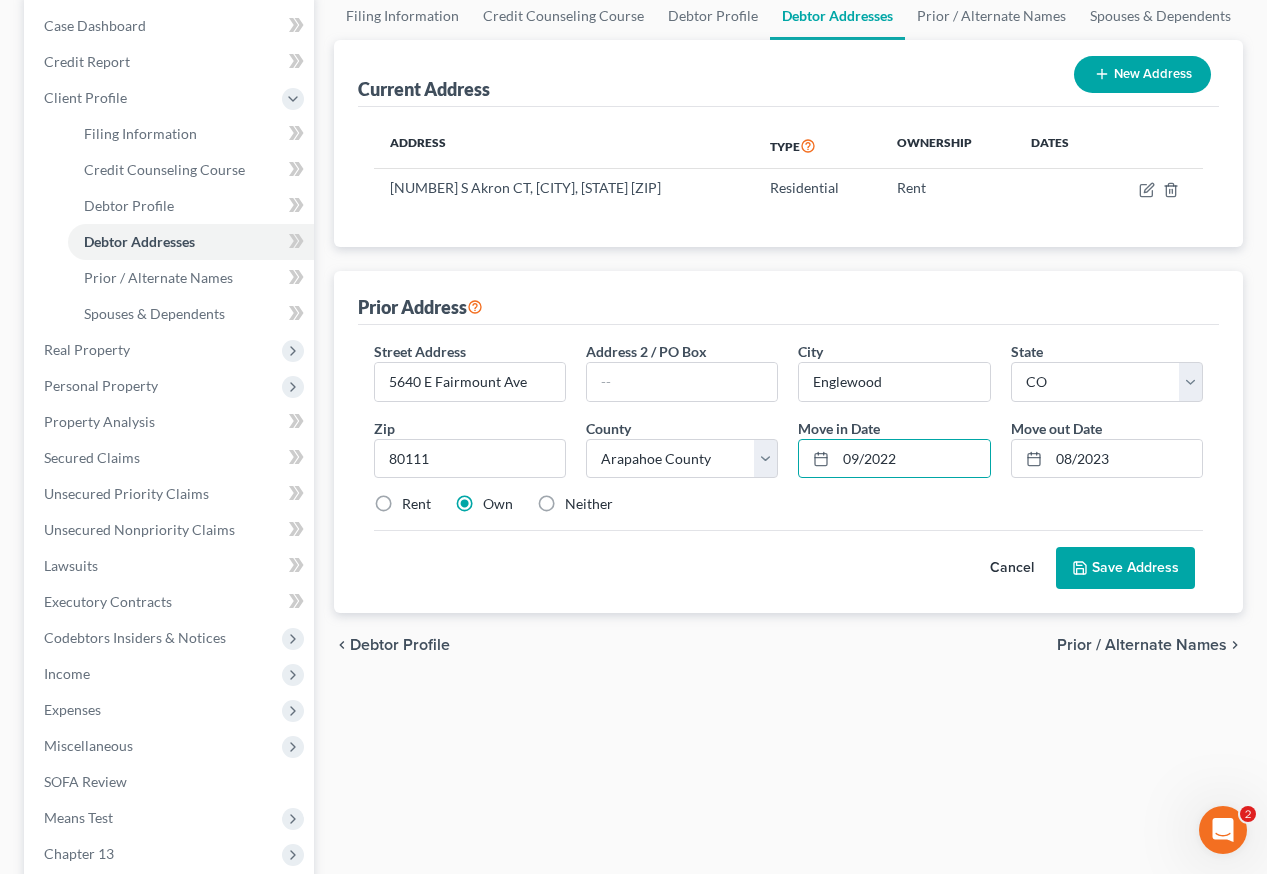 click on "Rent" at bounding box center [416, 504] 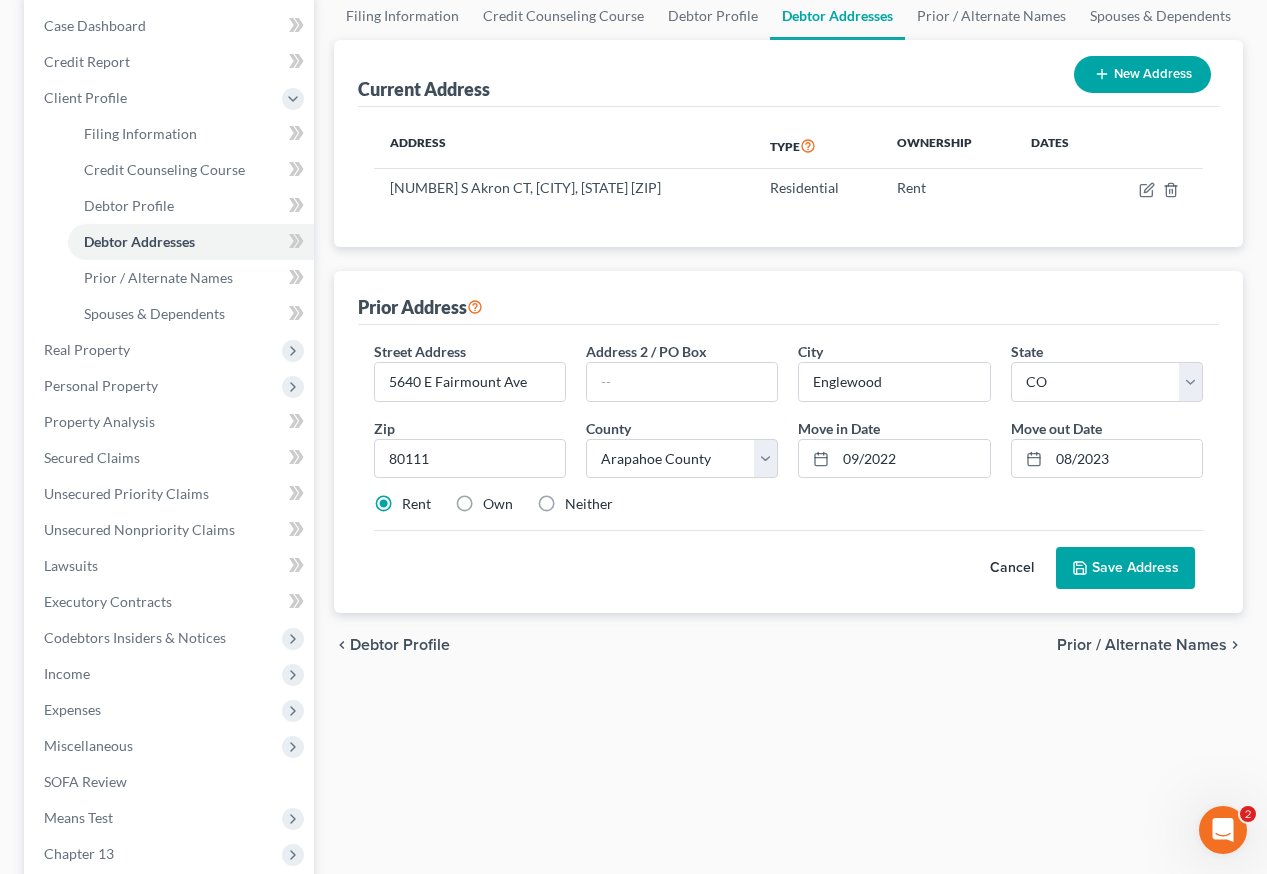 click on "Save Address" at bounding box center [1125, 568] 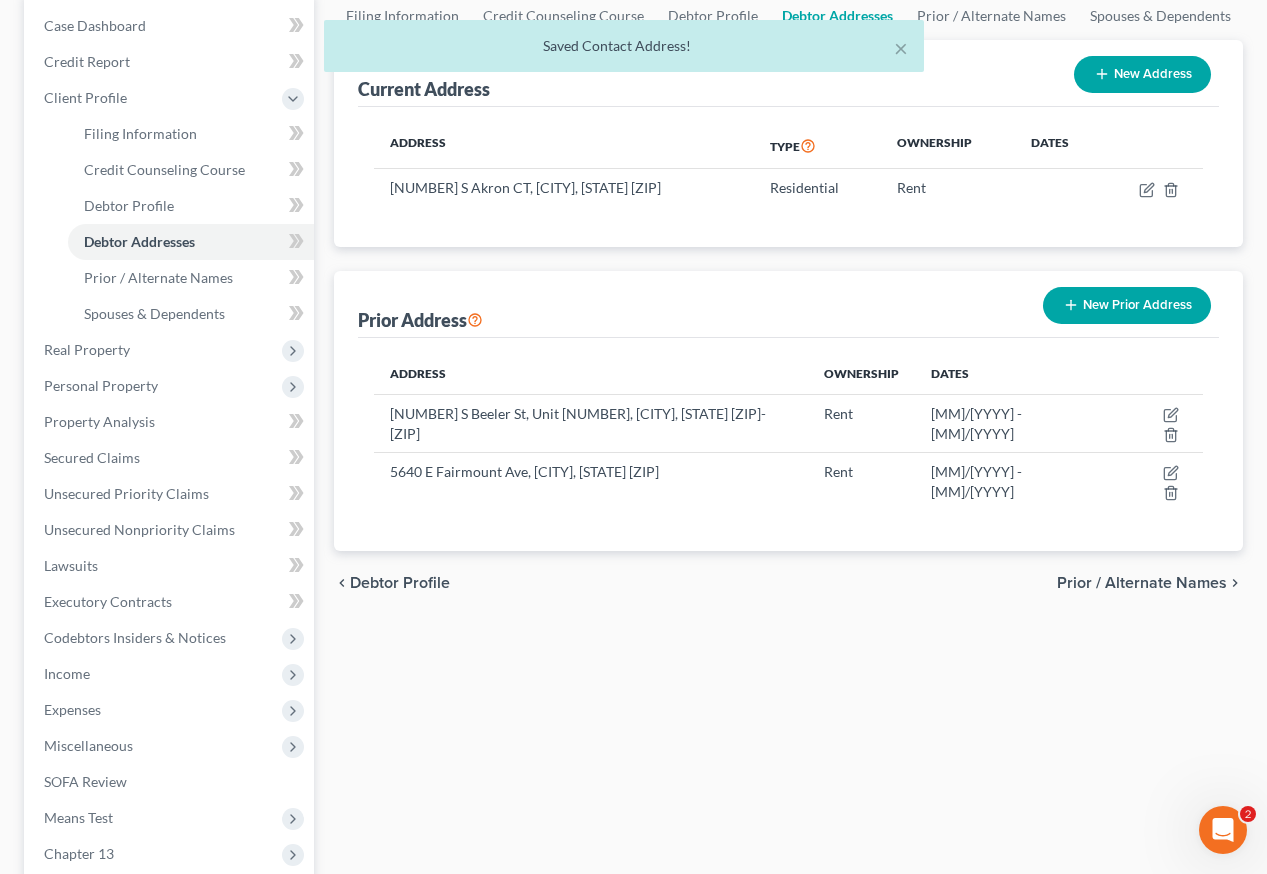 click on "New Prior Address" at bounding box center [1127, 305] 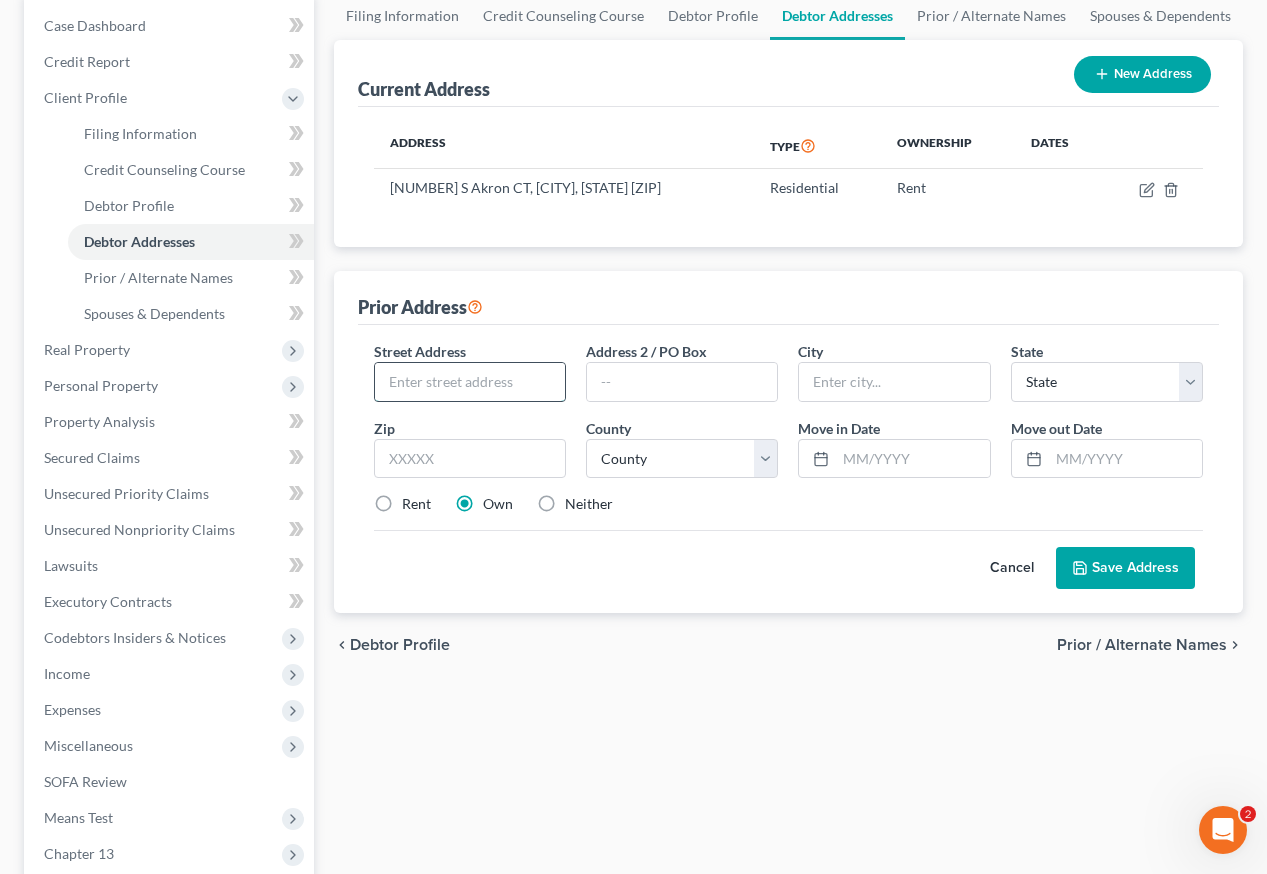 click at bounding box center [470, 382] 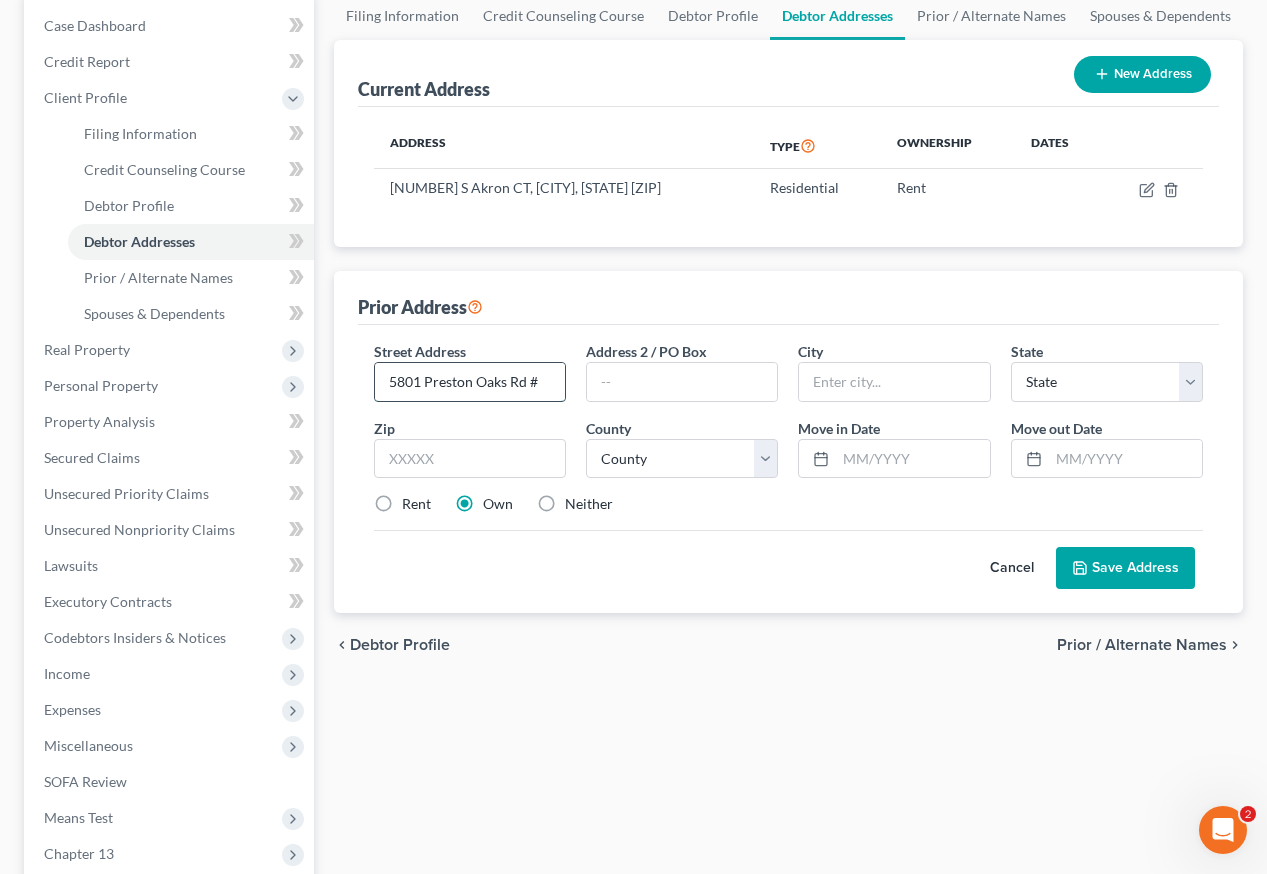 scroll, scrollTop: 0, scrollLeft: 18, axis: horizontal 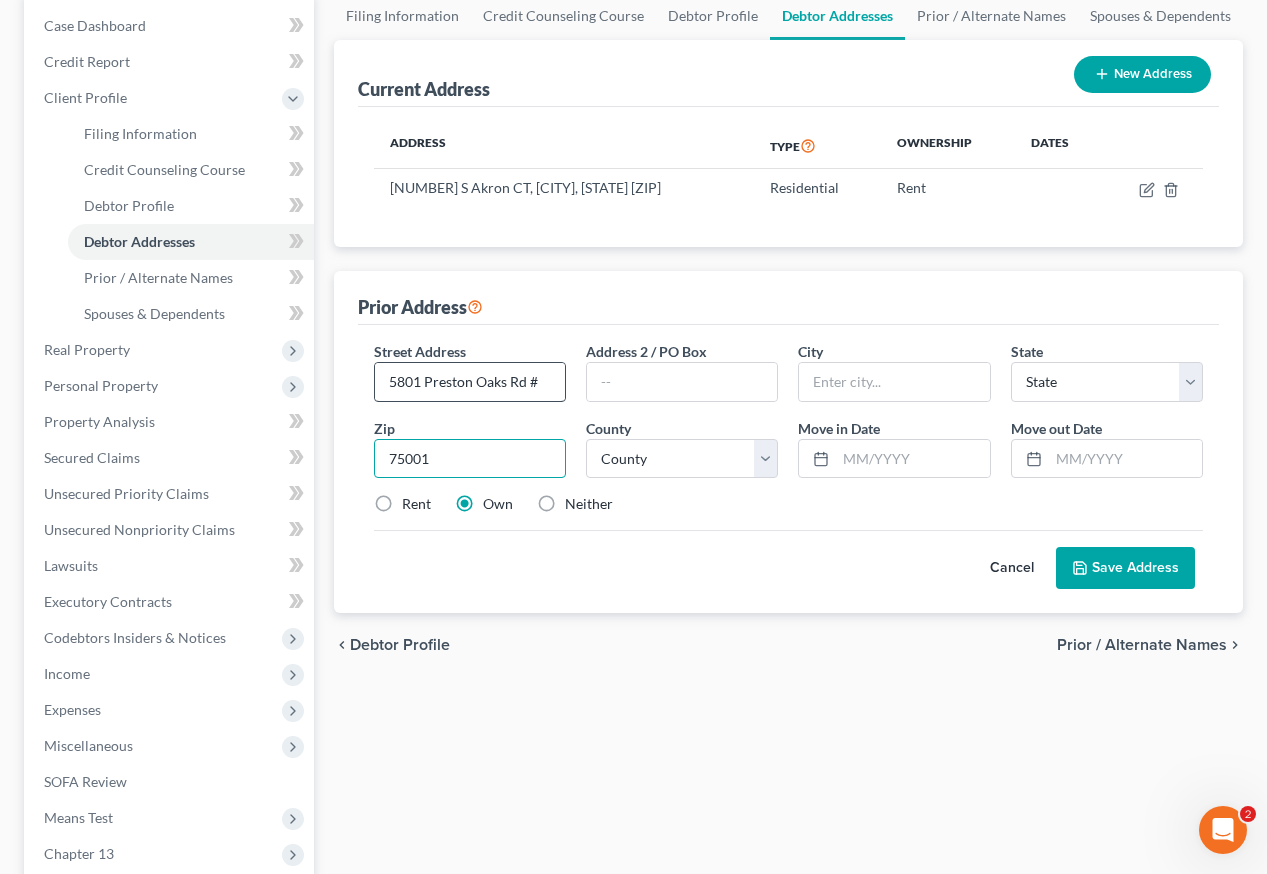 type on "75001" 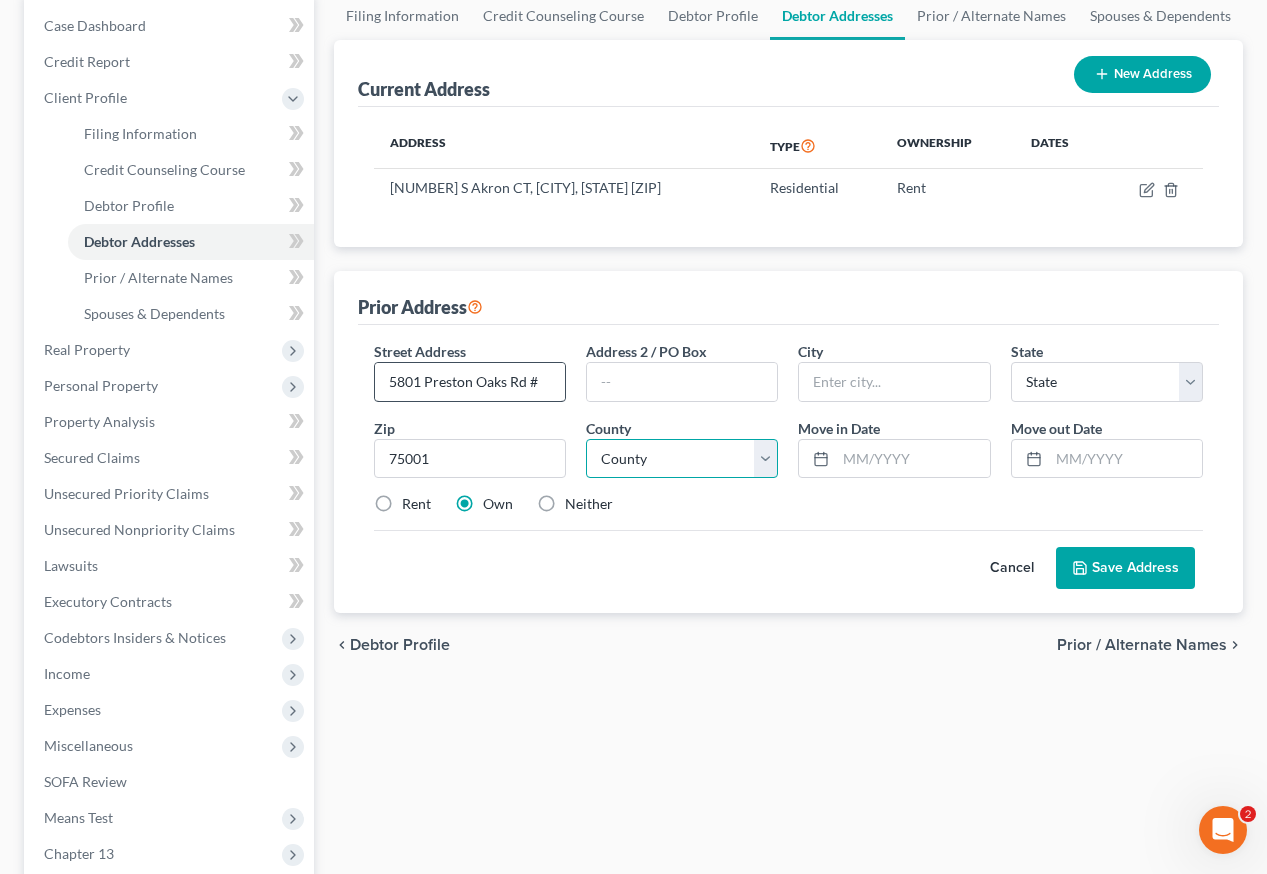 type on "Addison" 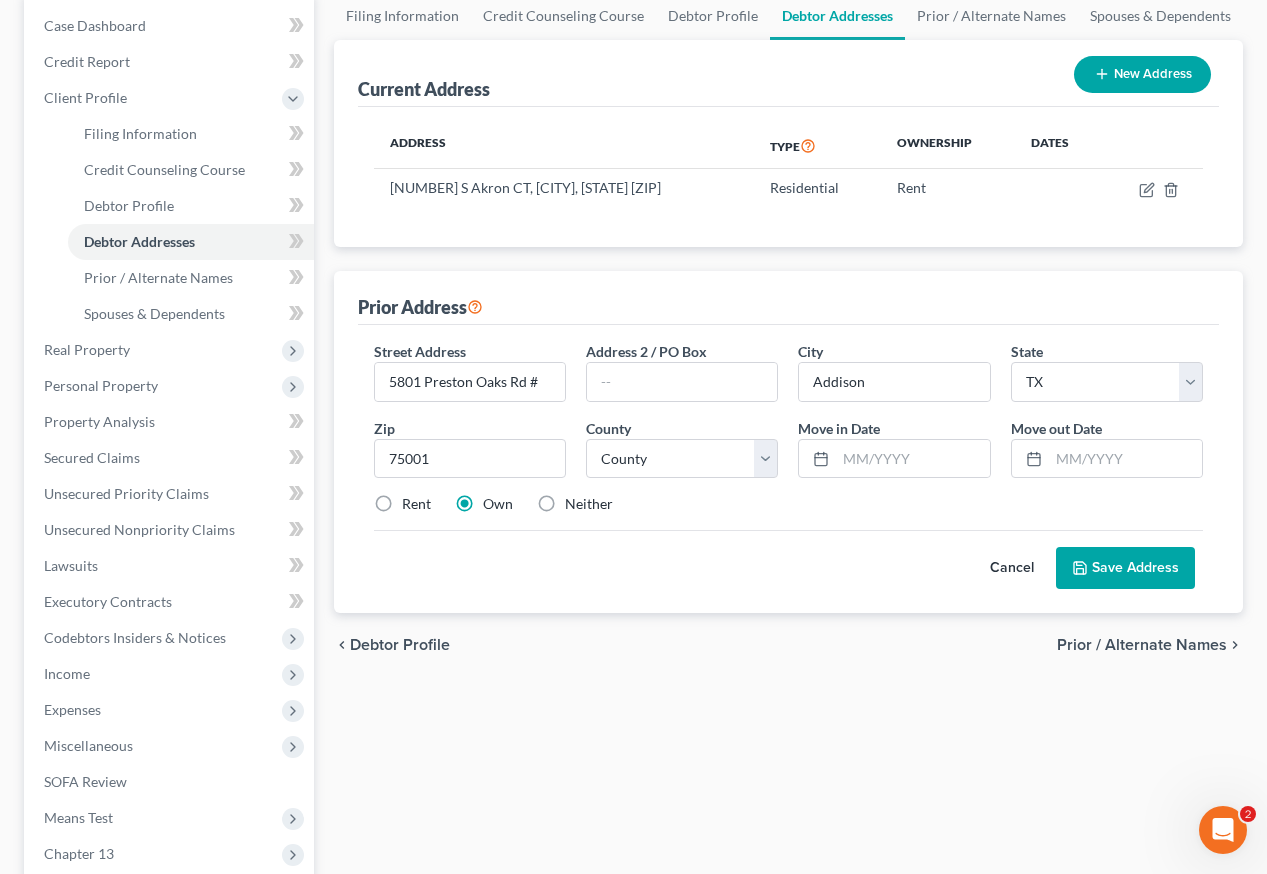click on "Rent" at bounding box center [416, 504] 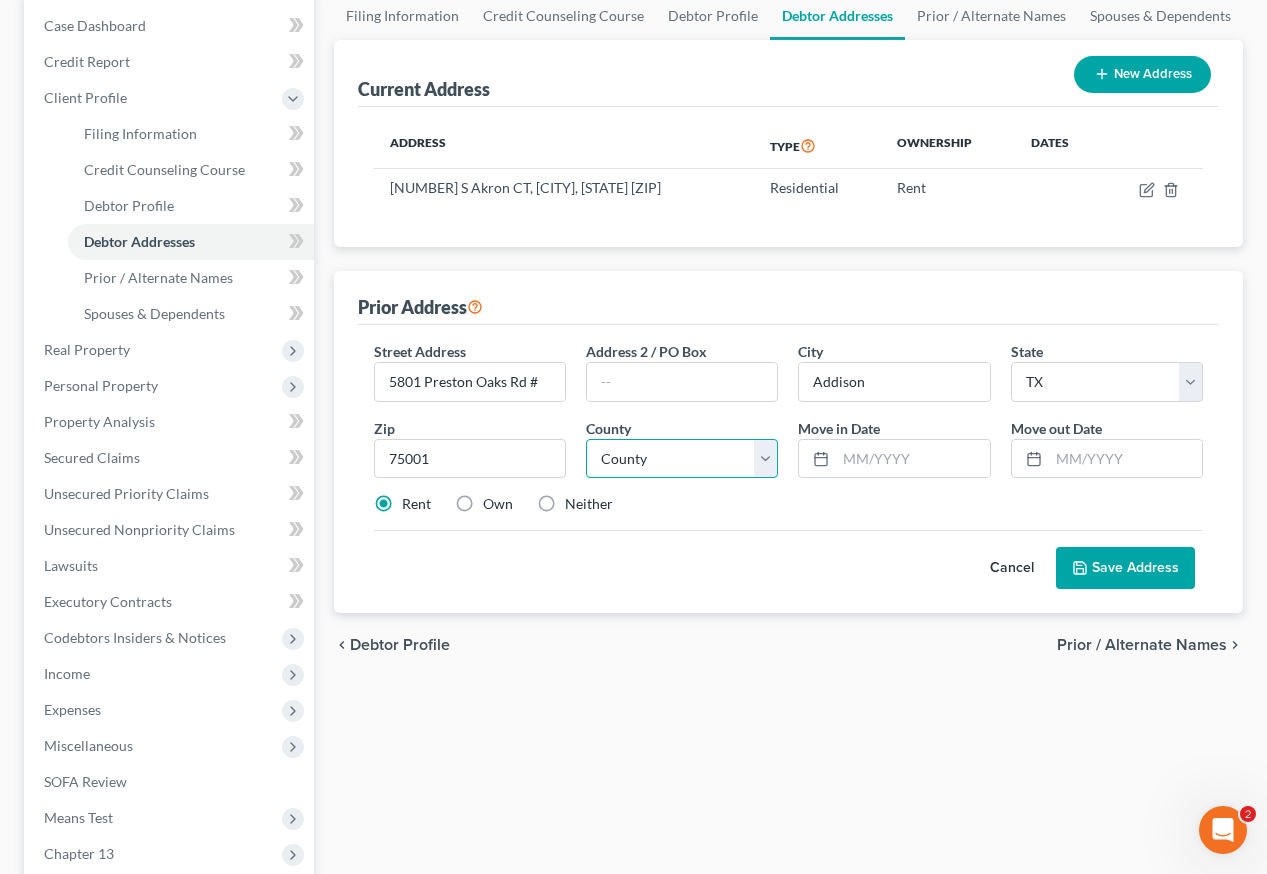 click on "County Anderson County Andrews County Angelina County Aransas County Archer County Armstrong County Atascosa County Austin County Bailey County Bandera County Bastrop County Baylor County Bee County Bell County Bexar County Blanco County Borden County Bosque County Bowie County Brazoria County Brazos County Brewster County Briscoe County Brooks County Brown County Burleson County Burnet County Caldwell County Calhoun County Callahan County Cameron County Camp County Carson County Cass County Castro County Chambers County Cherokee County Childress County Clay County Cochran County Coke County Coleman County Collin County Collingsworth County Colorado County Comal County Comanche County Concho County Cooke County Coryell County Cottle County Crane County Crockett County Crosby County Culberson County Dallam County Dallas County Dawson County DeWitt County Deaf Smith County Delta County Denton County Dickens County Dimmit County Donley County Duval County Eastland County Ector County Edwards County Ellis County" at bounding box center [682, 459] 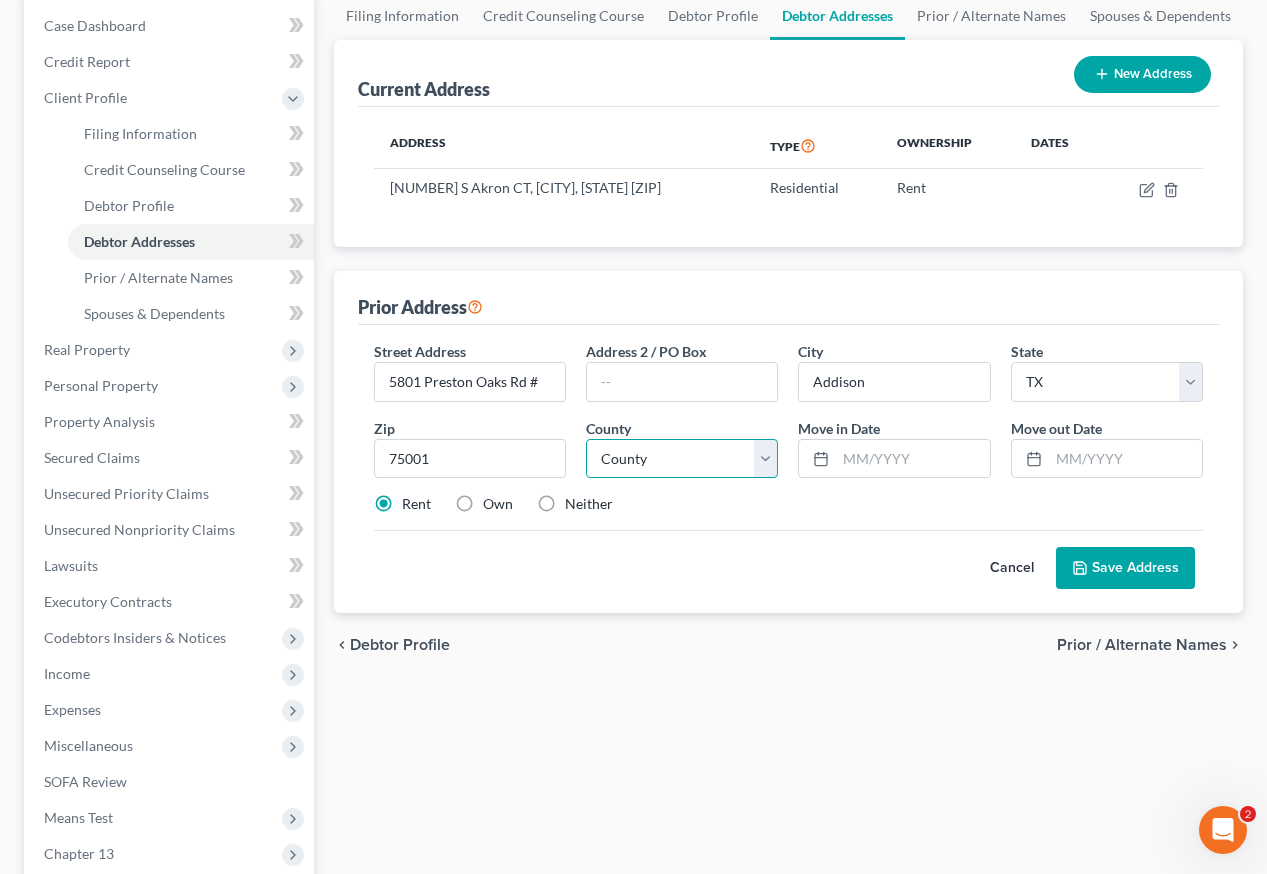 select on "56" 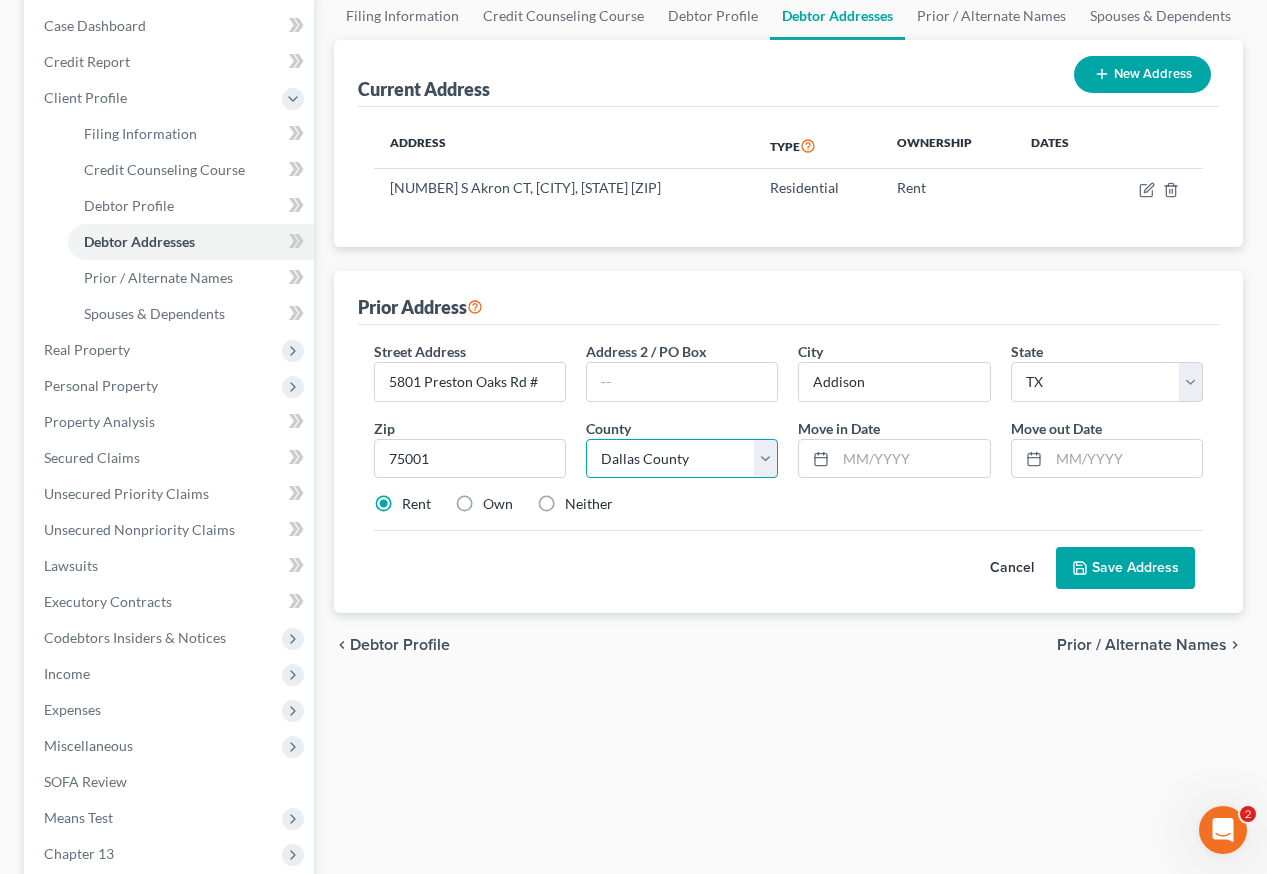 click on "County Anderson County Andrews County Angelina County Aransas County Archer County Armstrong County Atascosa County Austin County Bailey County Bandera County Bastrop County Baylor County Bee County Bell County Bexar County Blanco County Borden County Bosque County Bowie County Brazoria County Brazos County Brewster County Briscoe County Brooks County Brown County Burleson County Burnet County Caldwell County Calhoun County Callahan County Cameron County Camp County Carson County Cass County Castro County Chambers County Cherokee County Childress County Clay County Cochran County Coke County Coleman County Collin County Collingsworth County Colorado County Comal County Comanche County Concho County Cooke County Coryell County Cottle County Crane County Crockett County Crosby County Culberson County Dallam County Dallas County Dawson County DeWitt County Deaf Smith County Delta County Denton County Dickens County Dimmit County Donley County Duval County Eastland County Ector County Edwards County Ellis County" at bounding box center [682, 459] 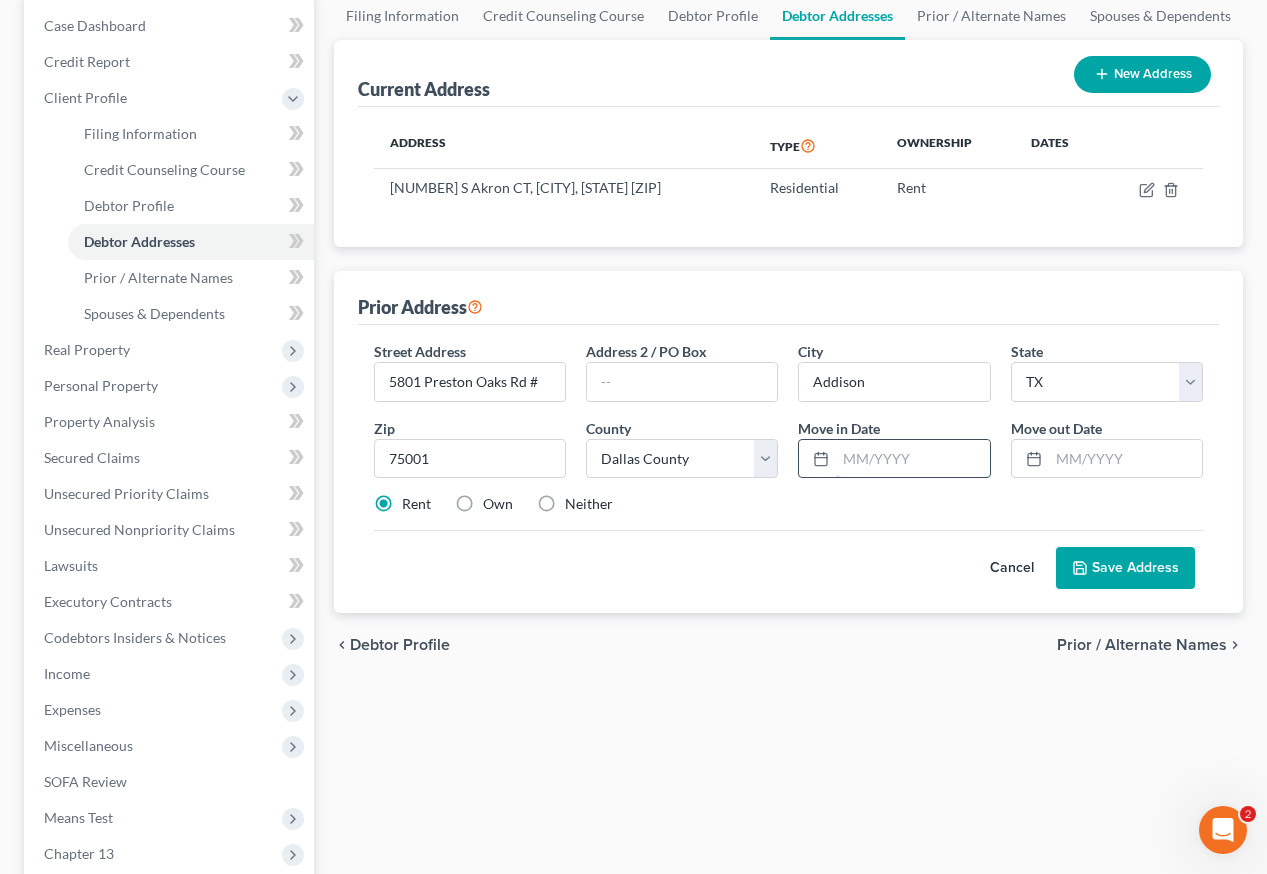 click at bounding box center (912, 459) 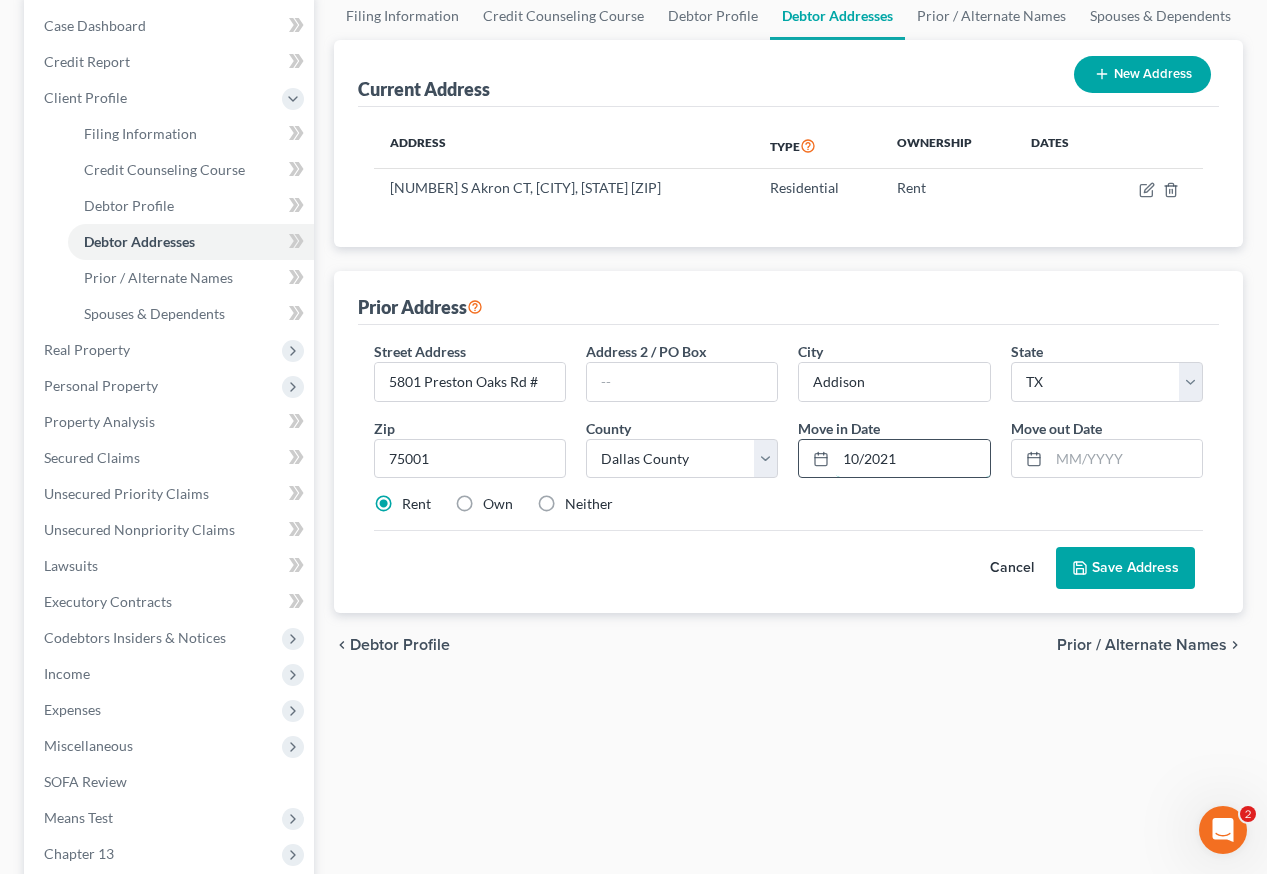 type on "10/2021" 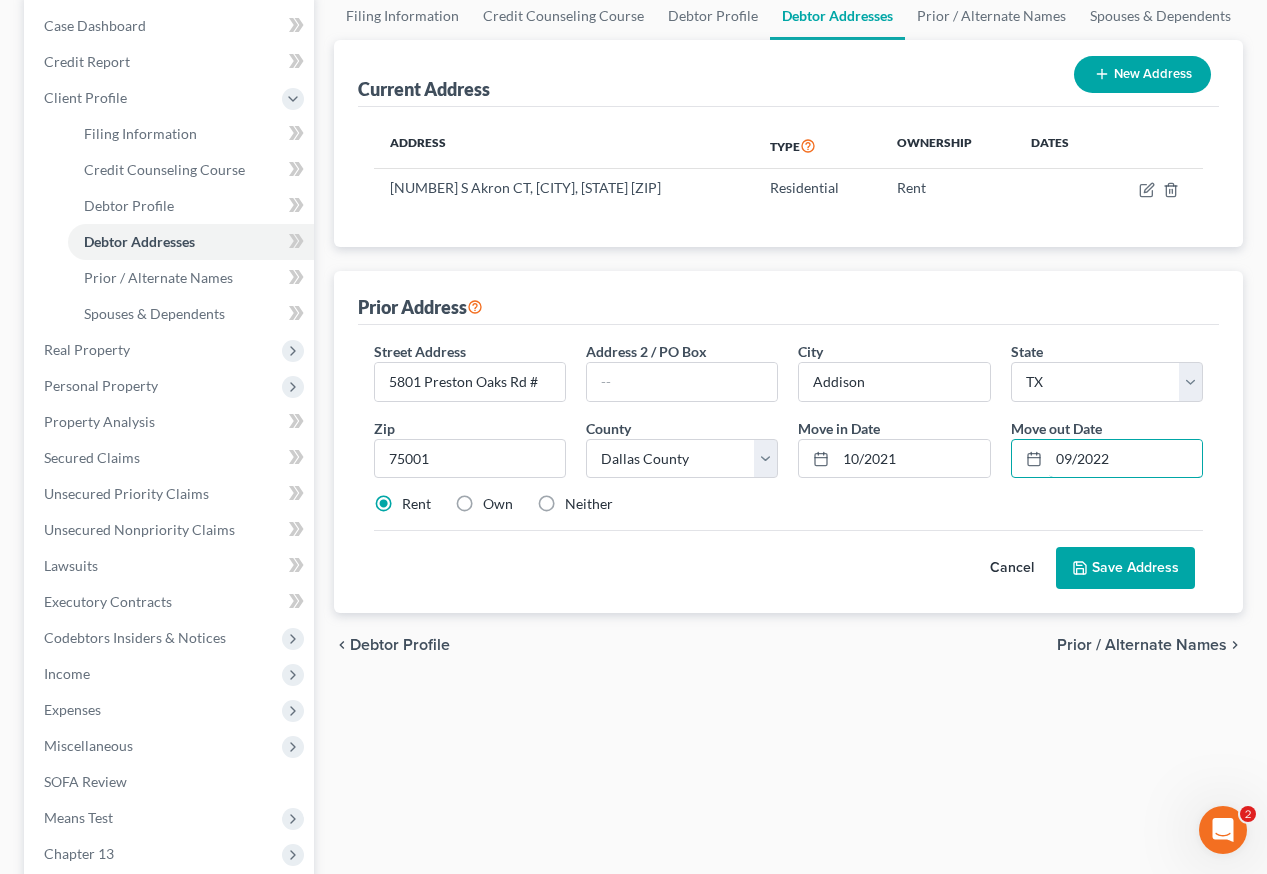 type on "09/2022" 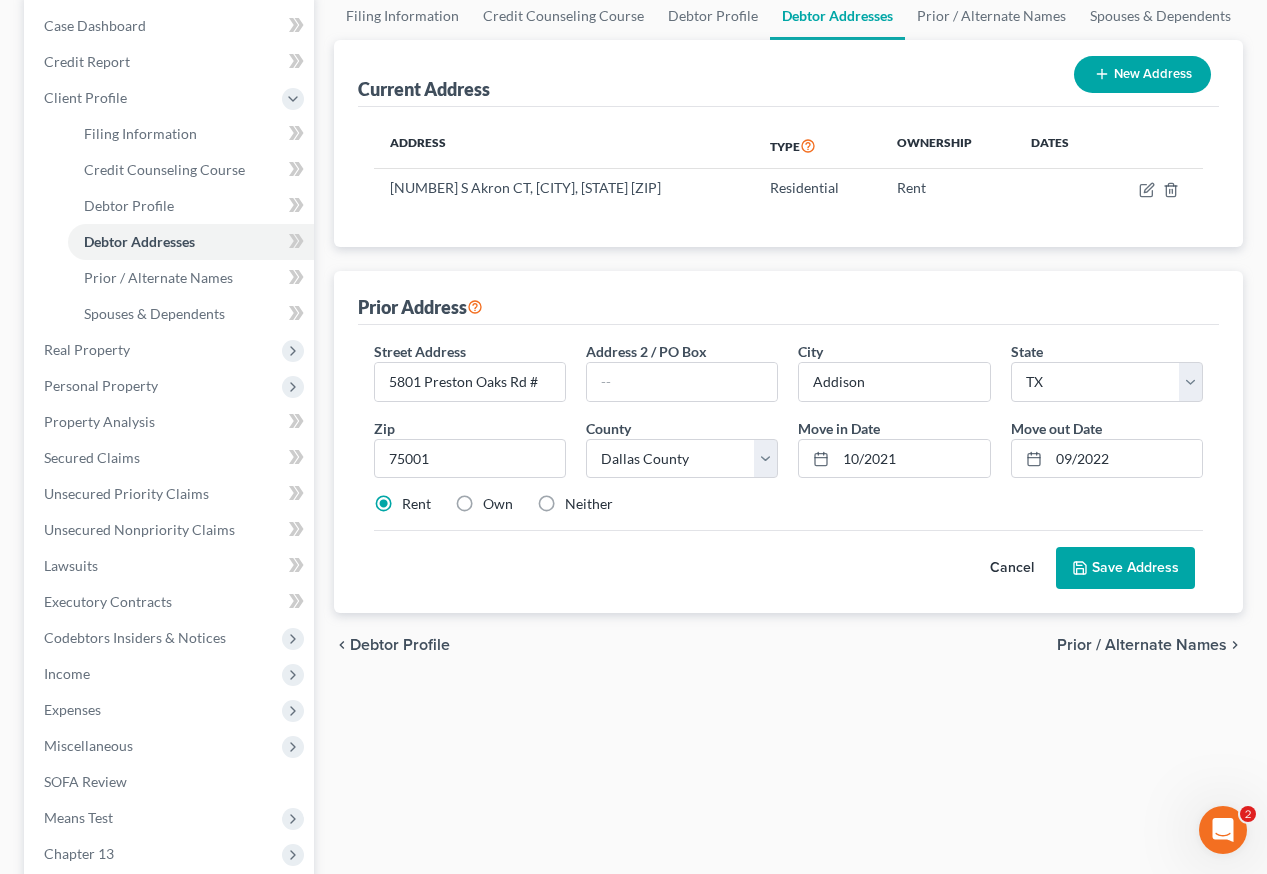 click on "Save Address" at bounding box center [1125, 568] 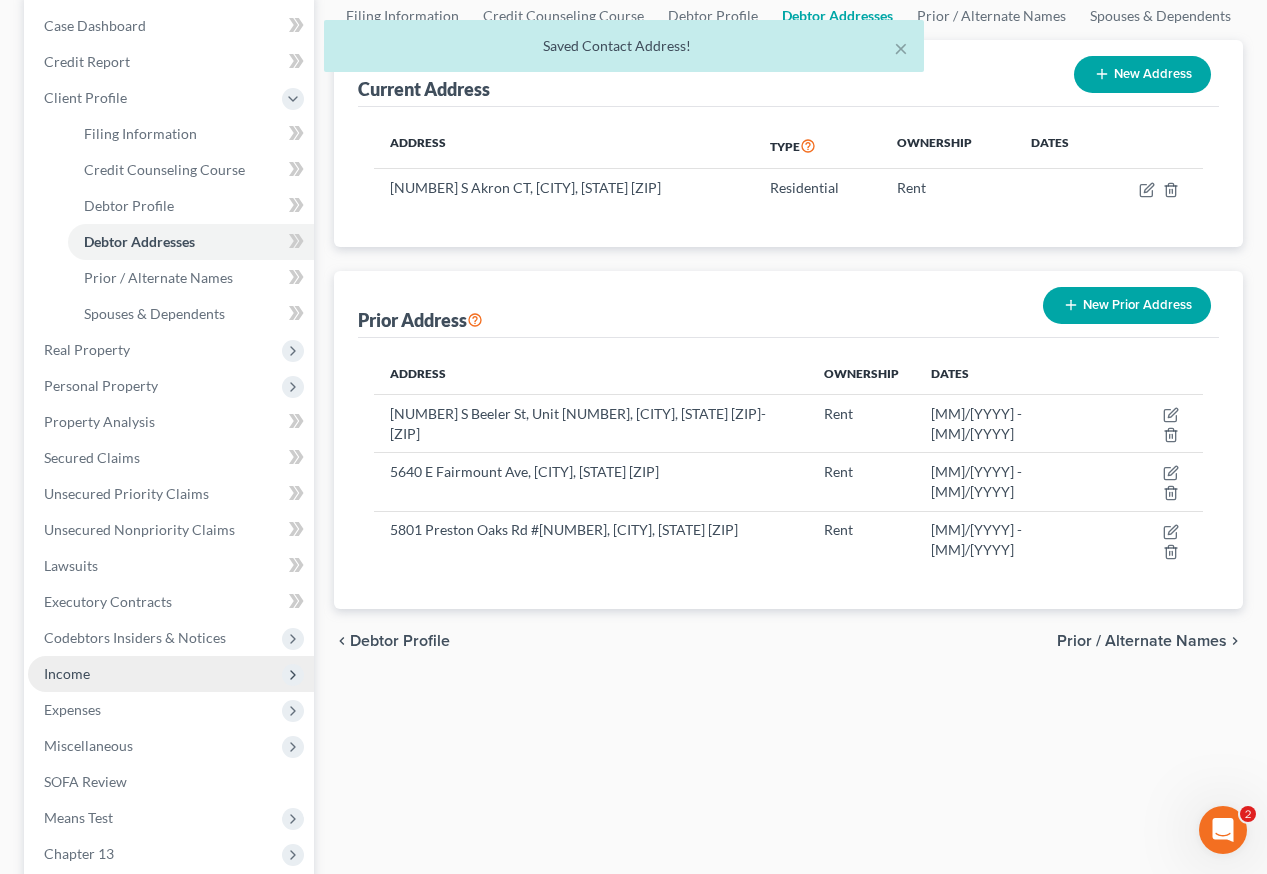 click on "Income" at bounding box center (67, 673) 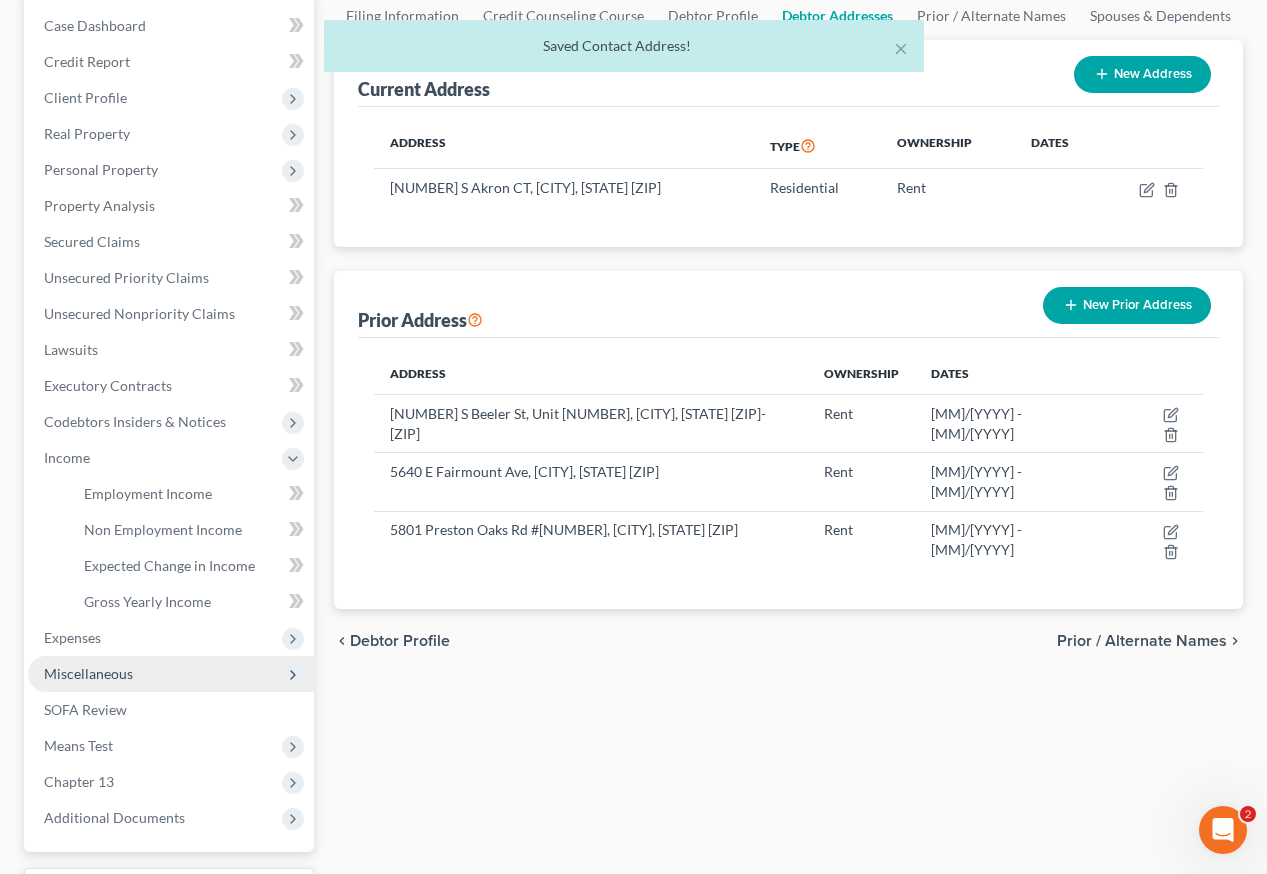 click on "Miscellaneous" at bounding box center [88, 673] 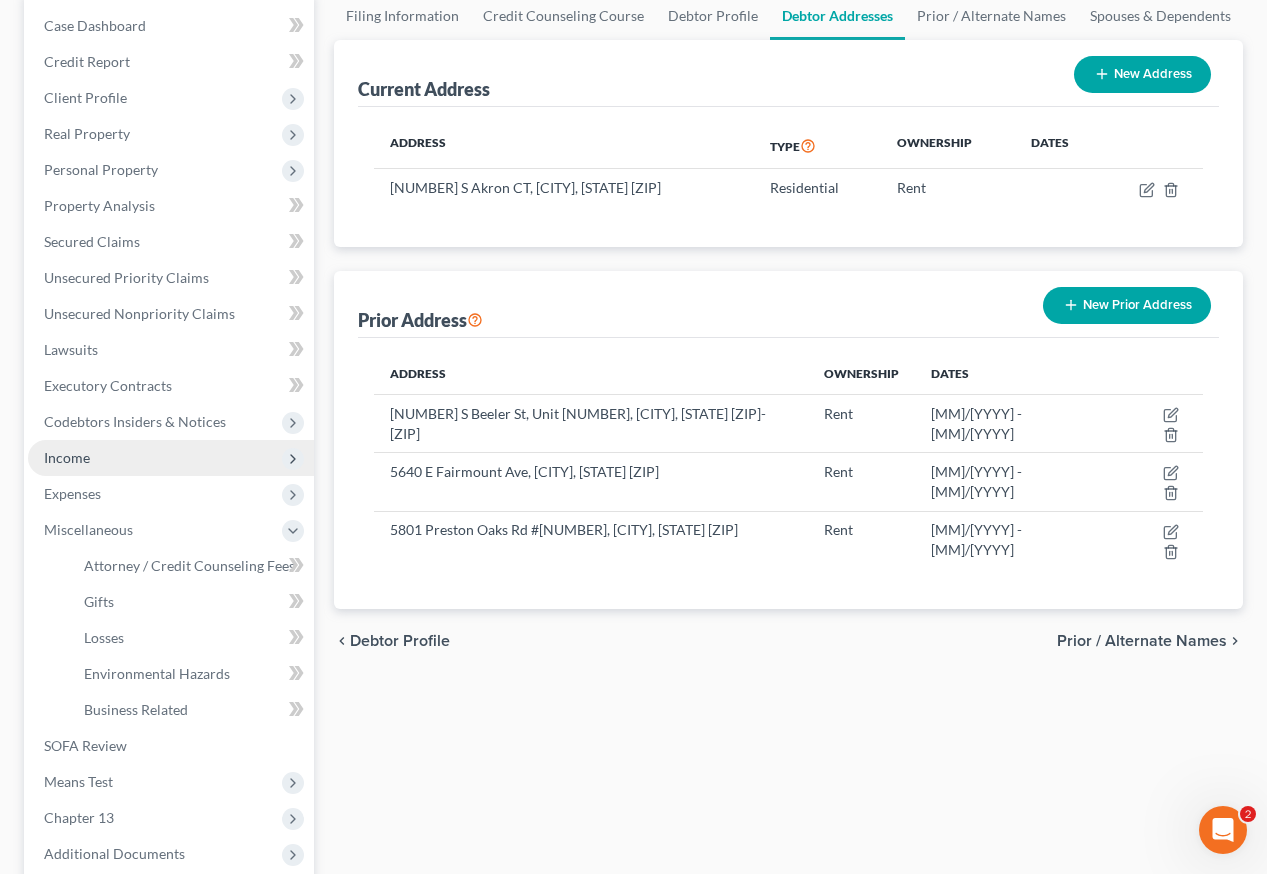 click on "Income" at bounding box center [67, 457] 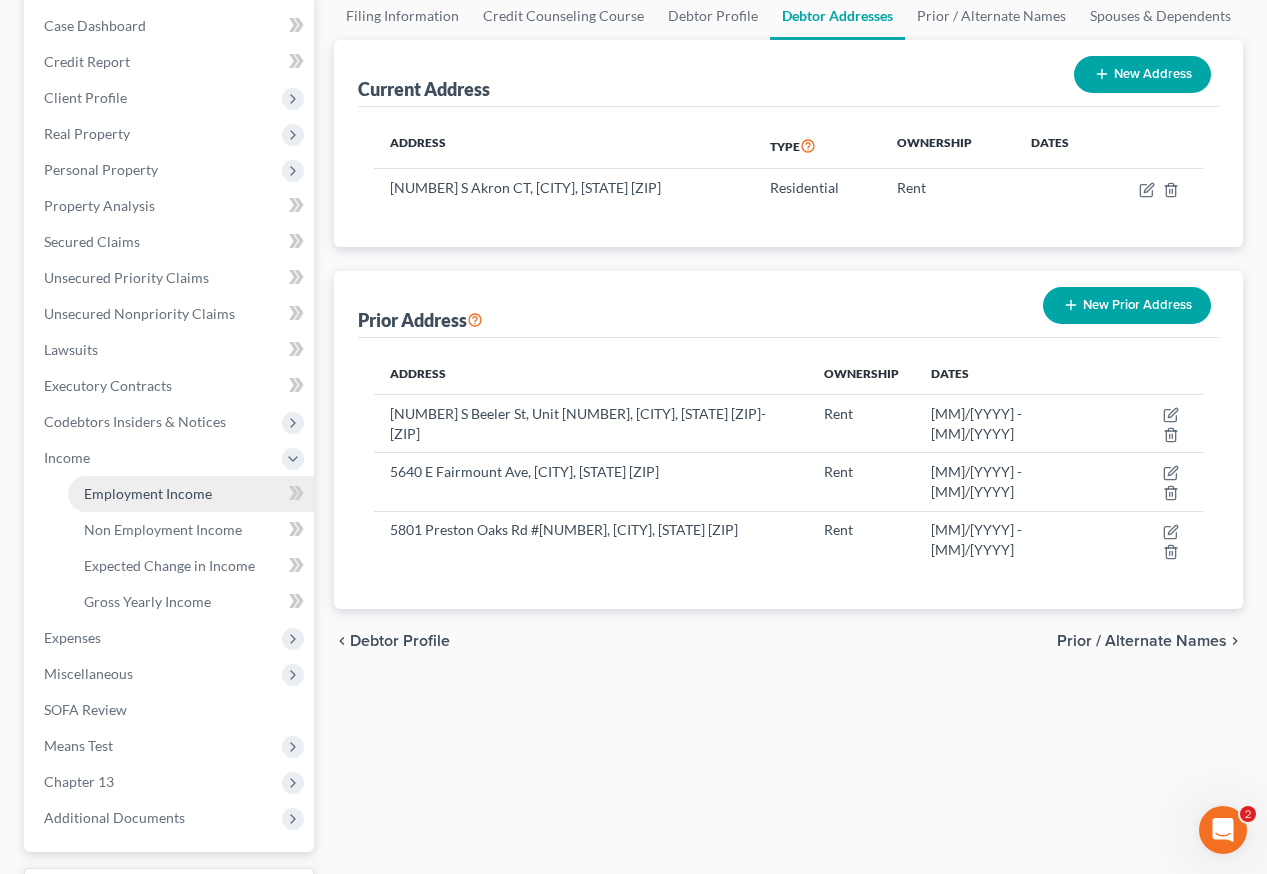 click on "Employment Income" at bounding box center (148, 493) 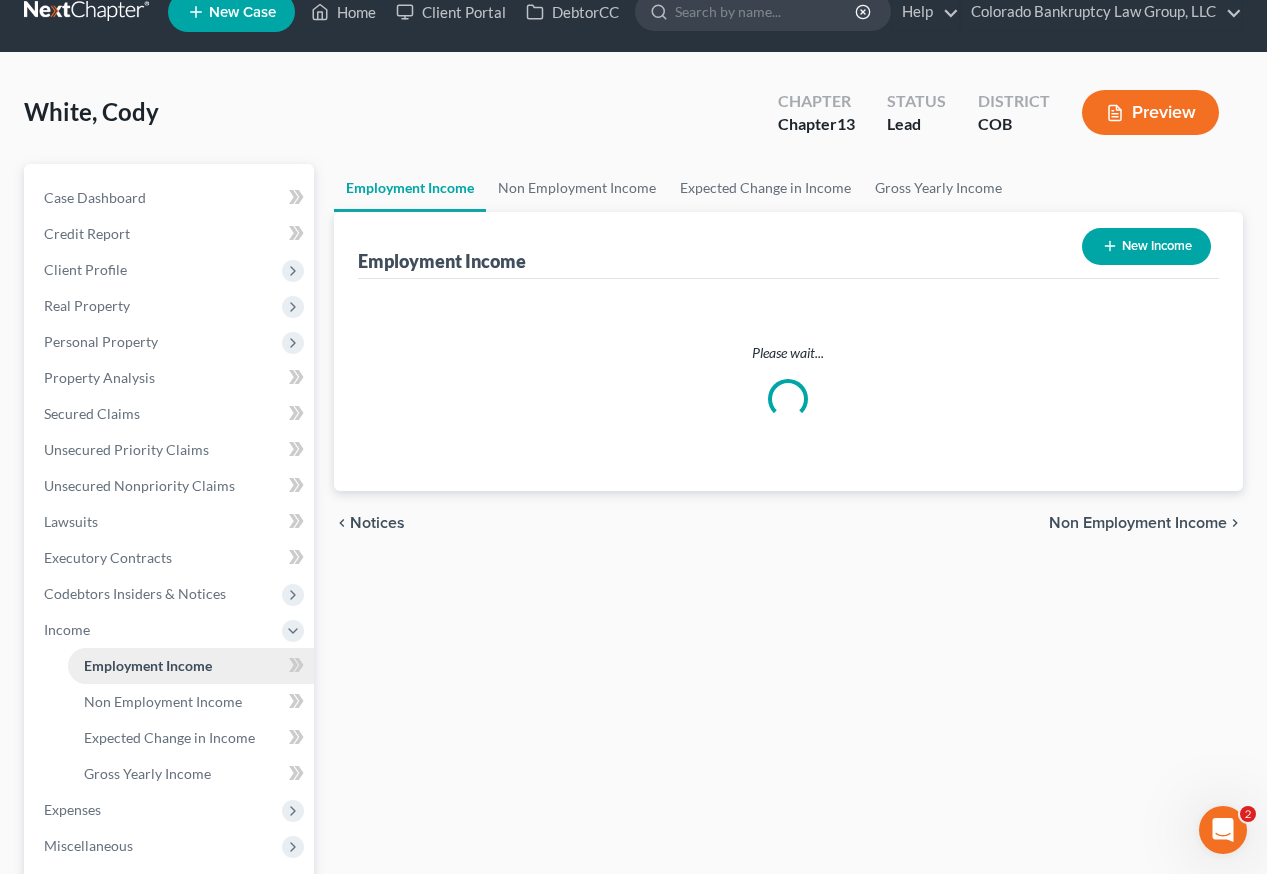 scroll, scrollTop: 0, scrollLeft: 0, axis: both 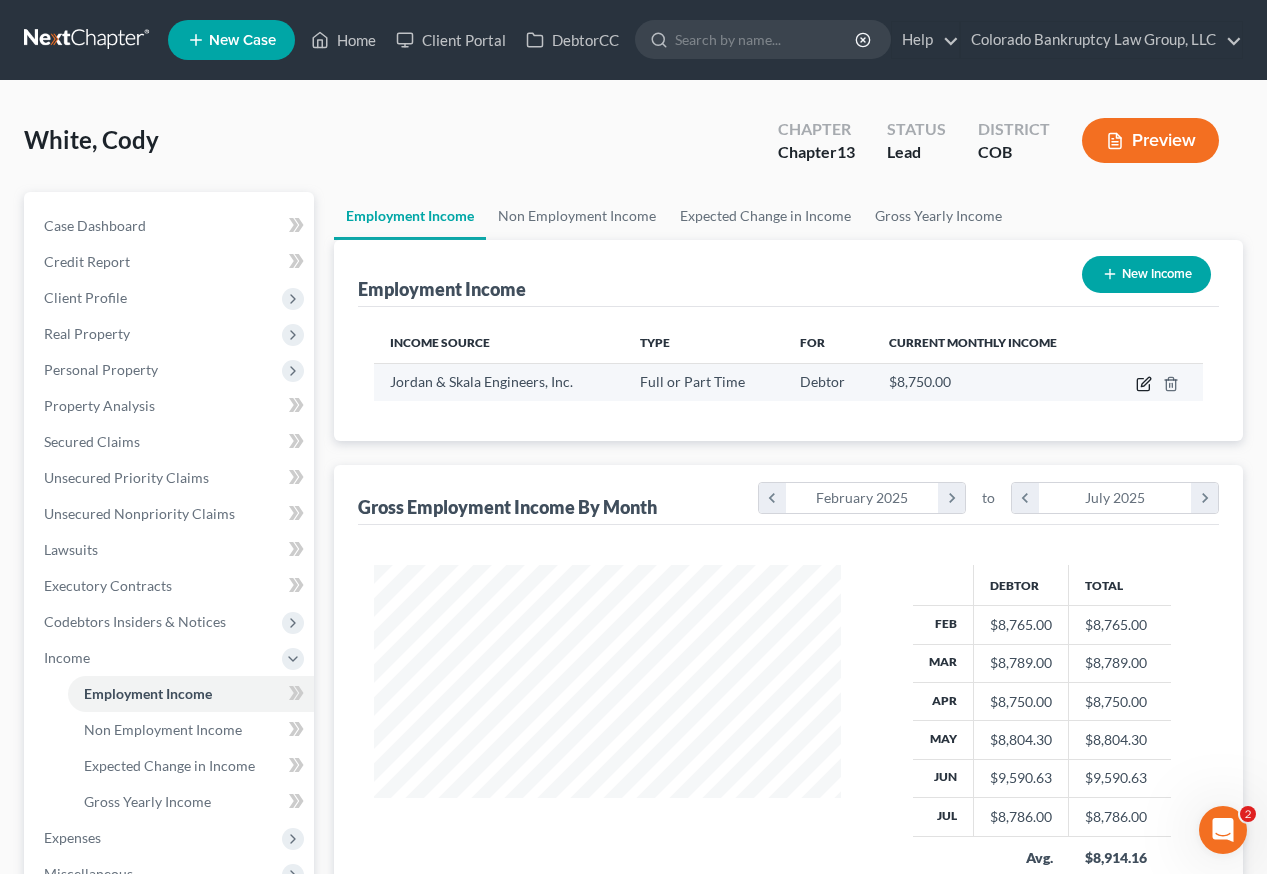 click 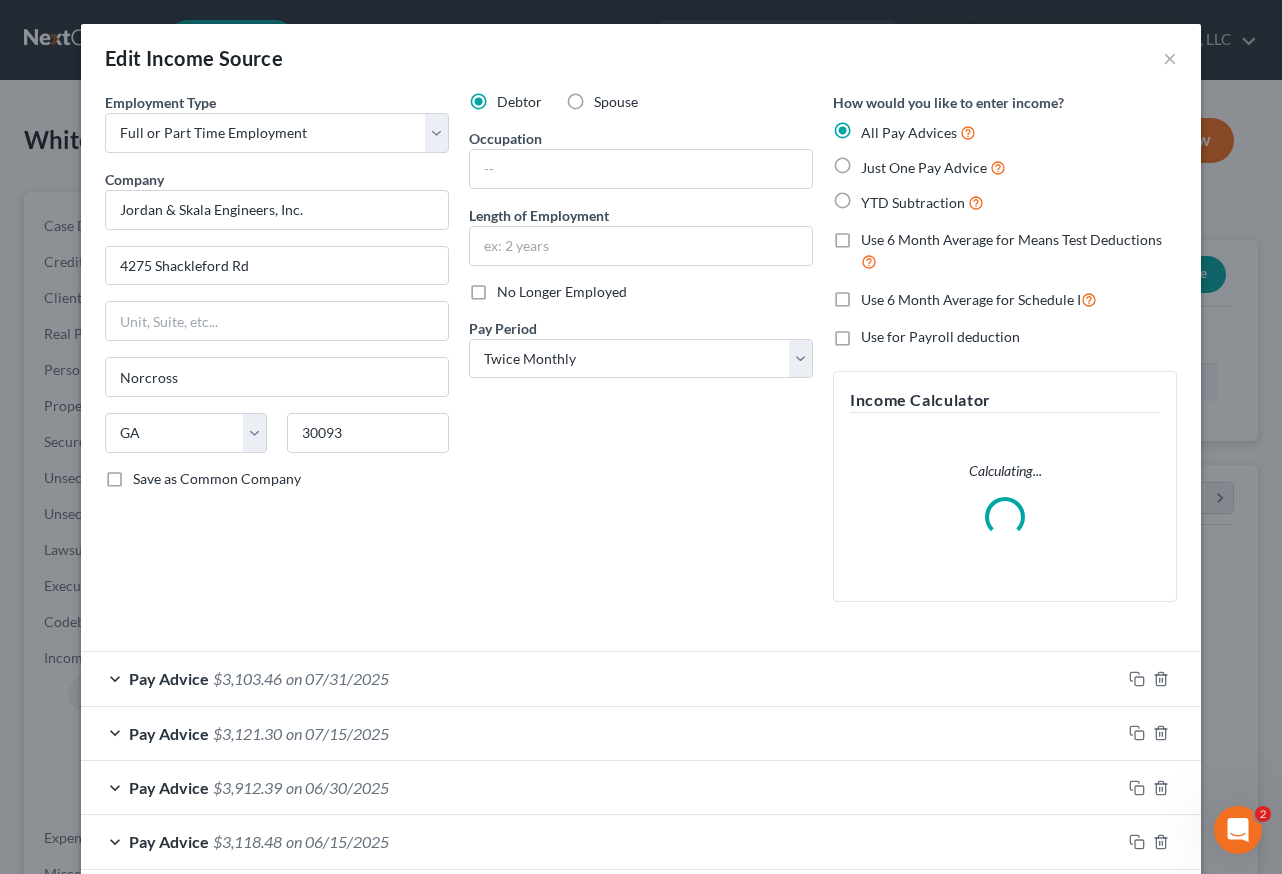 scroll, scrollTop: 999642, scrollLeft: 999486, axis: both 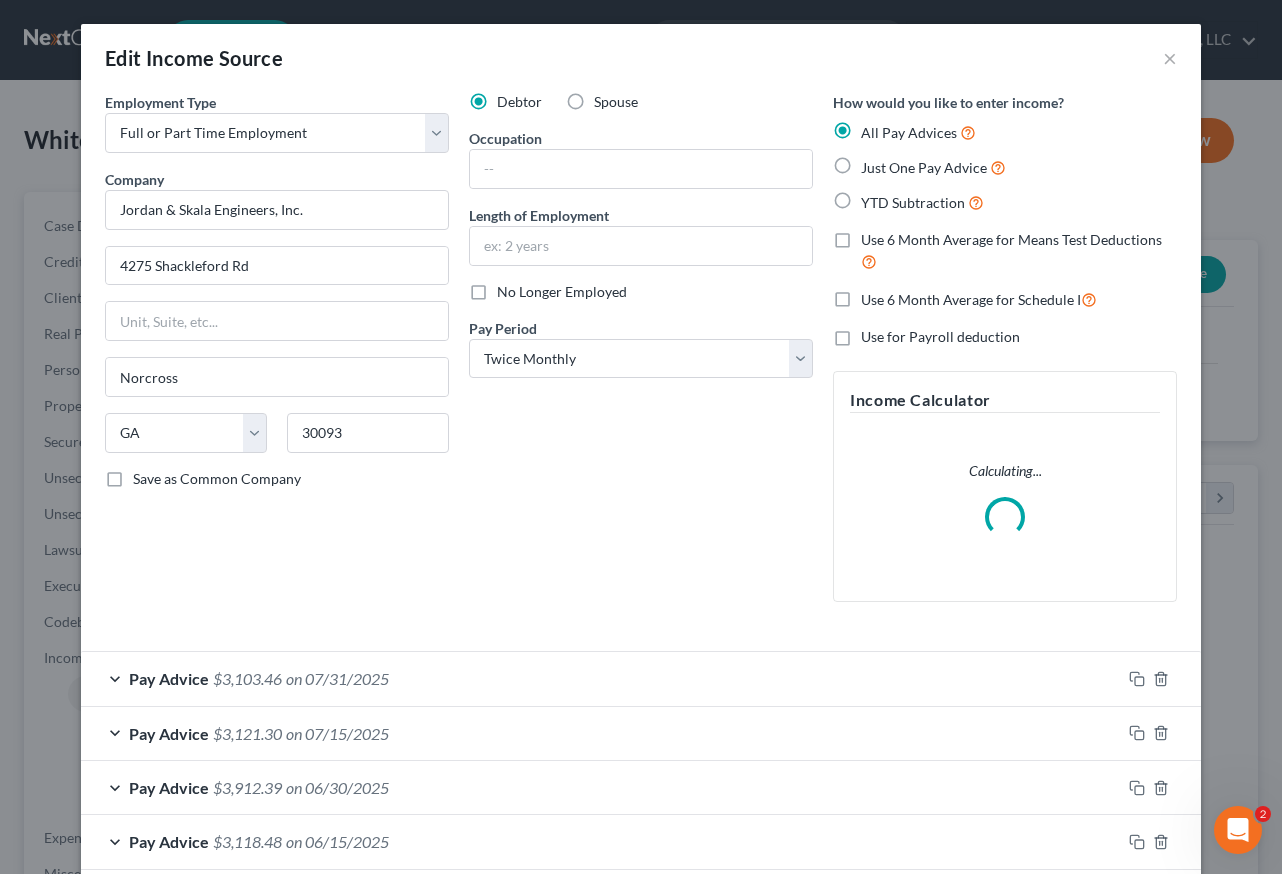 click on "Occupation" at bounding box center [505, 138] 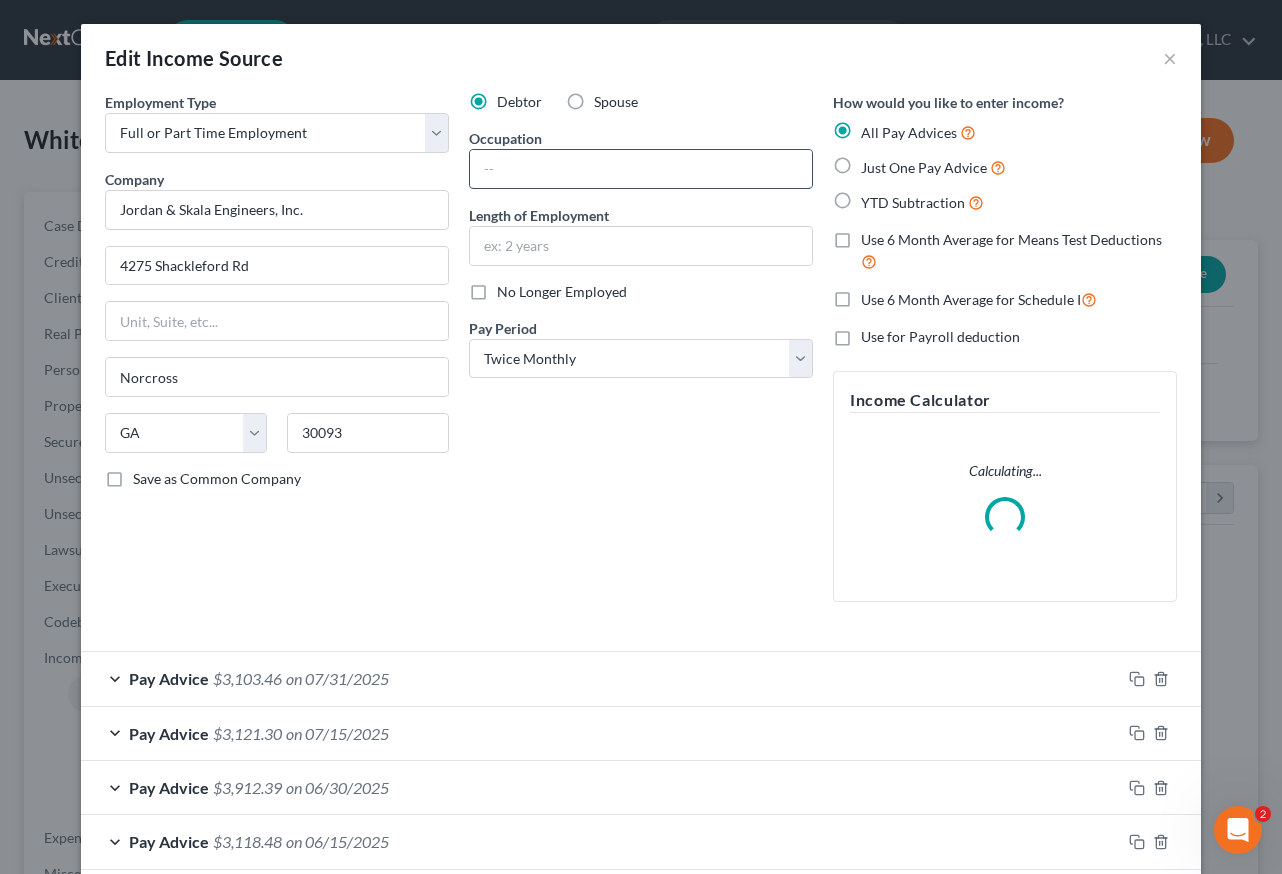 click at bounding box center (641, 169) 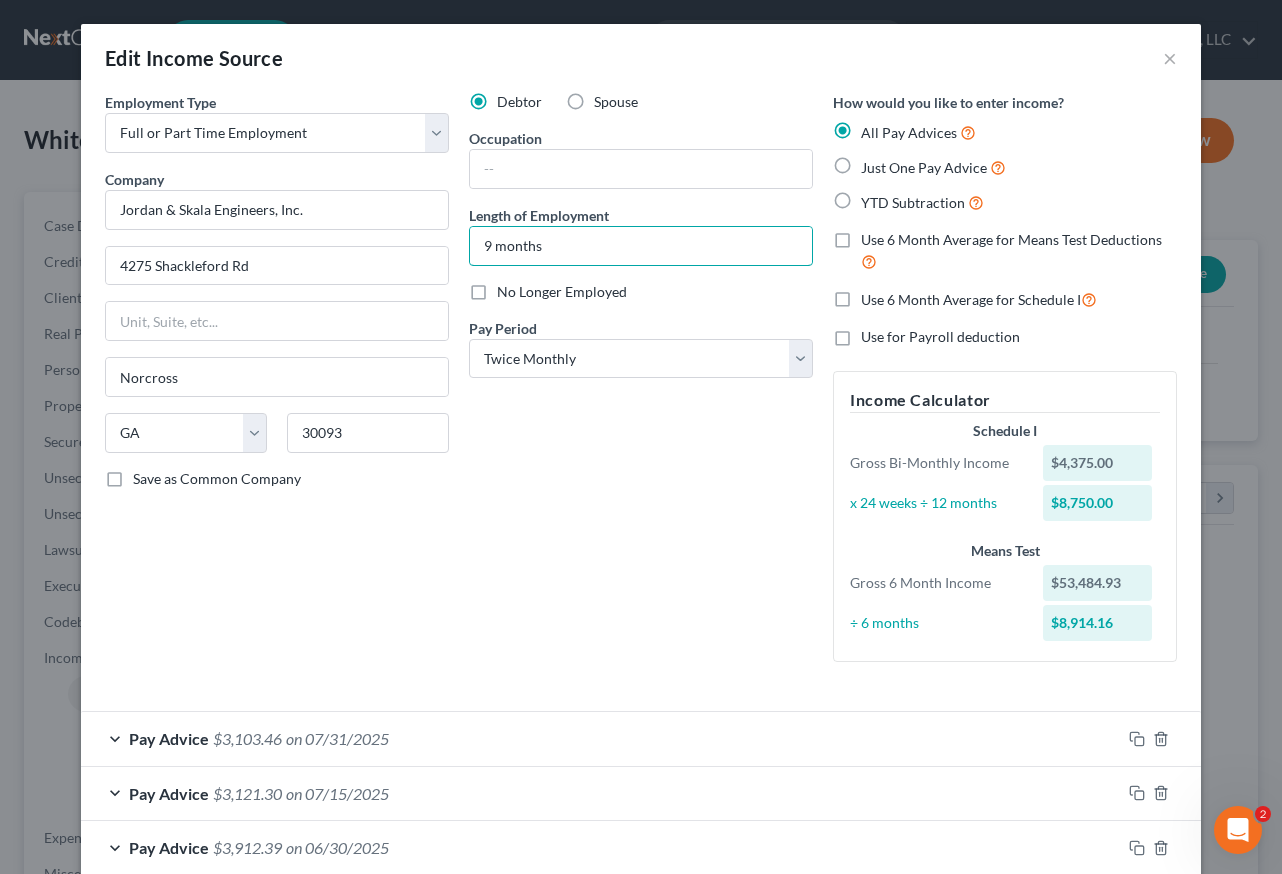 type on "9 months" 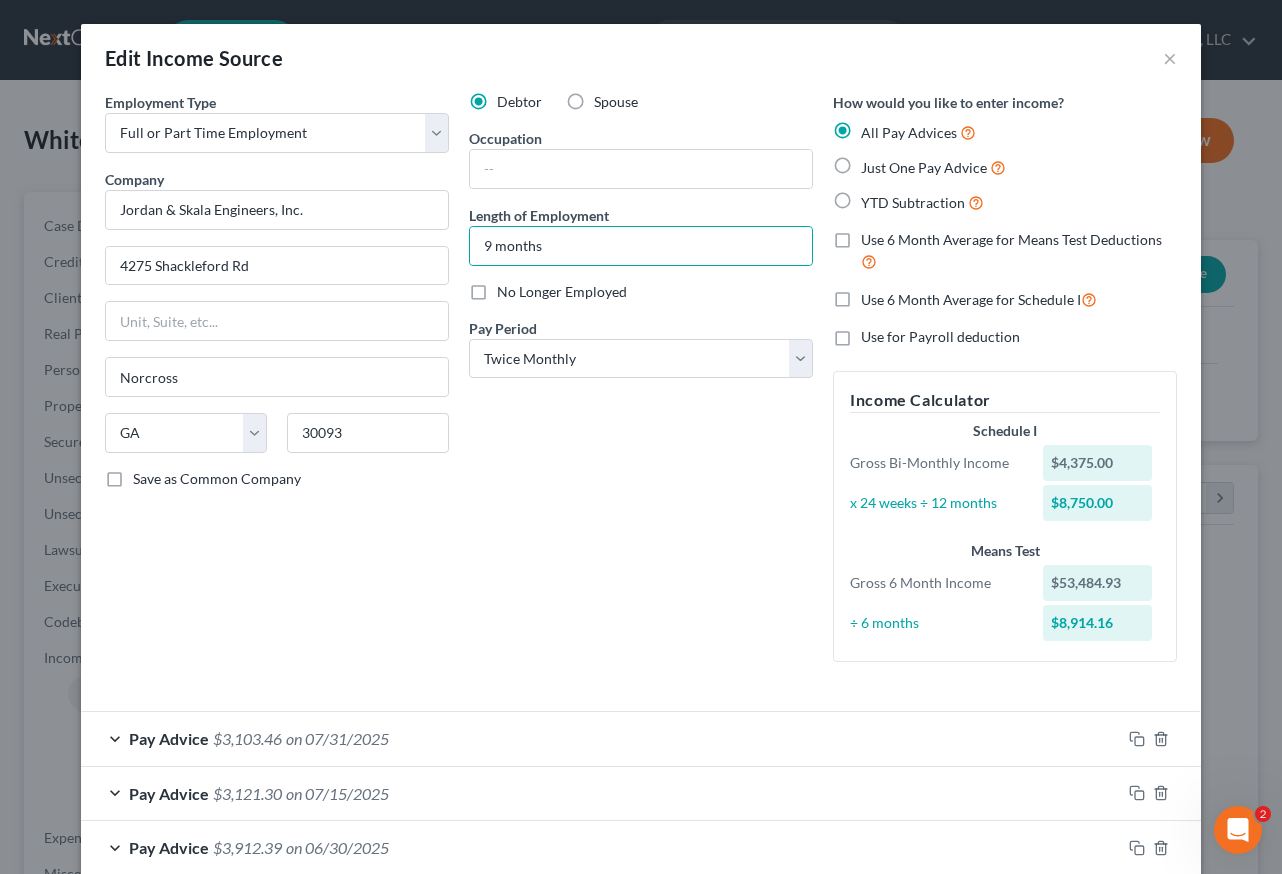 click on "Debtor Spouse Occupation Length of Employment [NUMBER] months No Longer Employed
Pay Period
*
Select Monthly Twice Monthly Every Other Week Weekly" at bounding box center (641, 385) 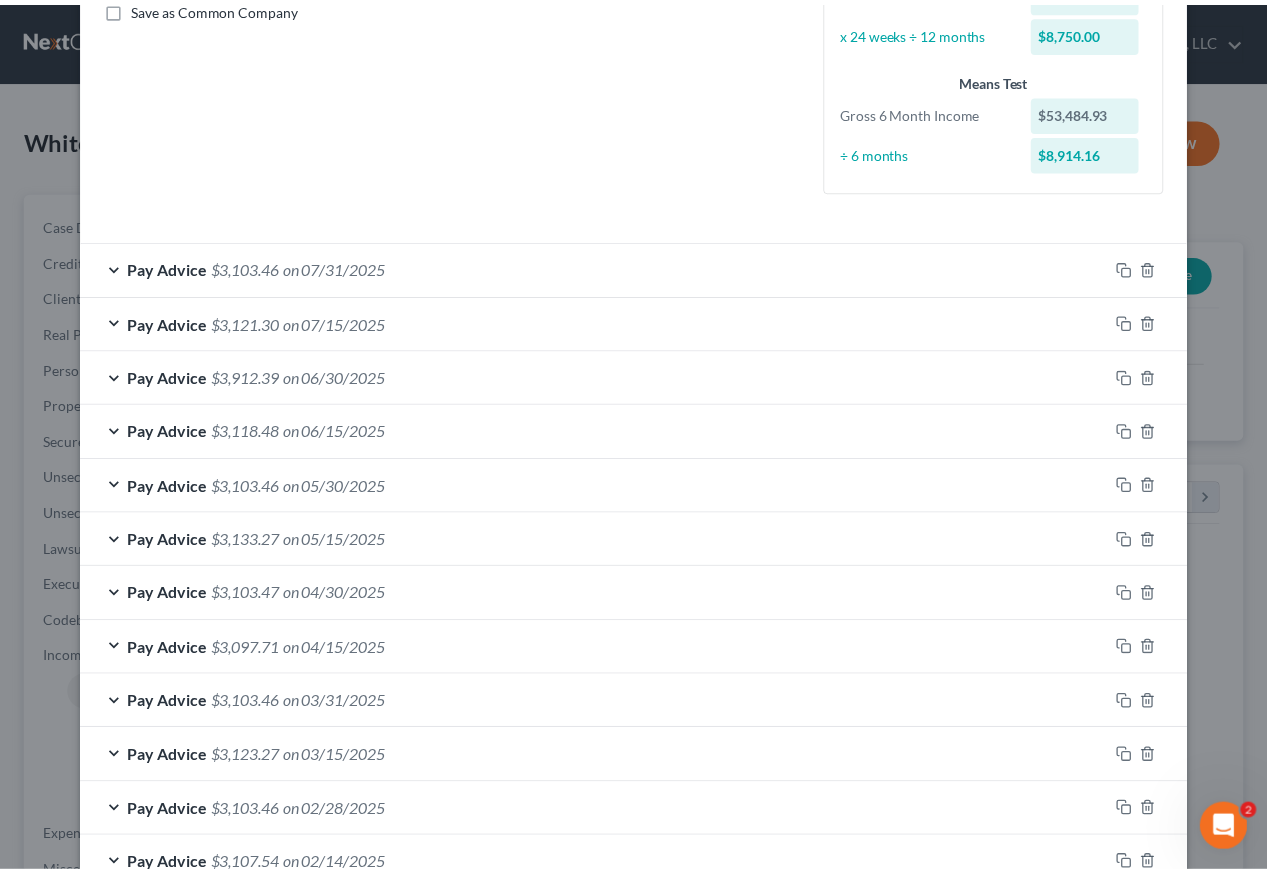 scroll, scrollTop: 600, scrollLeft: 0, axis: vertical 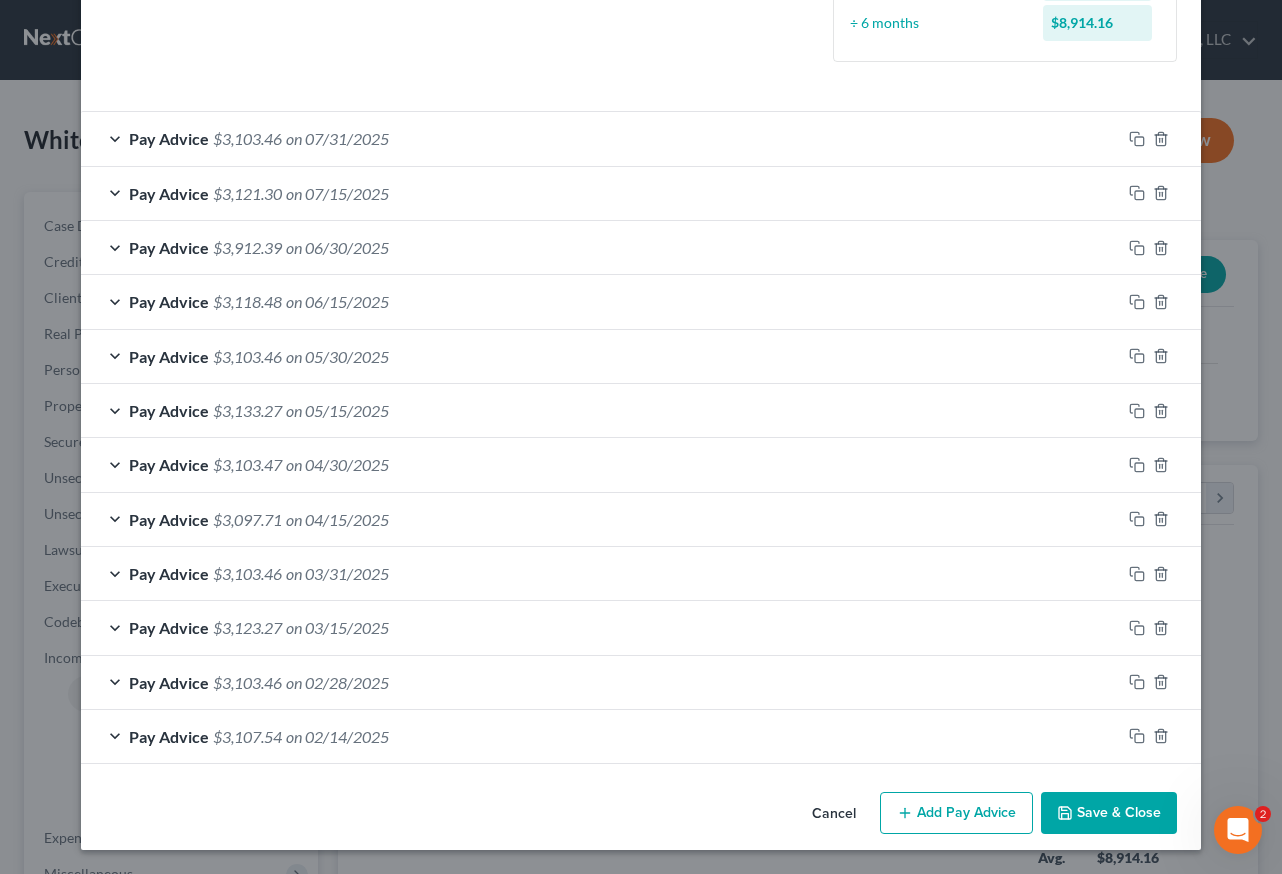 click on "Save & Close" at bounding box center (1109, 813) 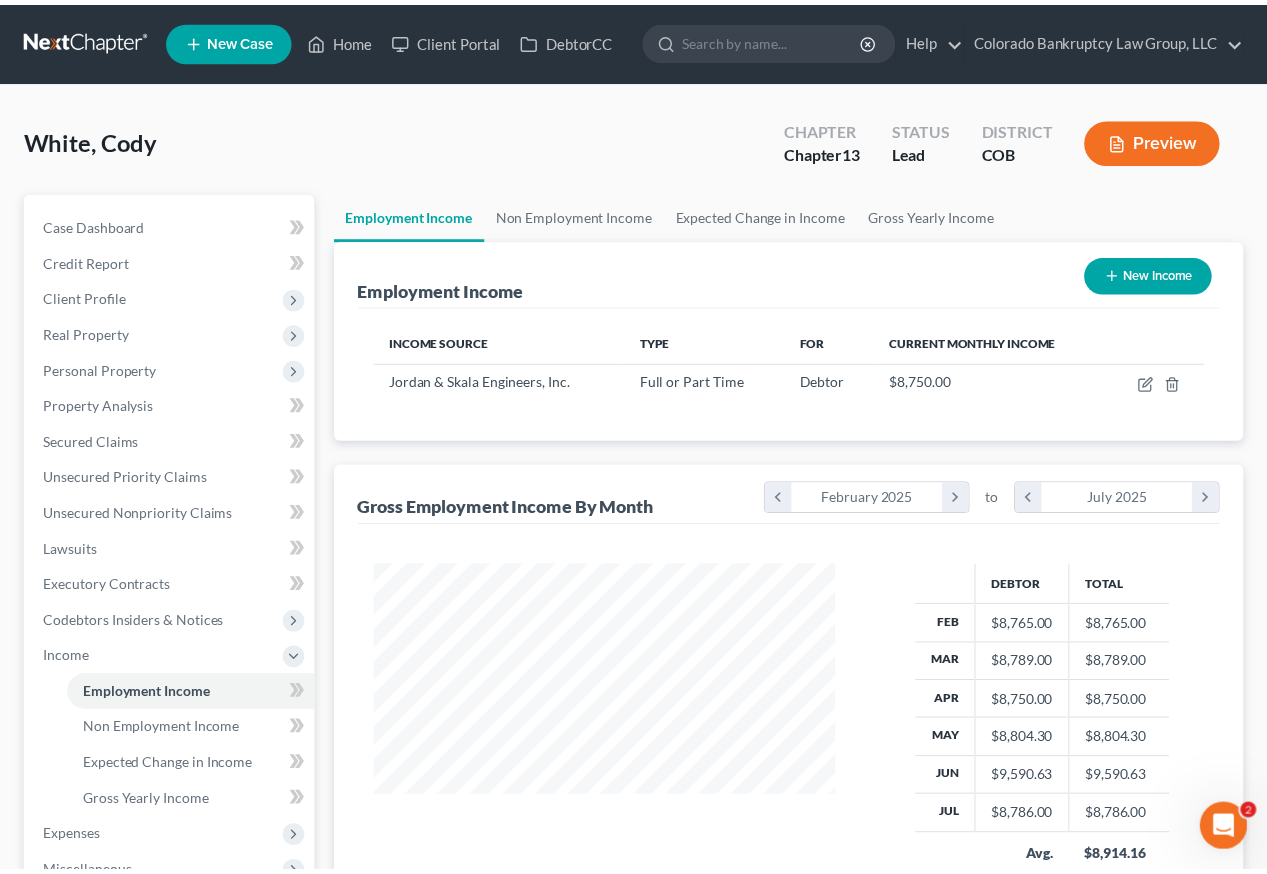 scroll, scrollTop: 359, scrollLeft: 507, axis: both 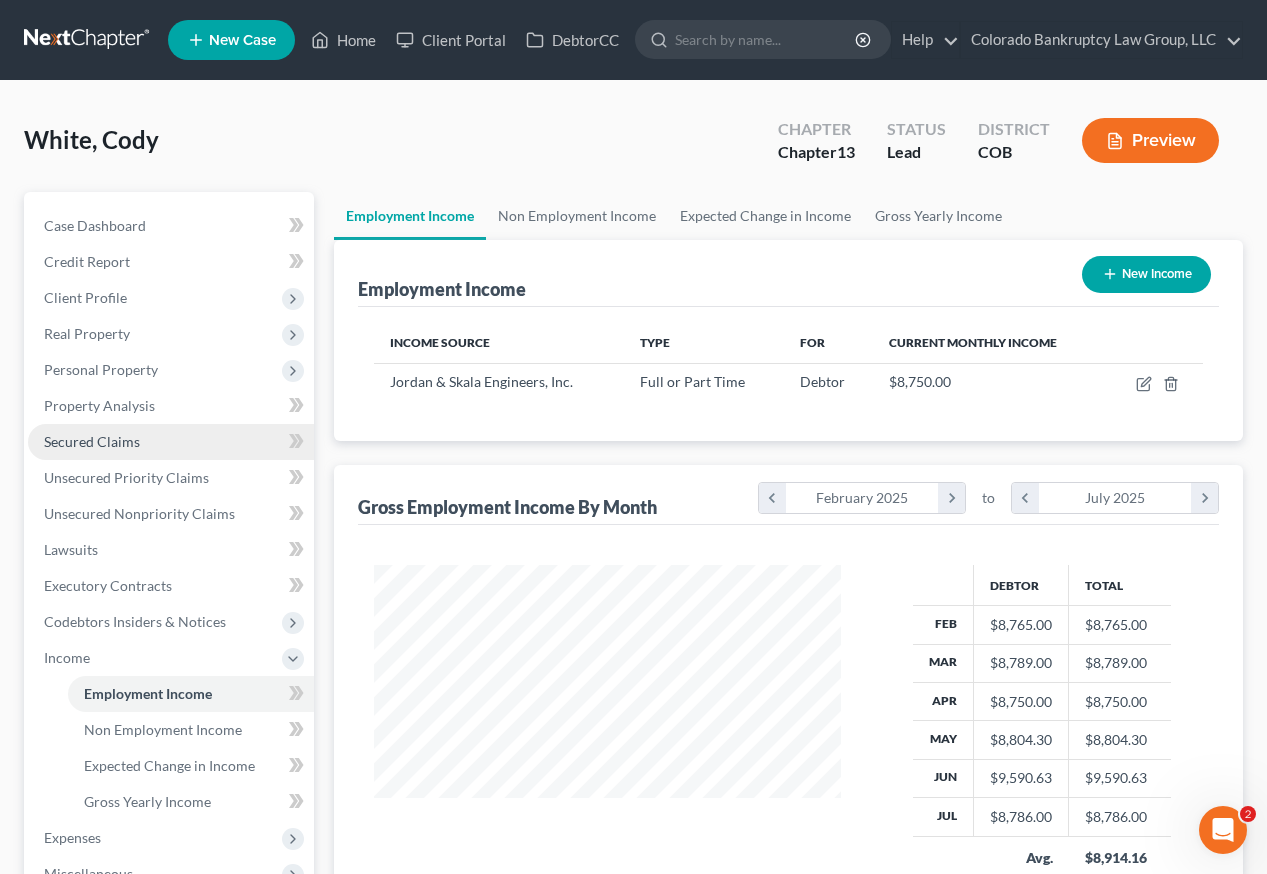 click on "Secured Claims" at bounding box center [92, 441] 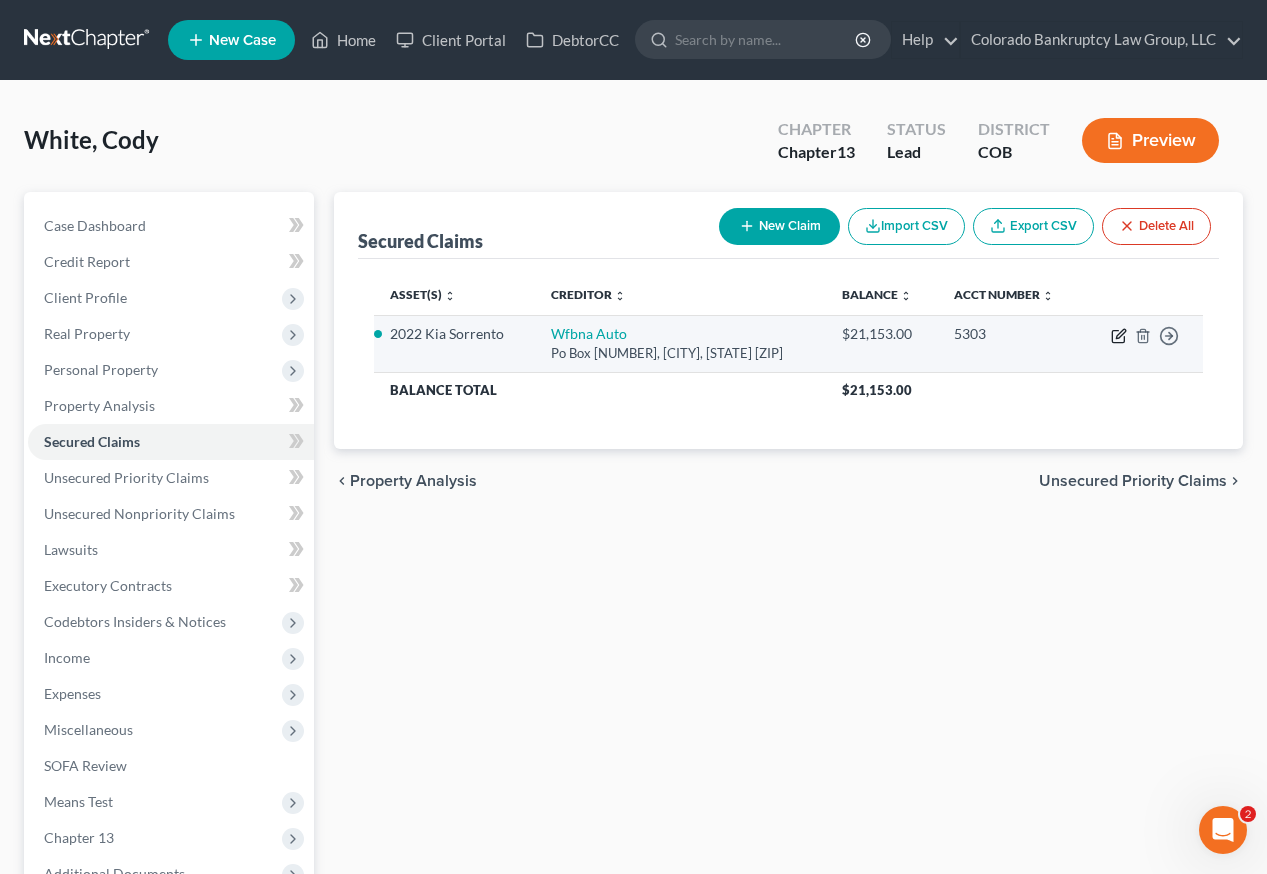 click 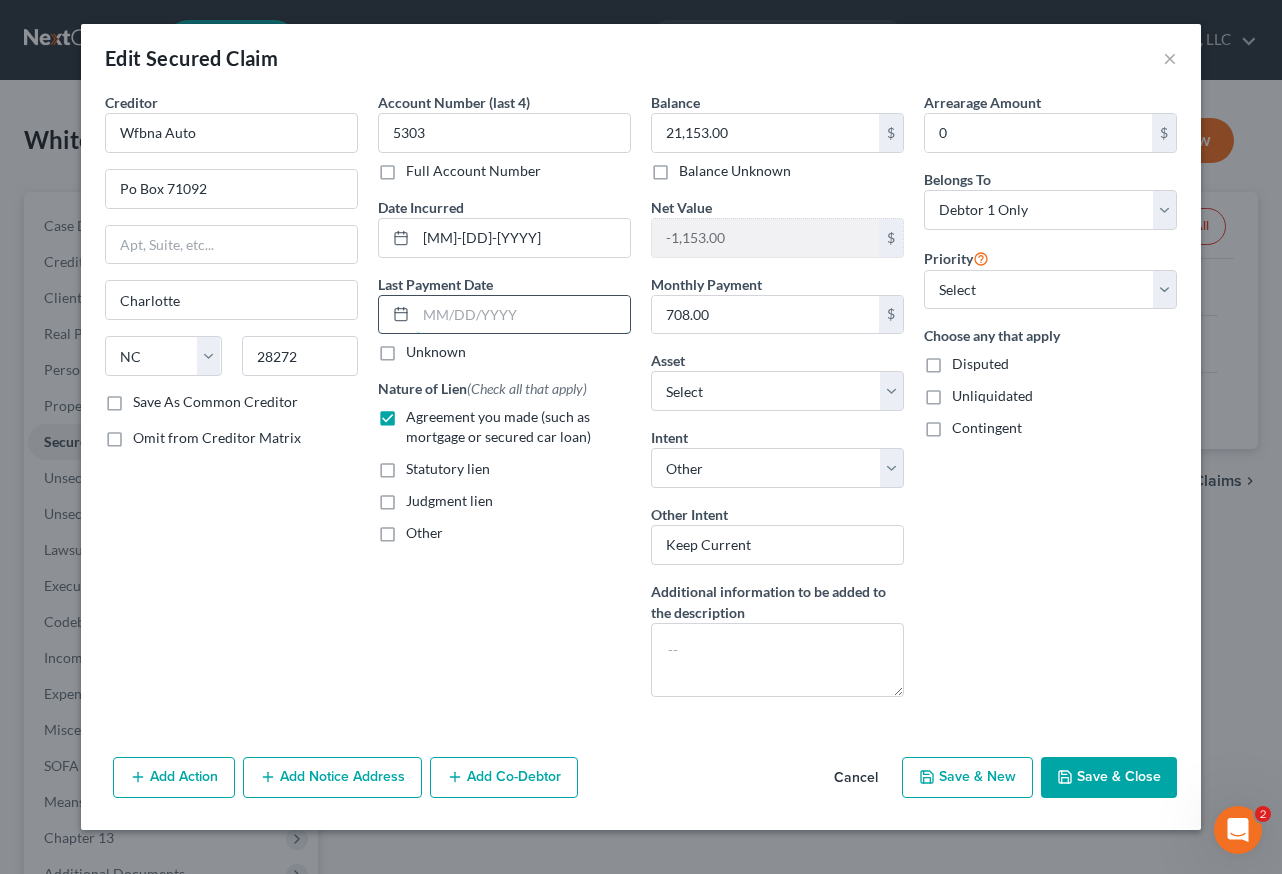 click at bounding box center (523, 315) 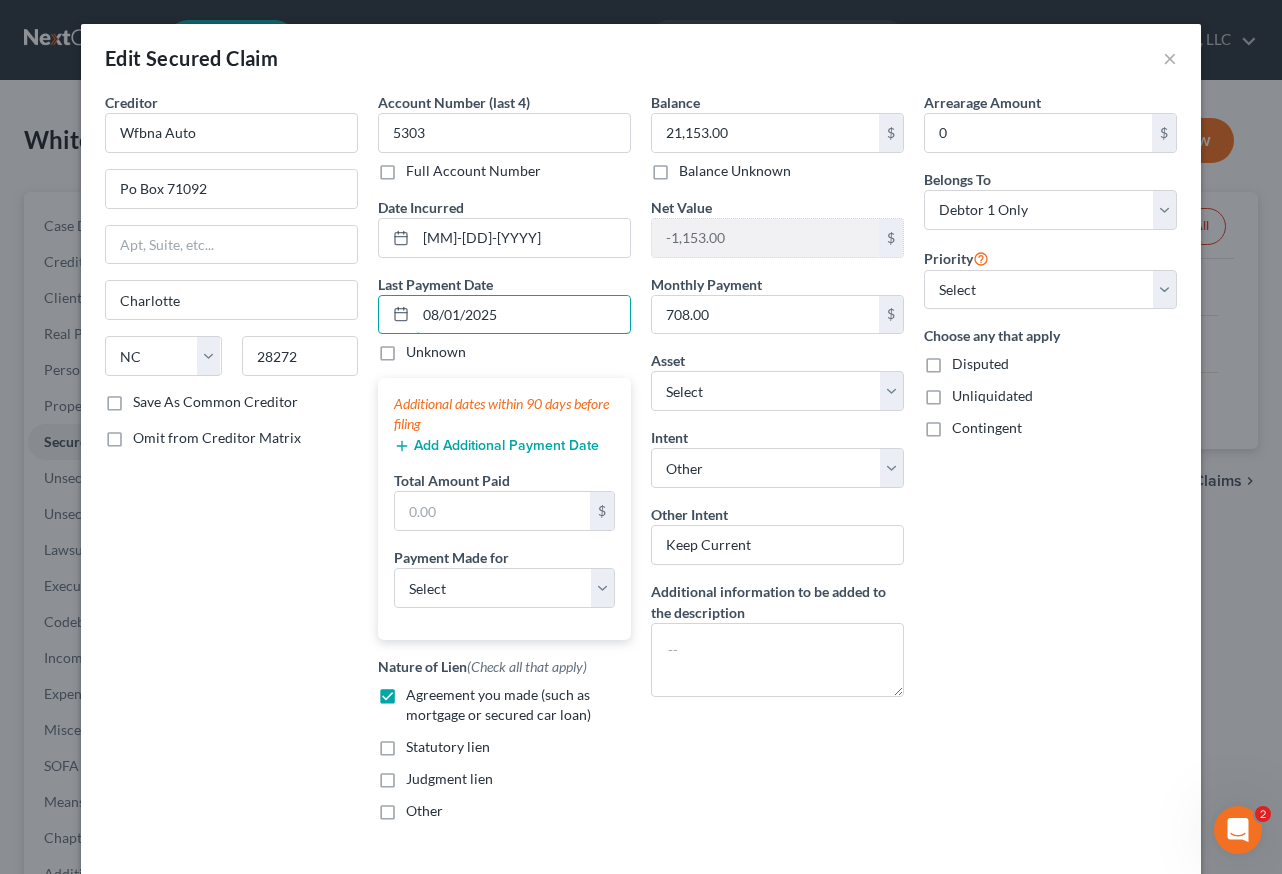 type on "08/01/2025" 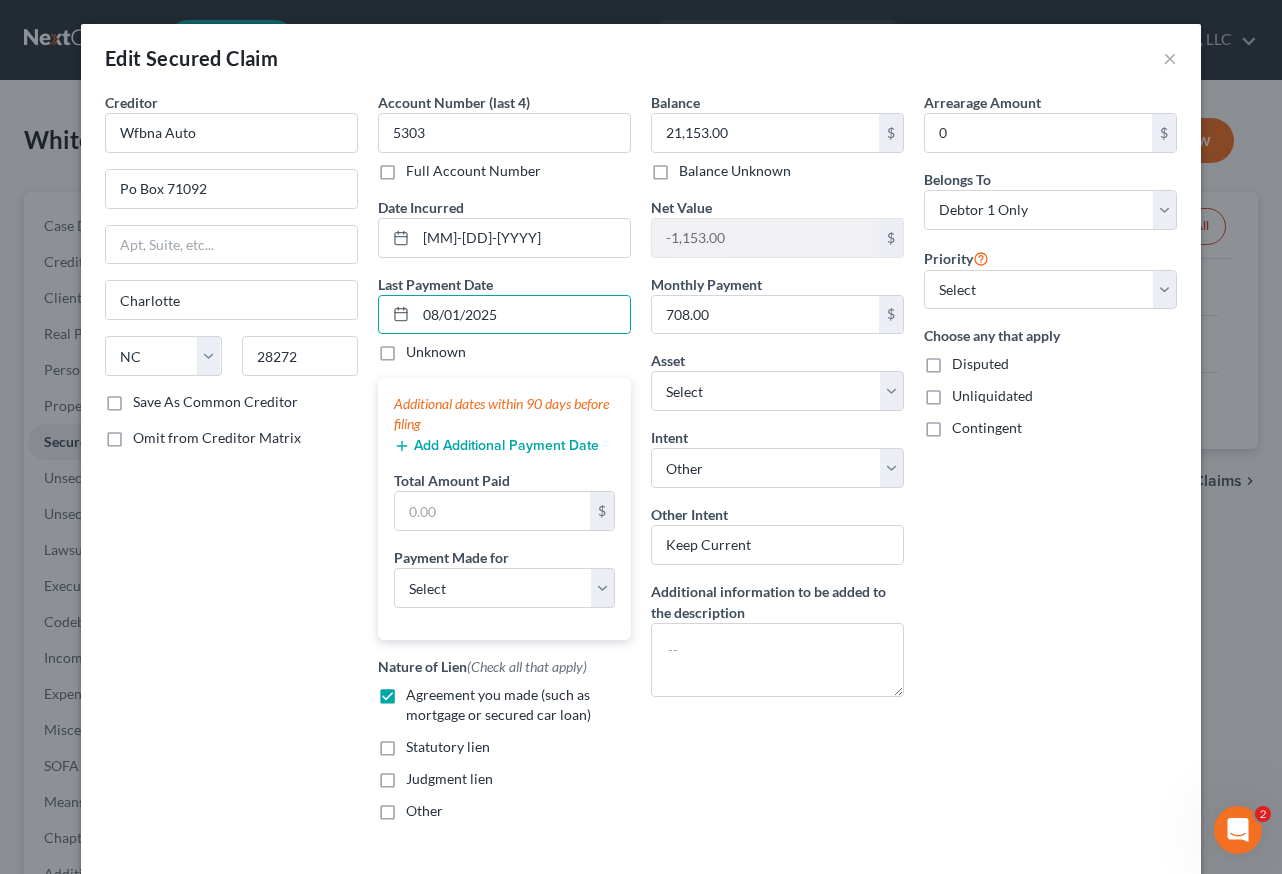 click on "Add Additional Payment Date" at bounding box center (496, 446) 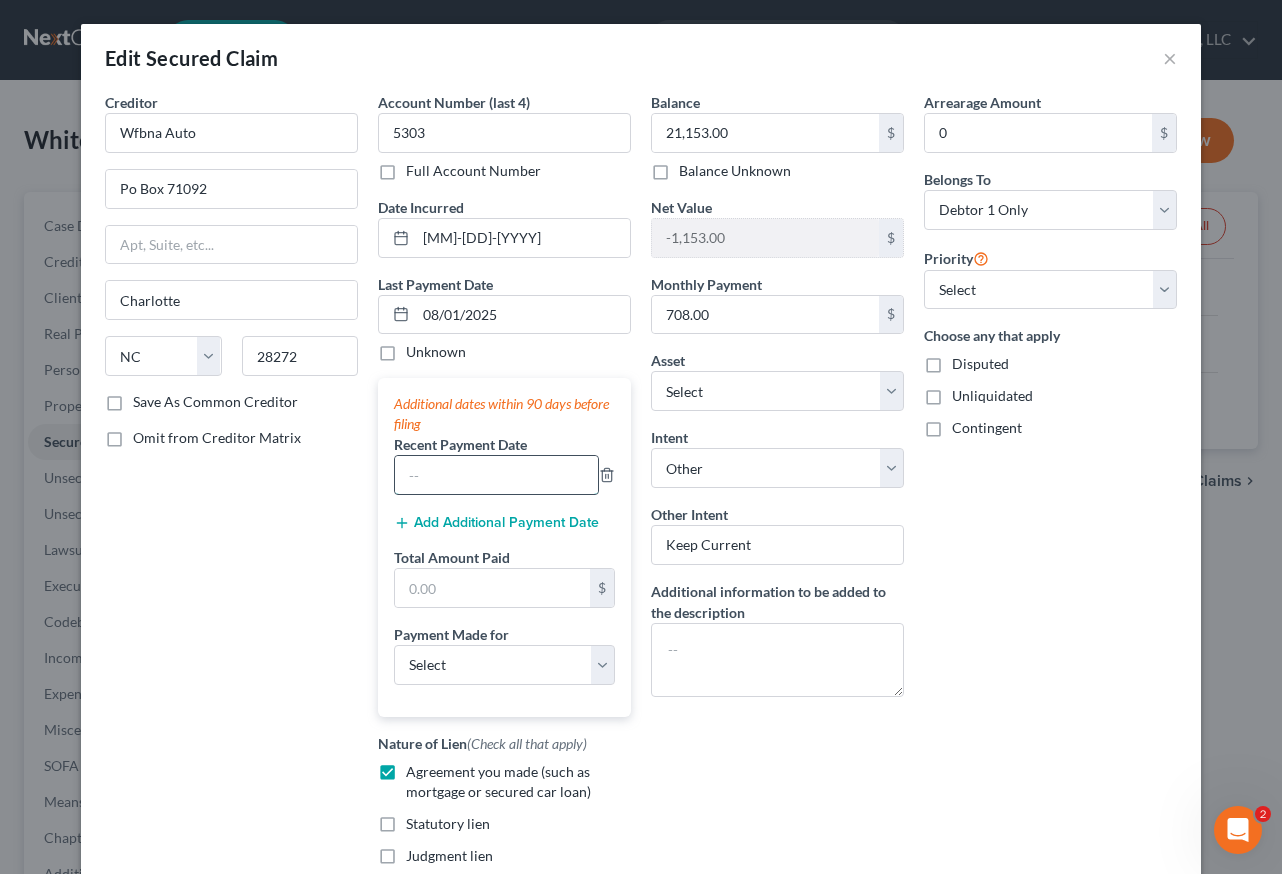 click at bounding box center (496, 475) 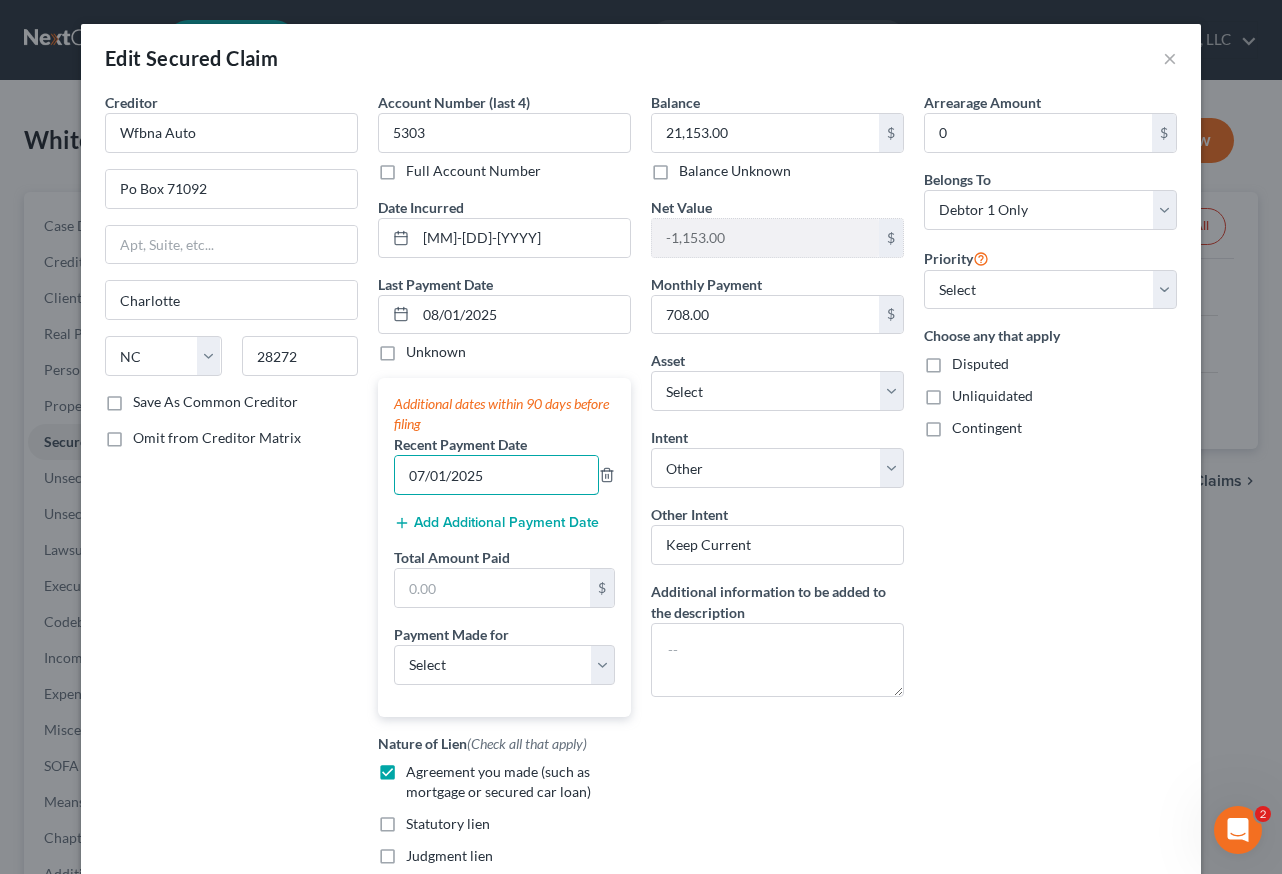 type on "07/01/2025" 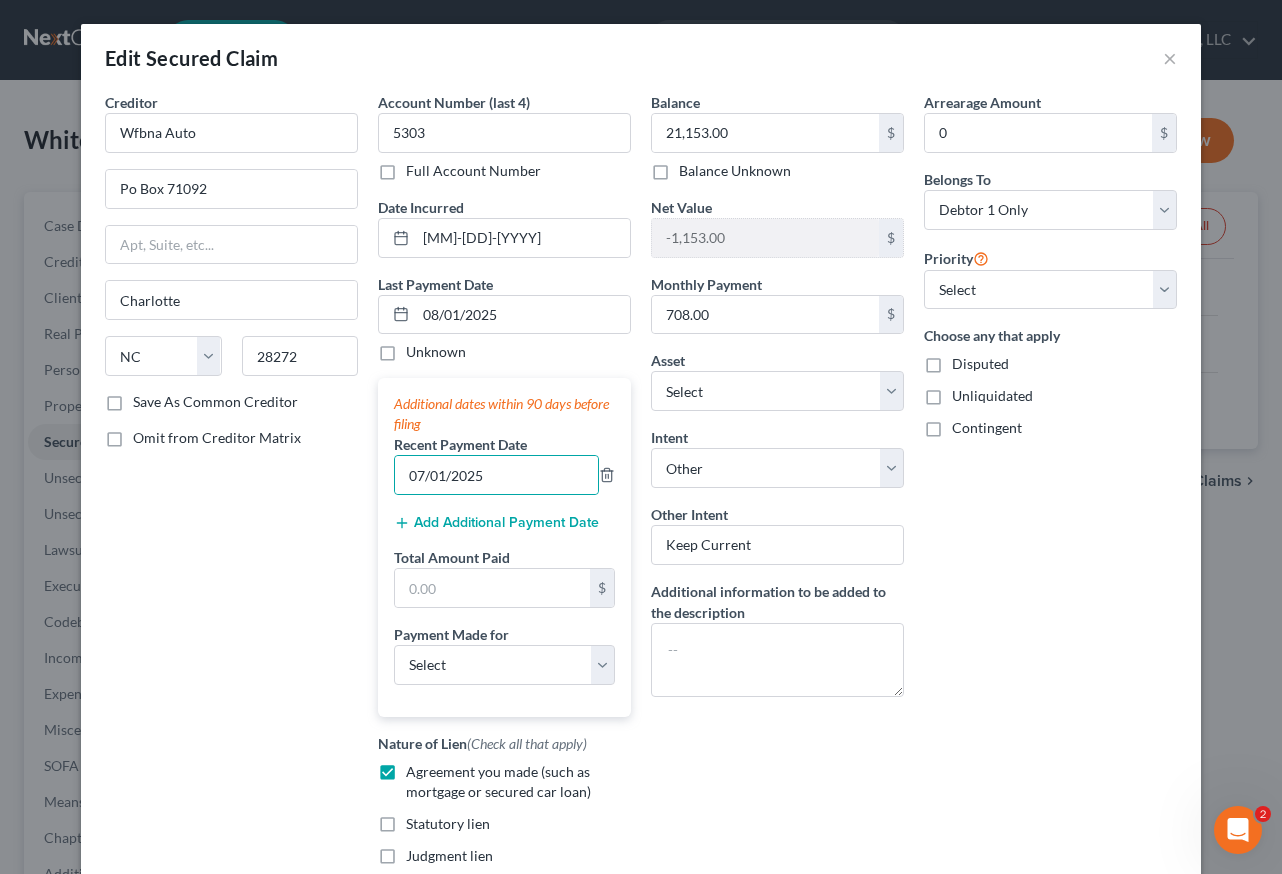 click on "Add Additional Payment Date" at bounding box center (496, 523) 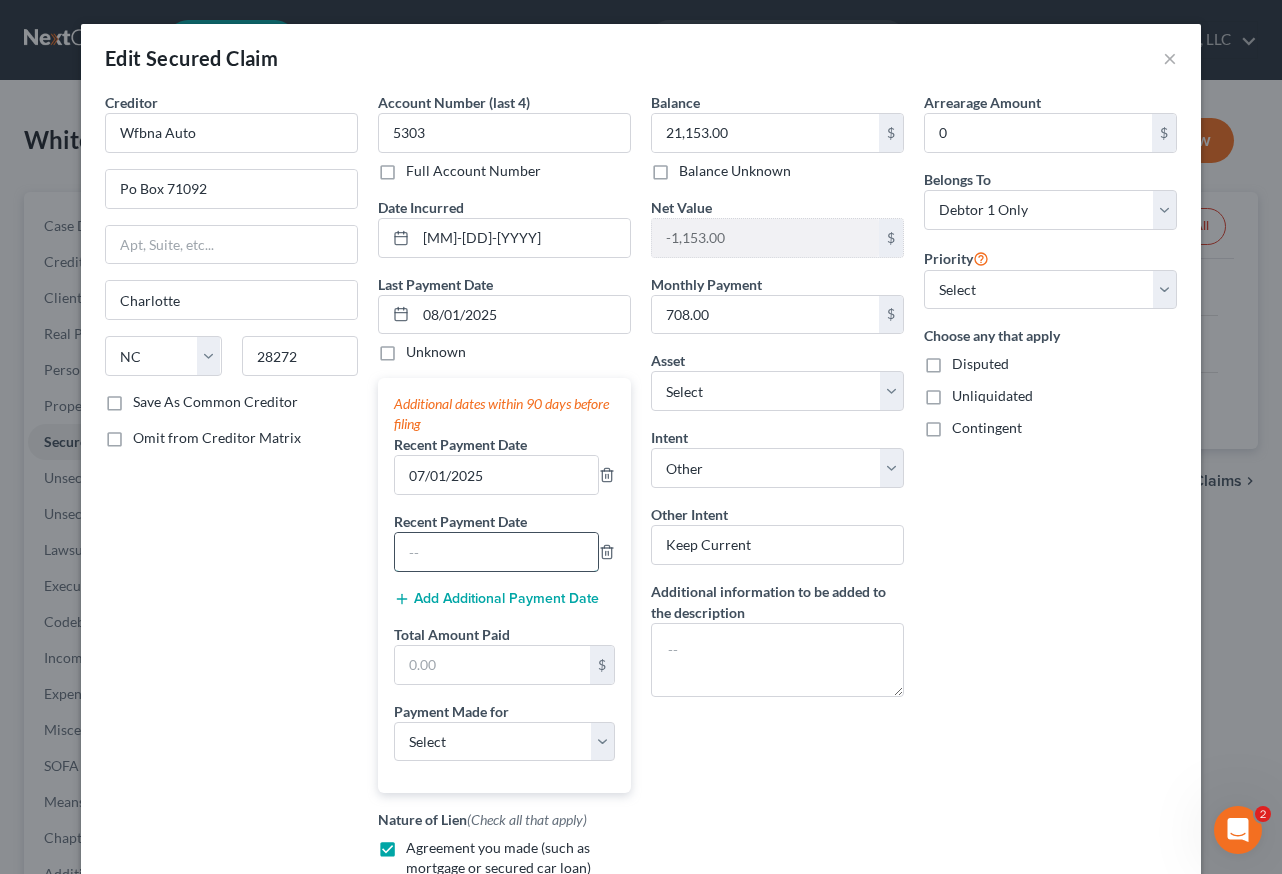 click at bounding box center [496, 552] 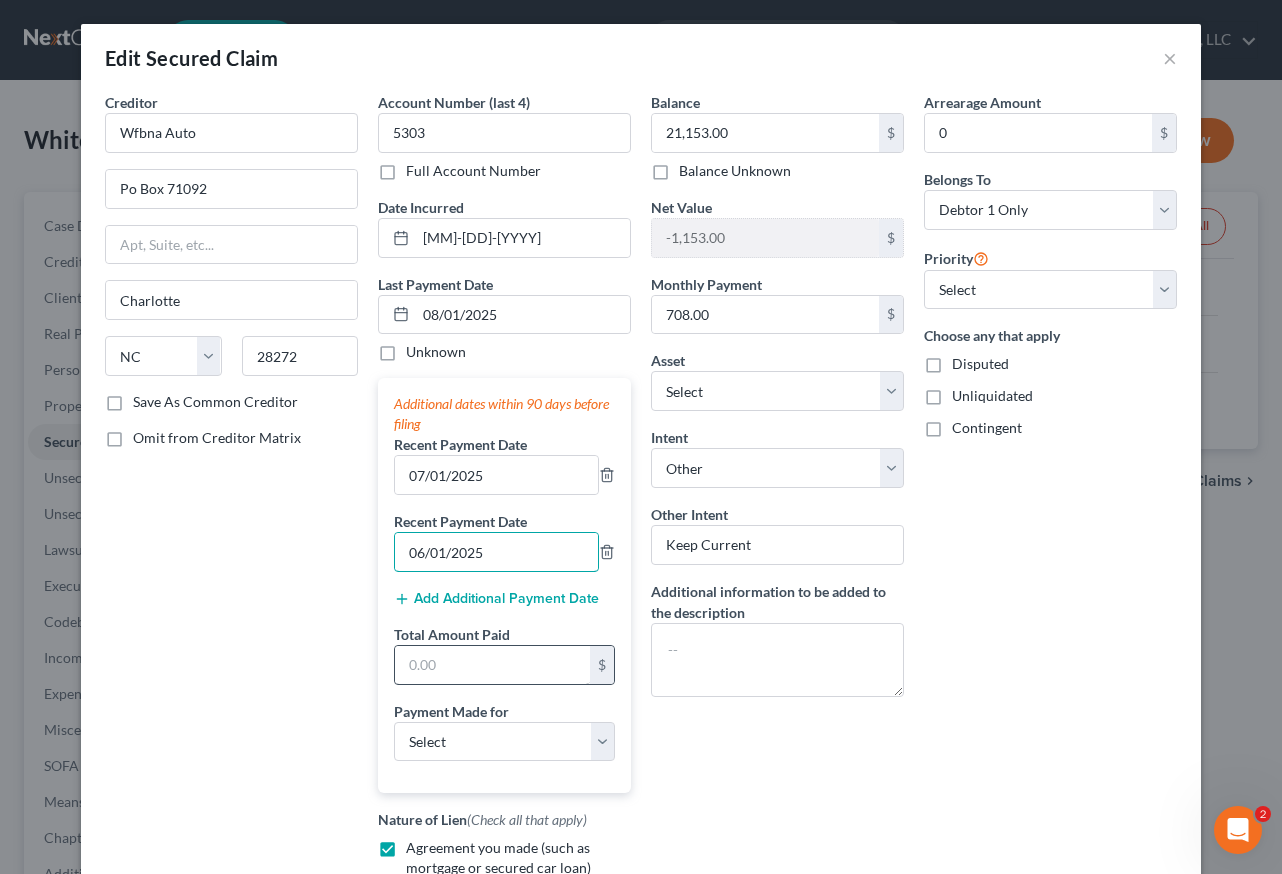 type on "06/01/2025" 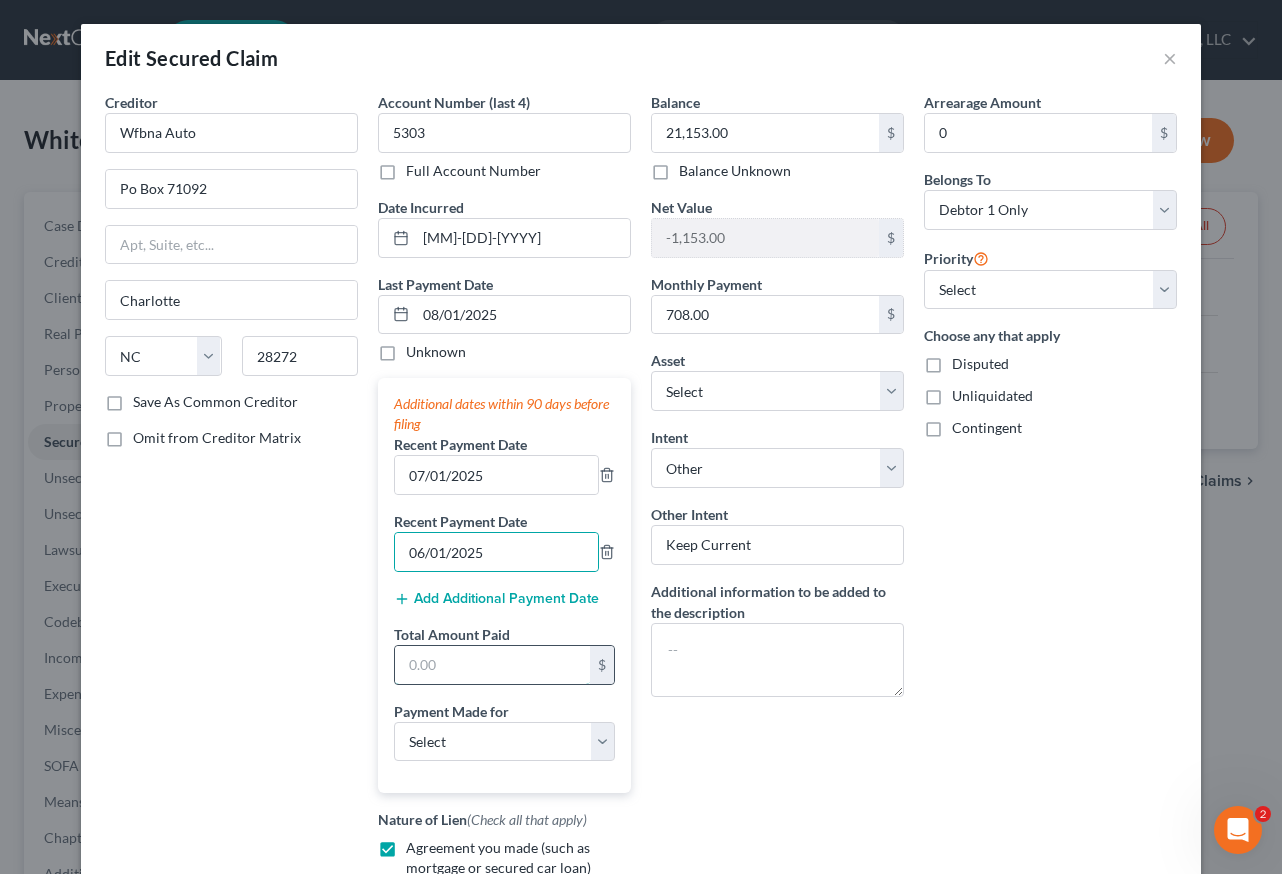 click at bounding box center [492, 665] 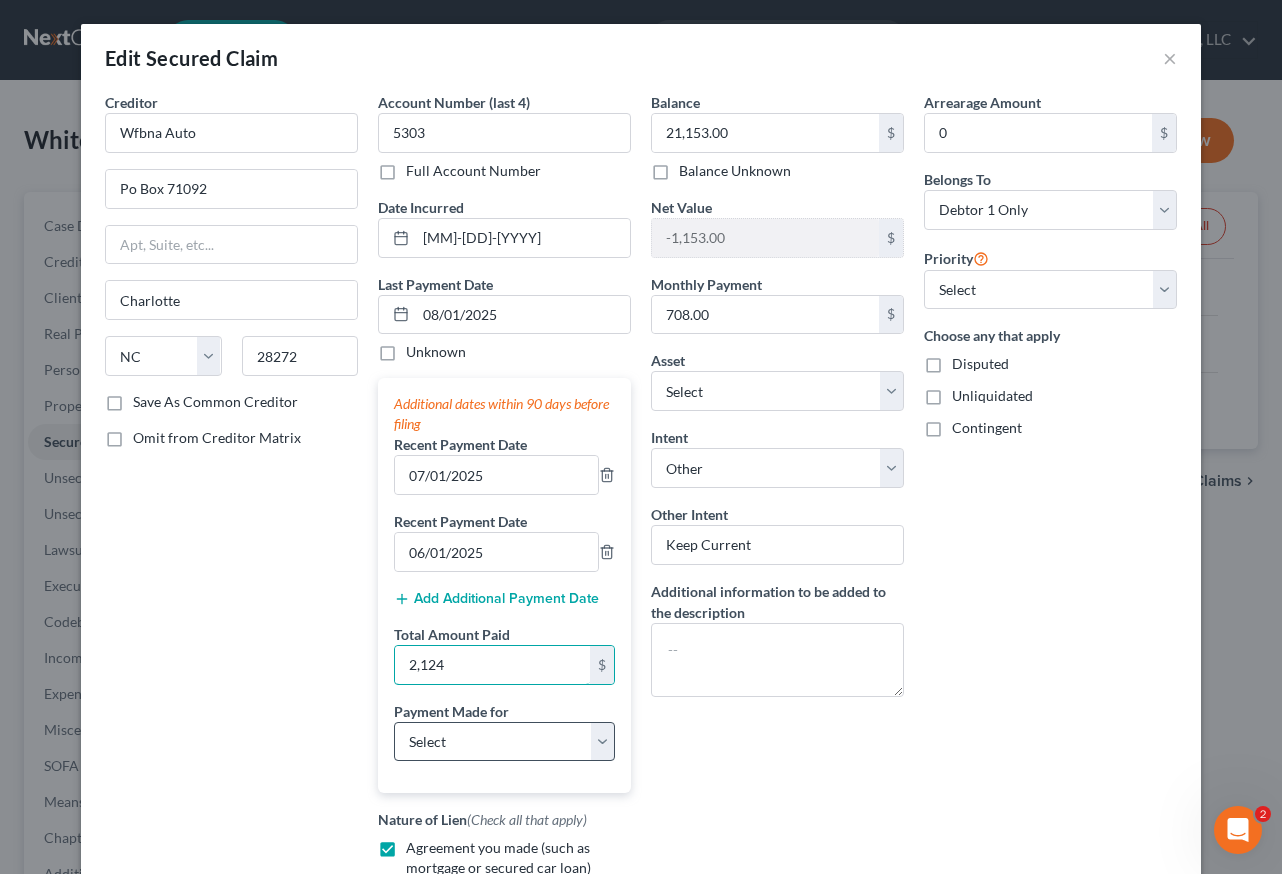 type on "2,124" 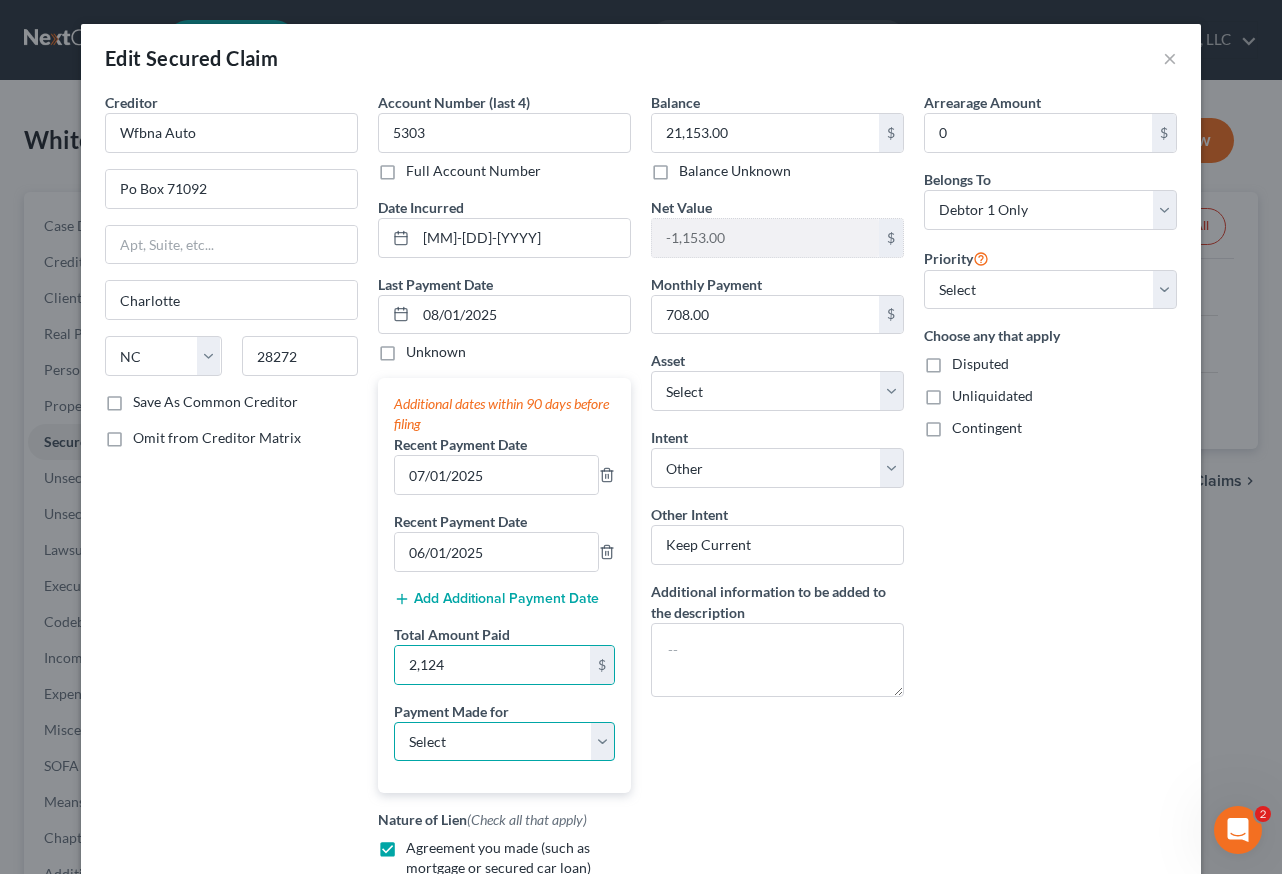 click on "Select Car Credit Card Loan Repayment Mortgage Other Suppliers Or Vendors" at bounding box center (504, 742) 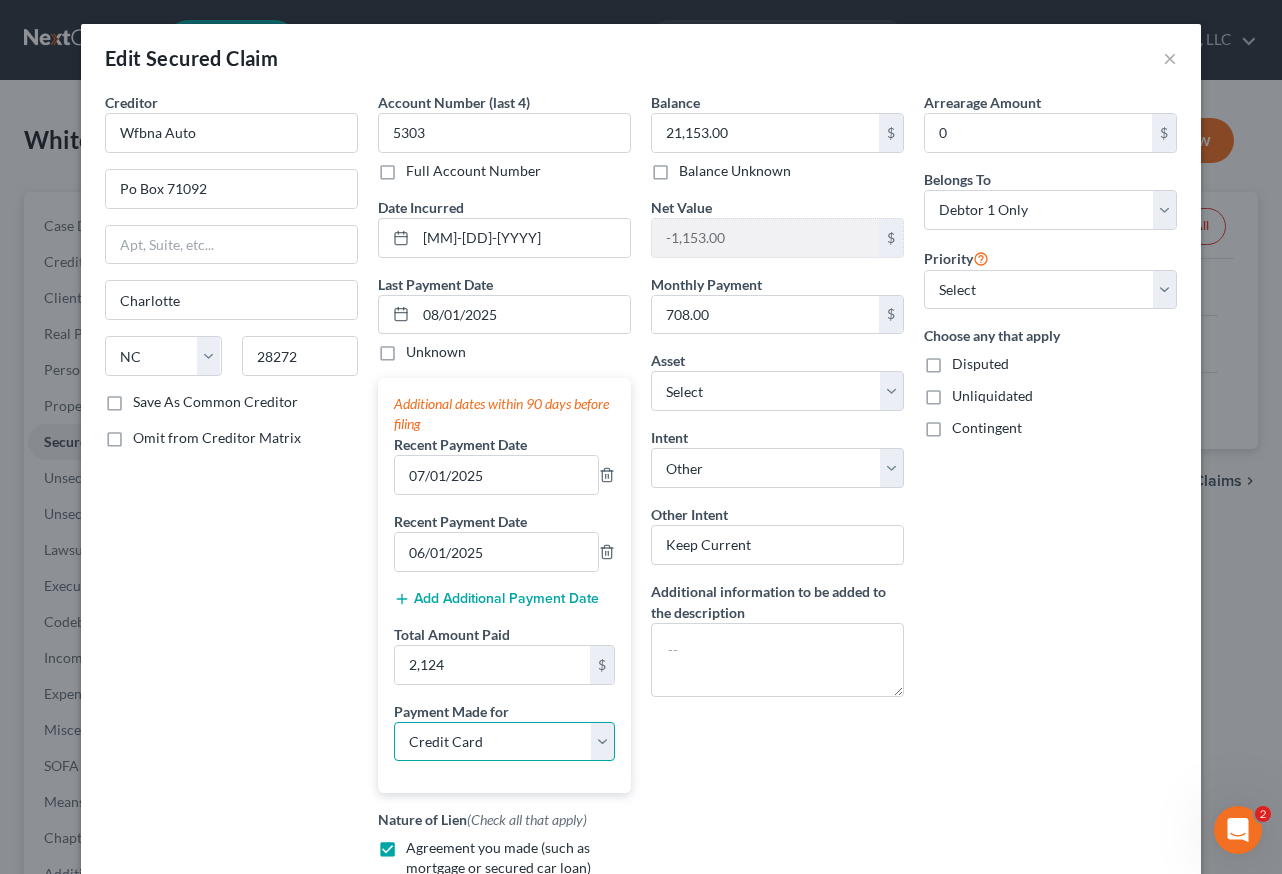 click on "Select Car Credit Card Loan Repayment Mortgage Other Suppliers Or Vendors" at bounding box center (504, 742) 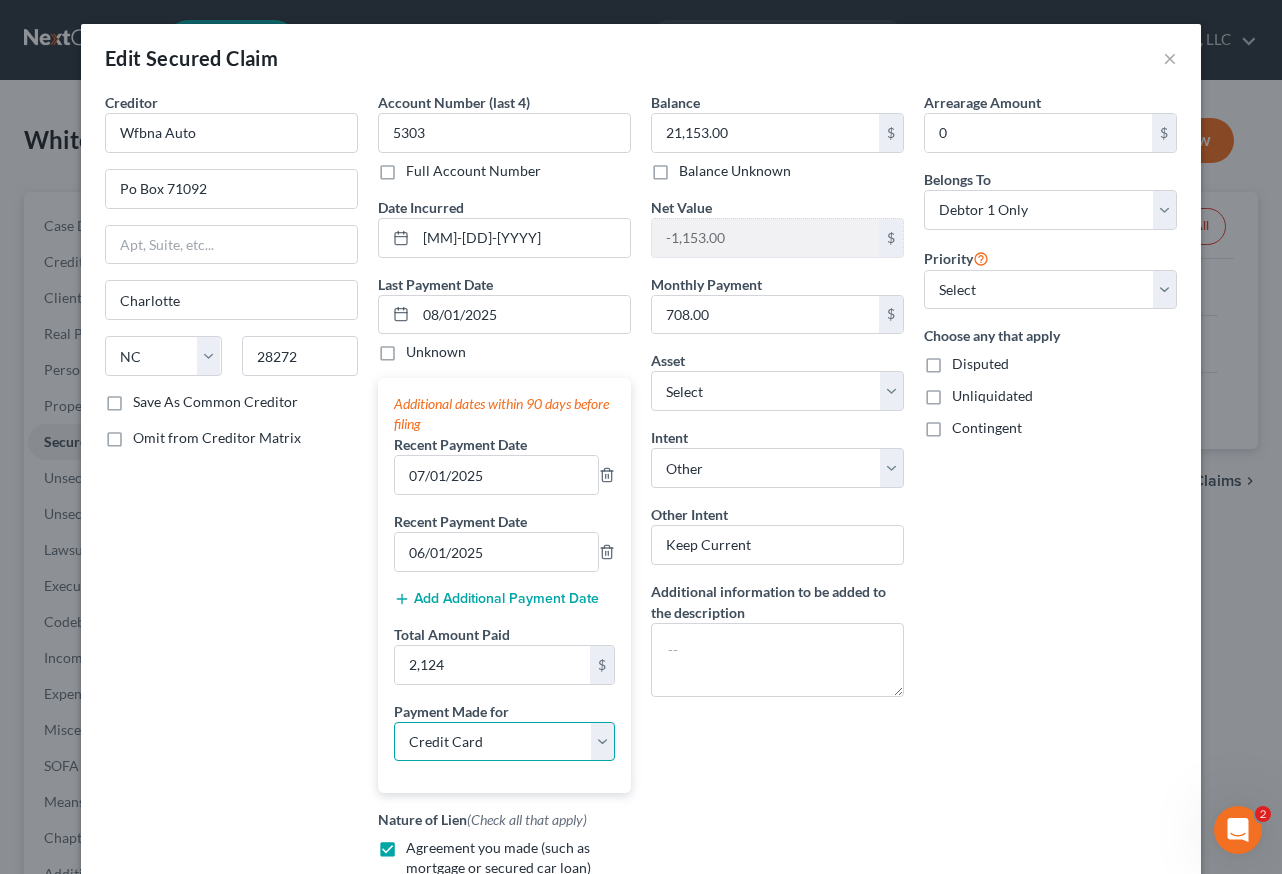 click on "Select Car Credit Card Loan Repayment Mortgage Other Suppliers Or Vendors" at bounding box center (504, 742) 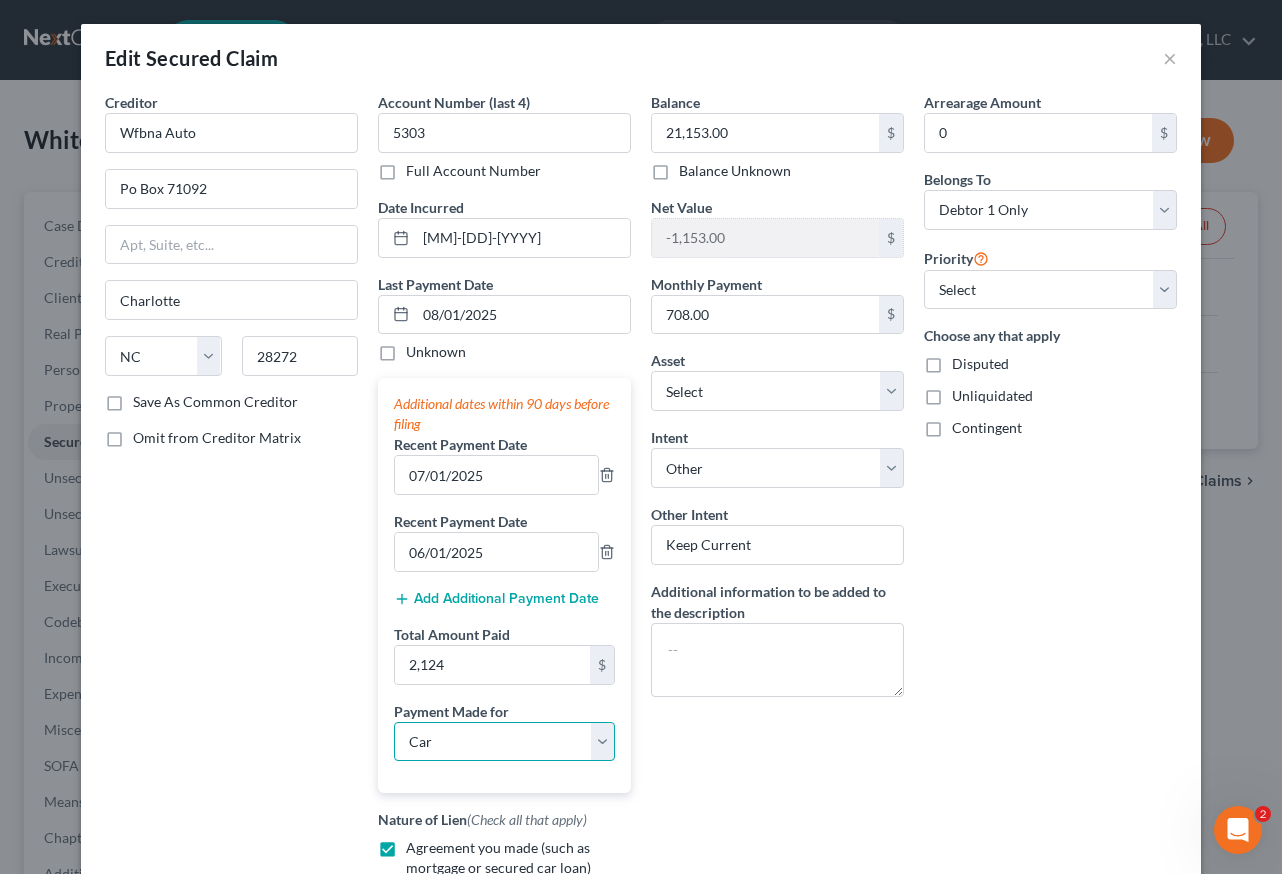 click on "Select Car Credit Card Loan Repayment Mortgage Other Suppliers Or Vendors" at bounding box center (504, 742) 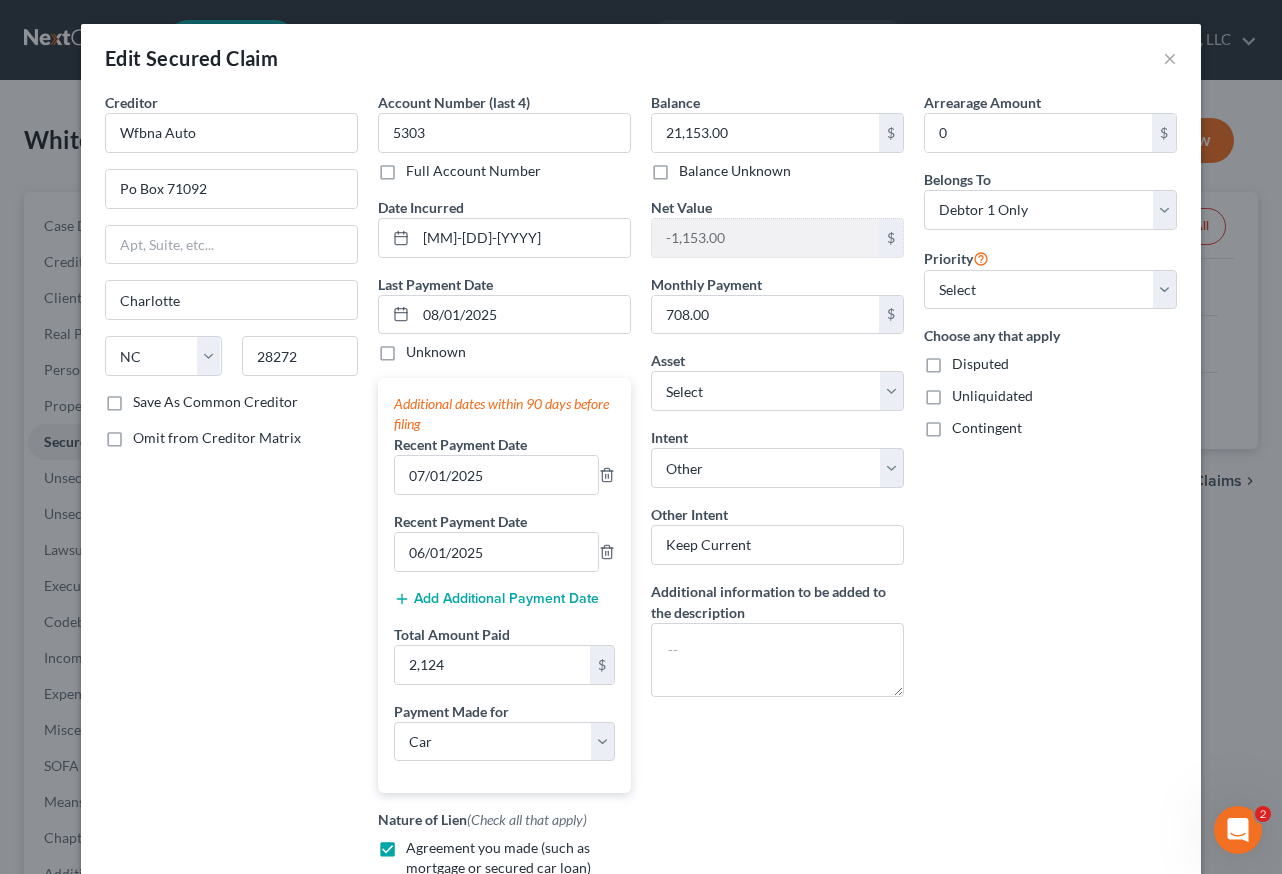 click on "Arrearage Amount 0 $
Belongs To
*
Select Debtor 1 Only Debtor 2 Only Debtor 1 And Debtor 2 Only At Least One Of The Debtors And Another Community Property Priority  Select 1st 2nd 3rd 4th 5th 6th 7th 8th 9th 10th 11th 12th 13th 14th 15th 16th 17th 18th 19th 20th 21th 22th 23th 24th 25th 26th 27th 28th 29th 30th Choose any that apply Disputed Unliquidated Contingent" at bounding box center [1050, 541] 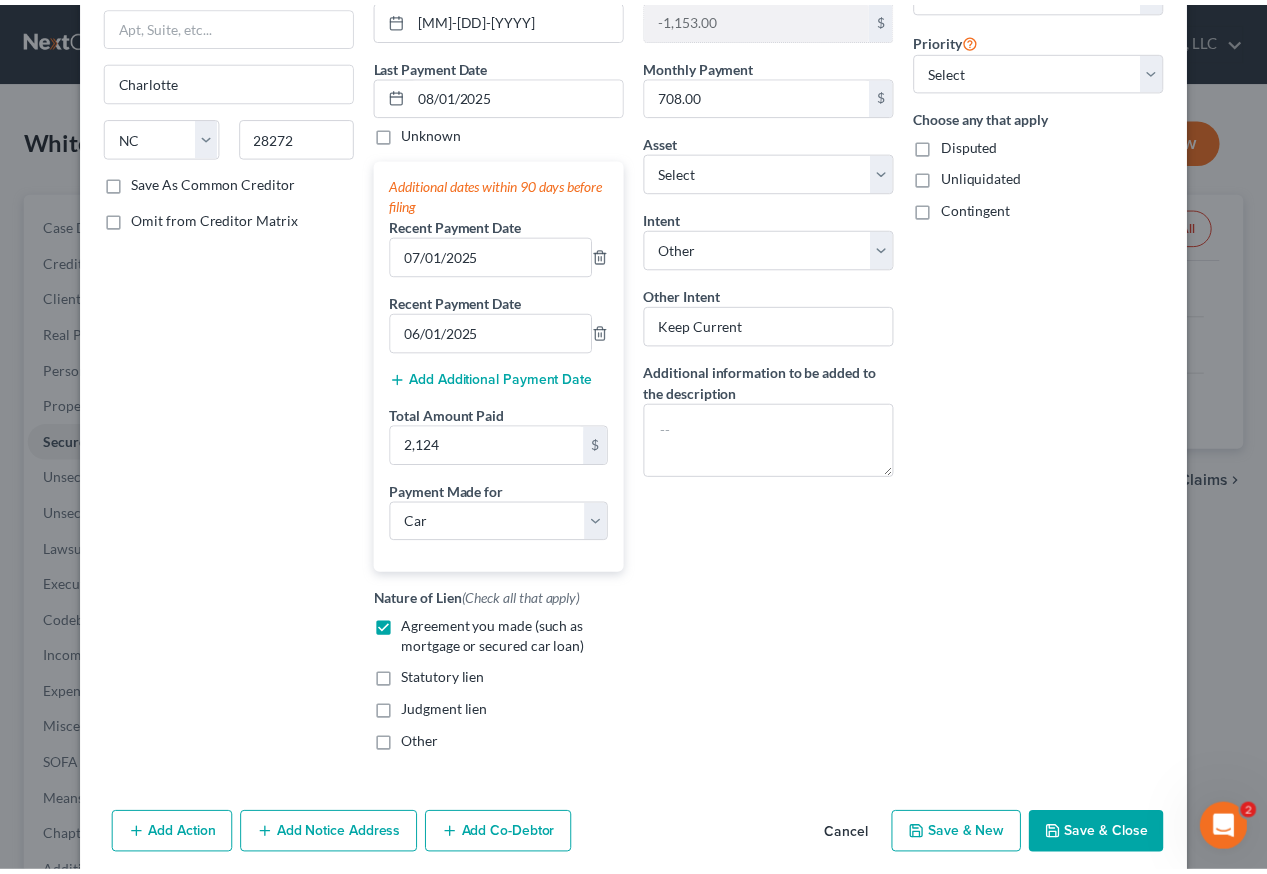 scroll, scrollTop: 258, scrollLeft: 0, axis: vertical 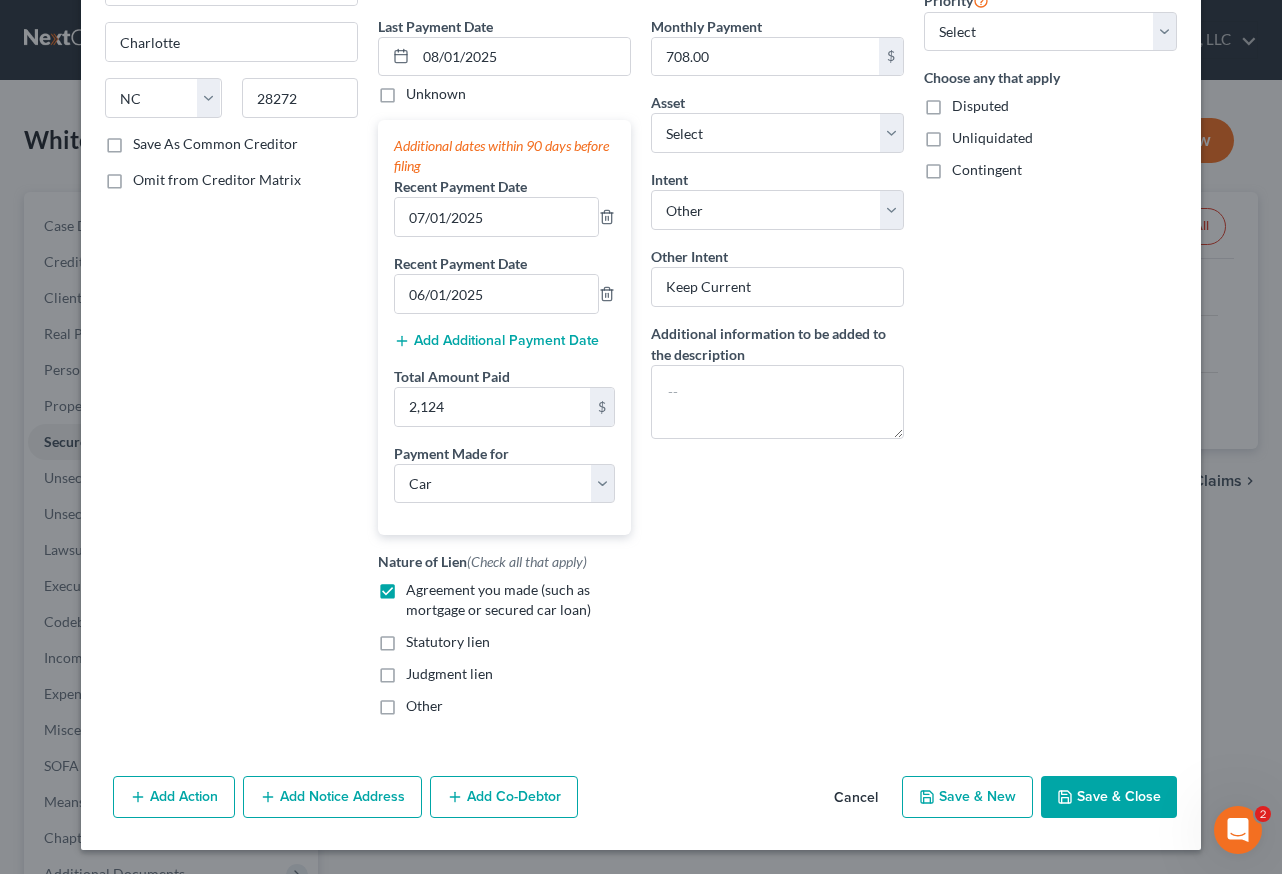 click on "Save & Close" at bounding box center [1109, 797] 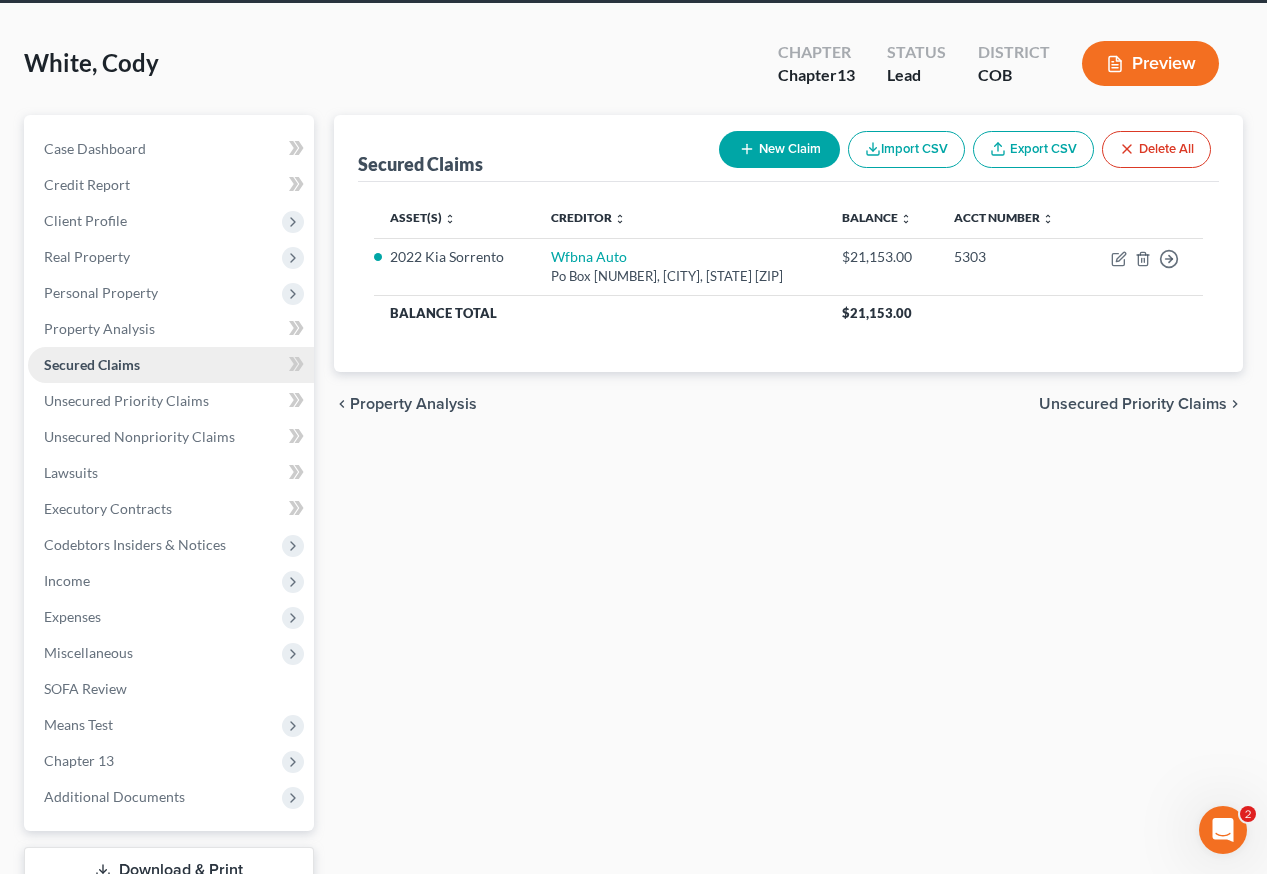 scroll, scrollTop: 173, scrollLeft: 0, axis: vertical 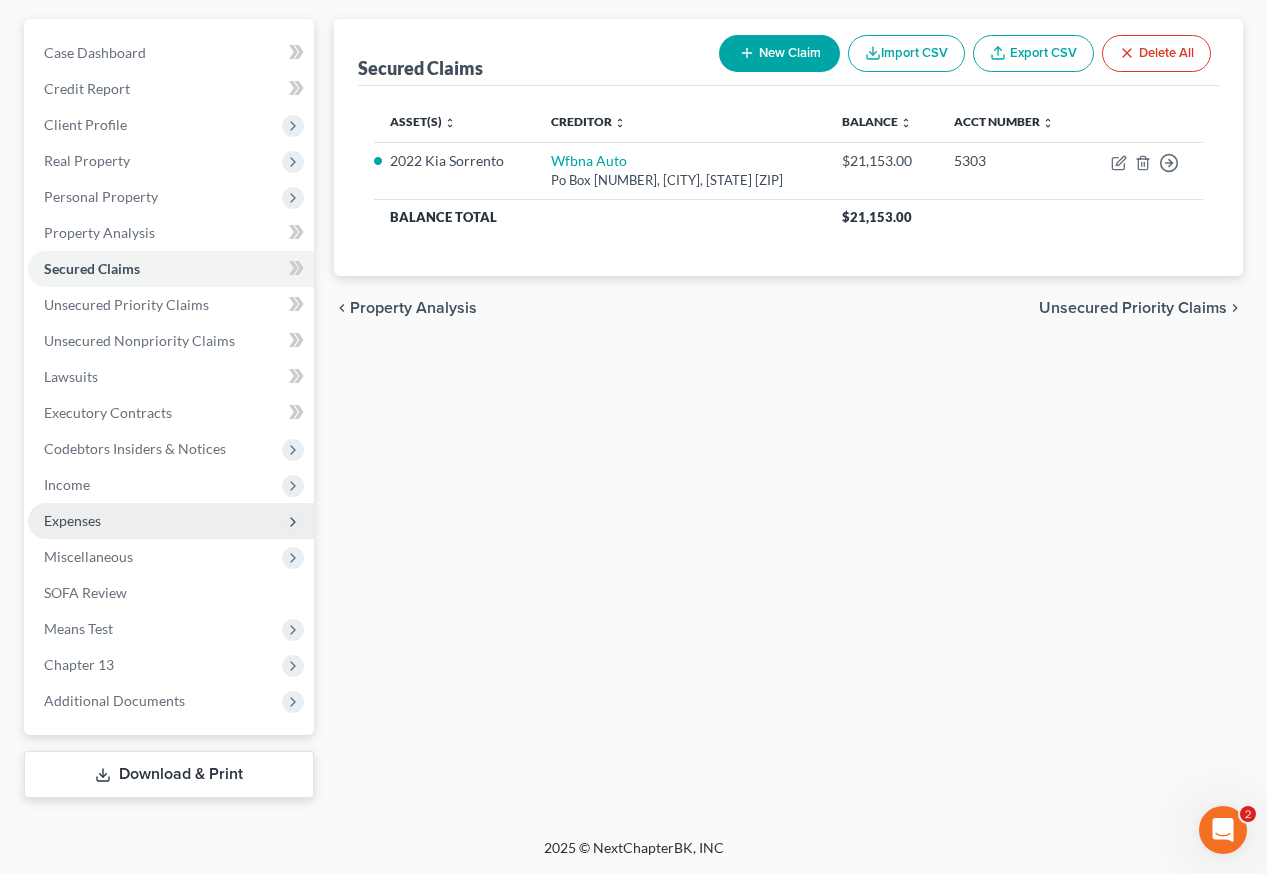 click on "Expenses" at bounding box center [72, 520] 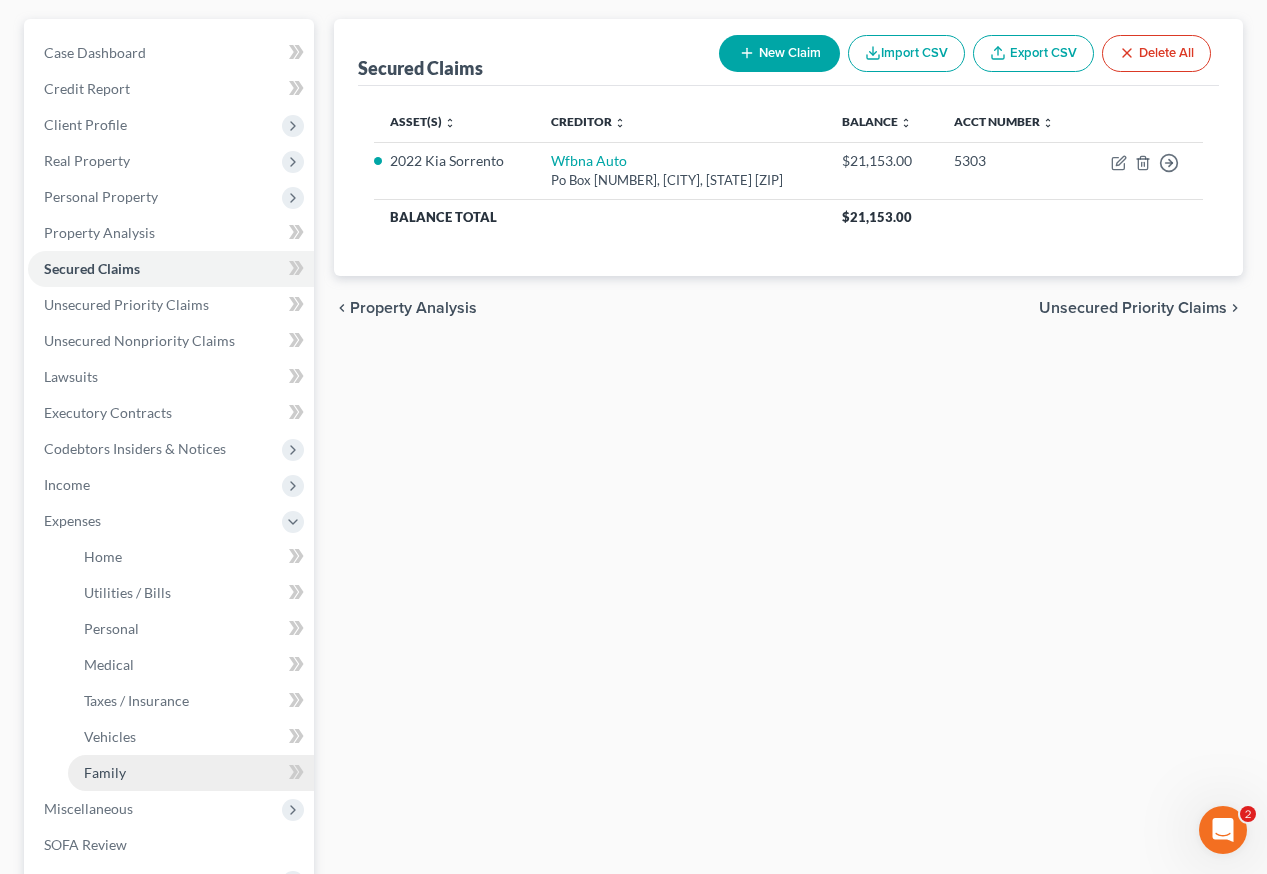 click on "Family" at bounding box center [105, 772] 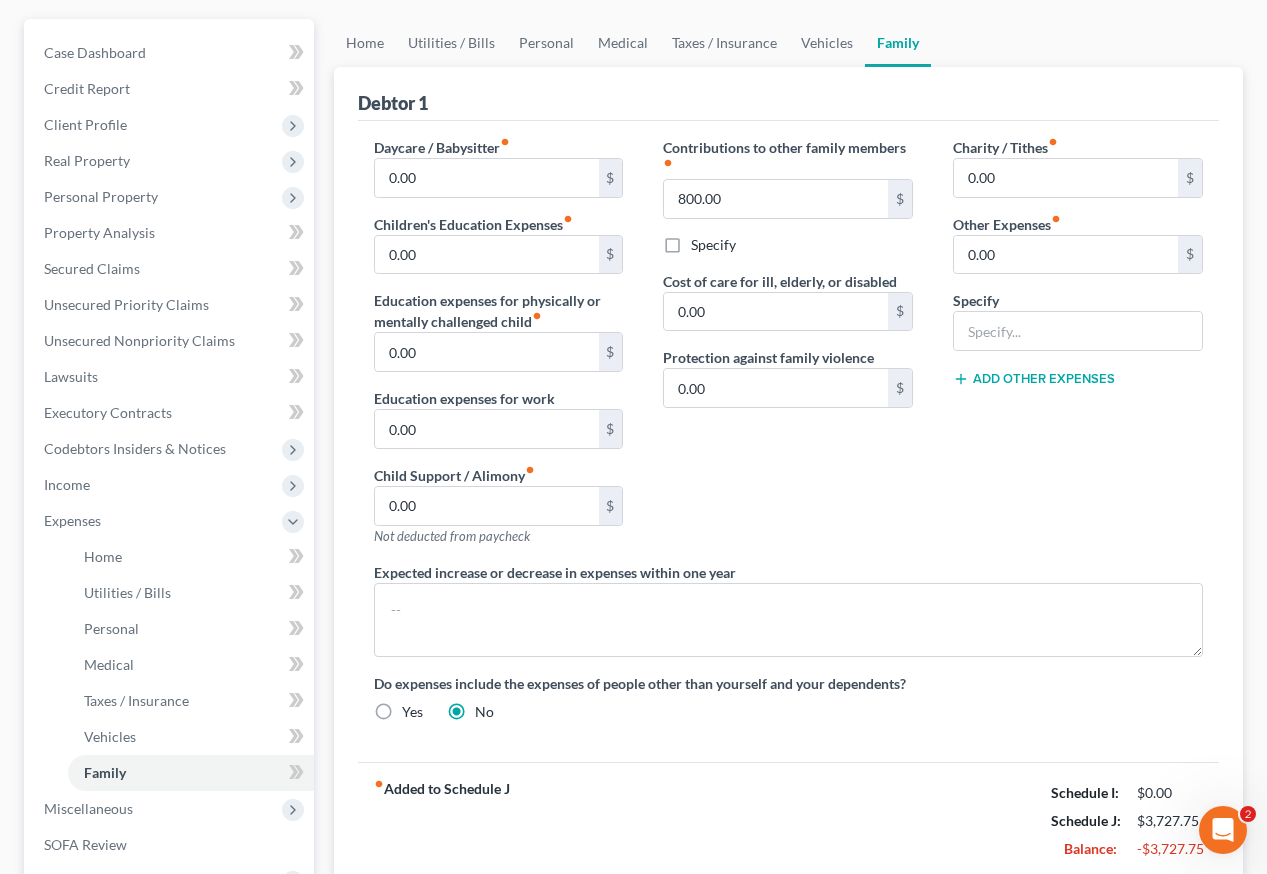 scroll, scrollTop: 0, scrollLeft: 0, axis: both 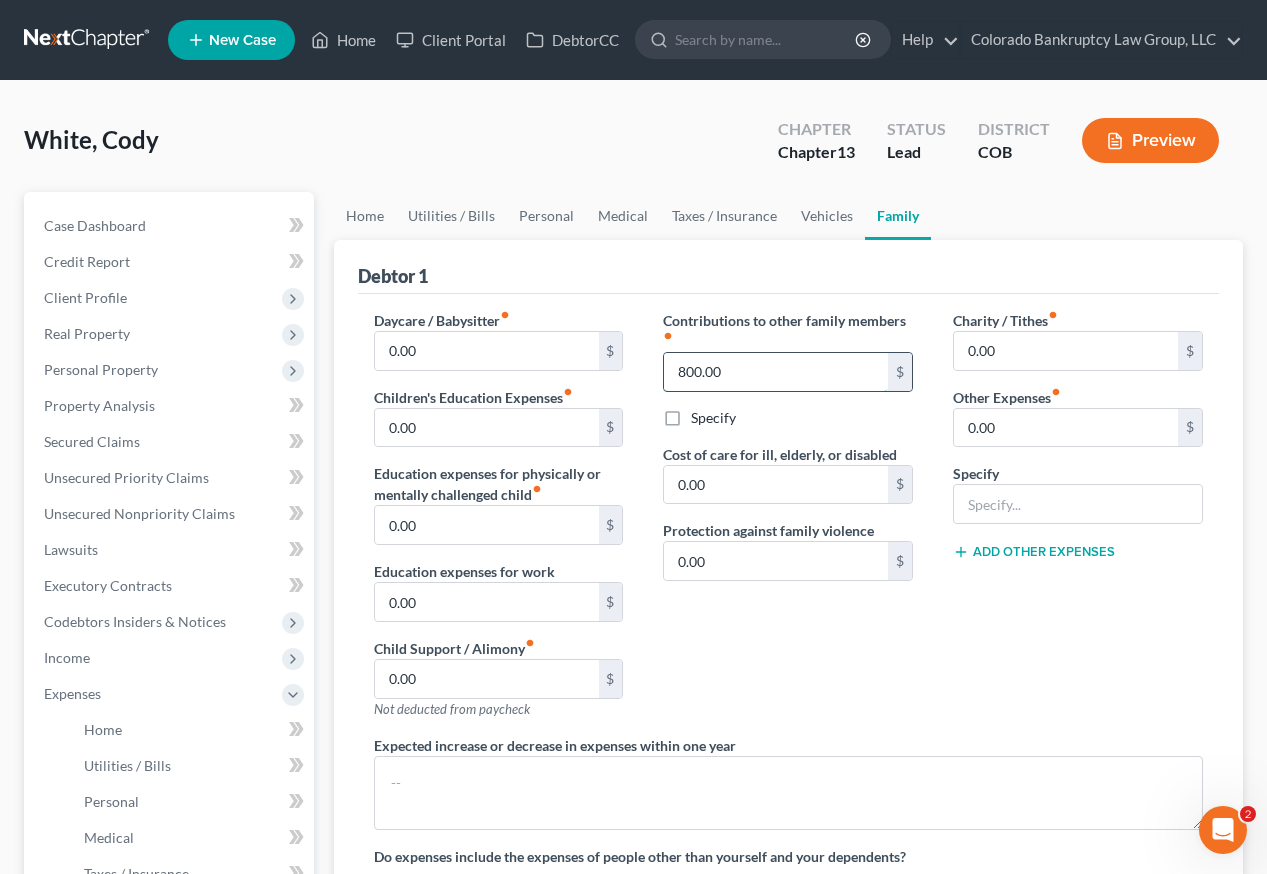 click on "800.00" at bounding box center [776, 372] 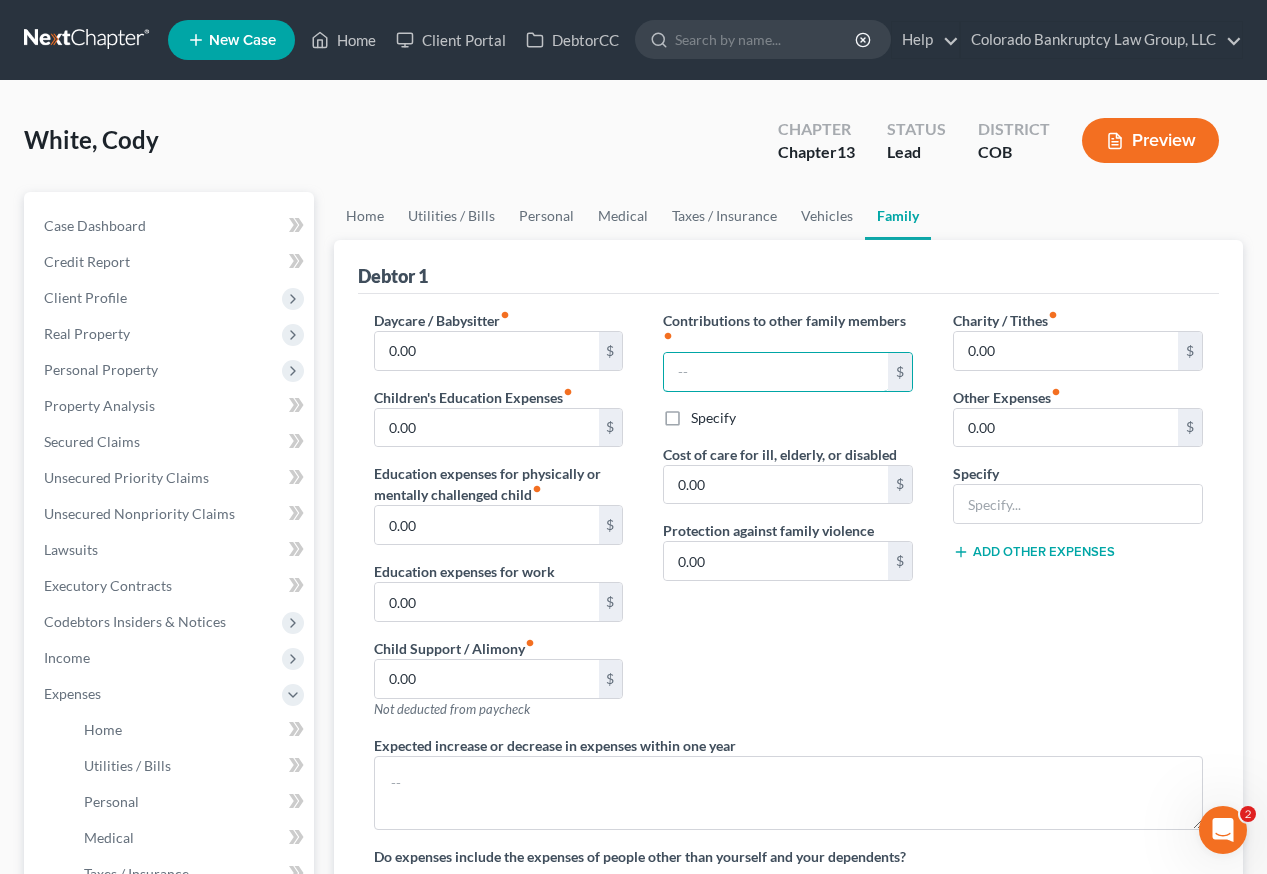 type 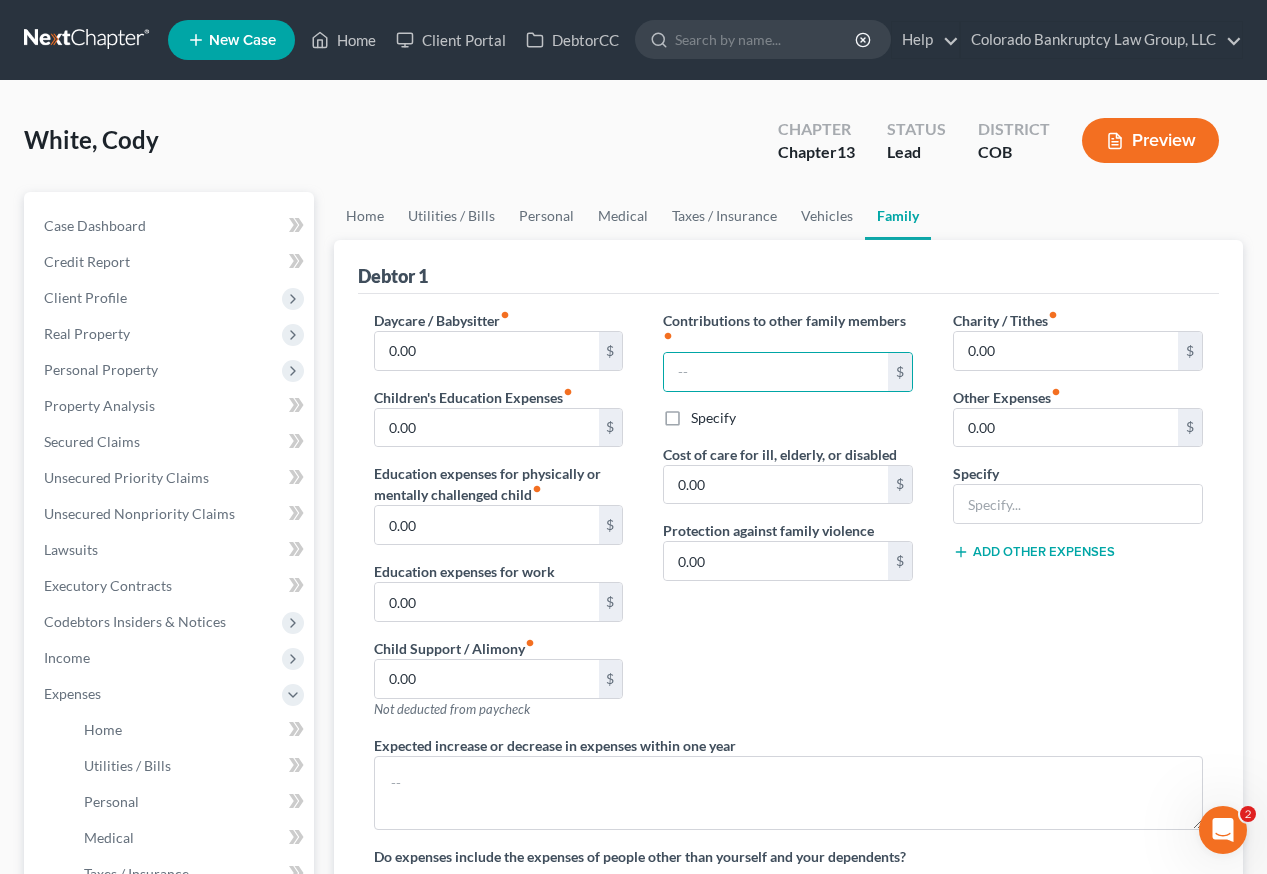 click on "Contributions to other family members  fiber_manual_record $ Specify Cost of care for ill, elderly, or disabled 0.00 $ Protection against family violence 0.00 $" at bounding box center (788, 522) 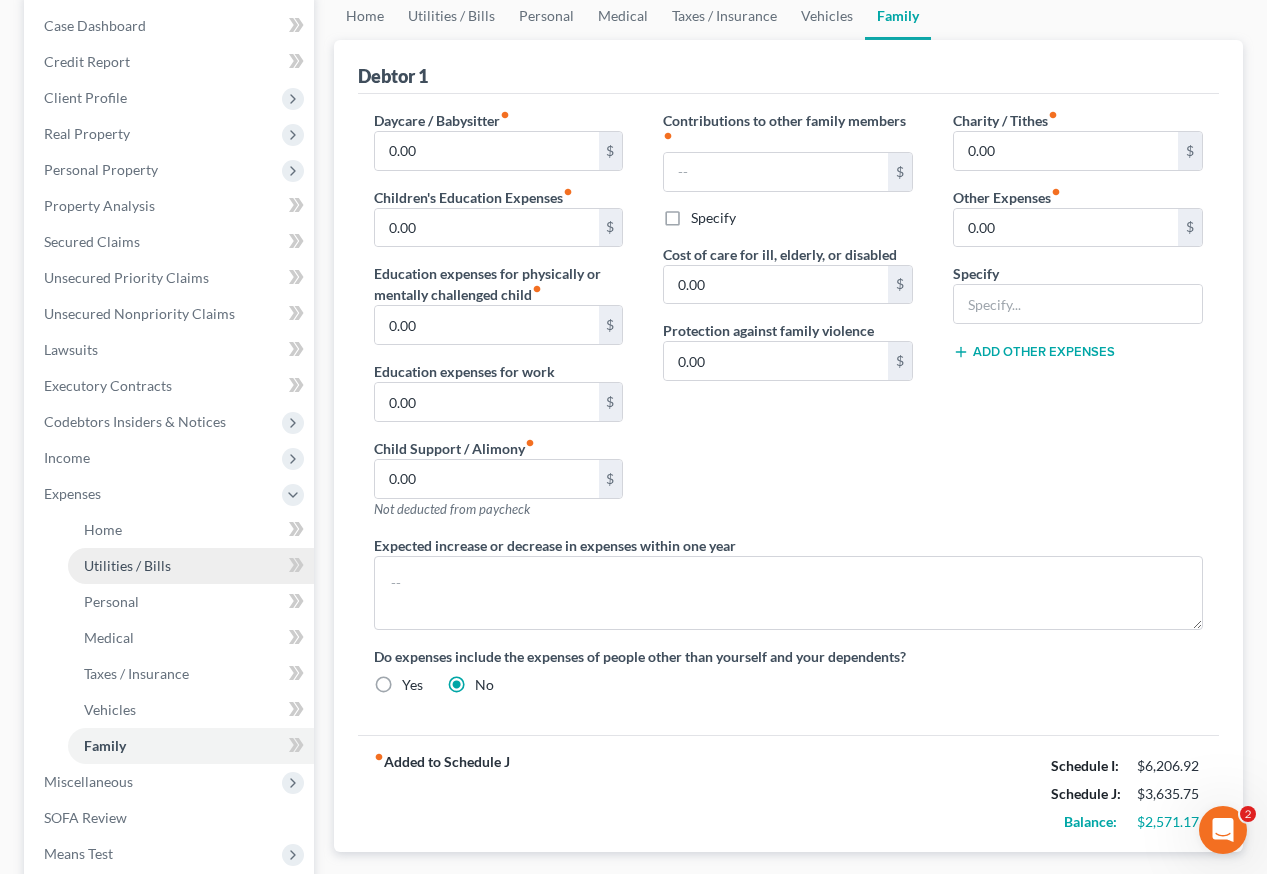 scroll, scrollTop: 0, scrollLeft: 0, axis: both 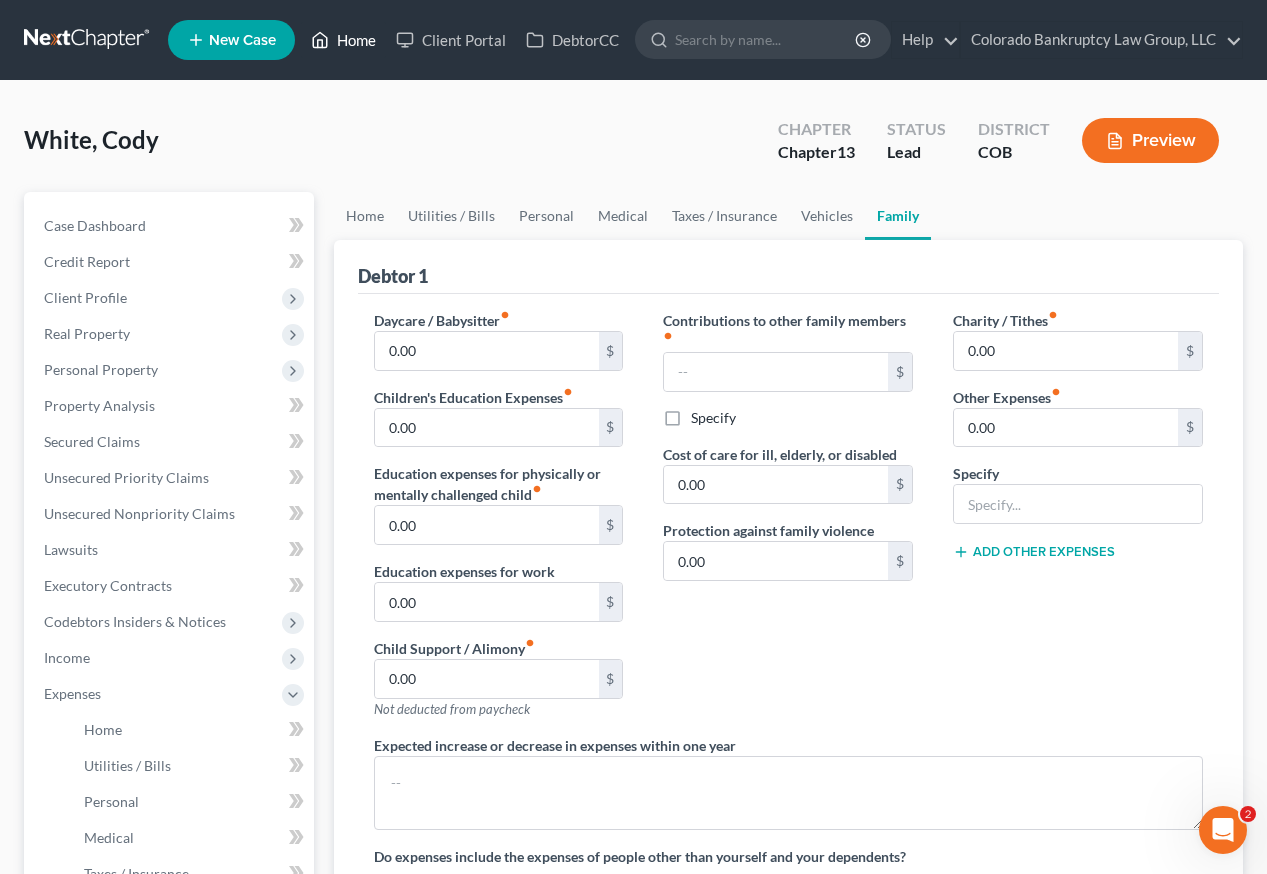 click on "Home" at bounding box center (343, 40) 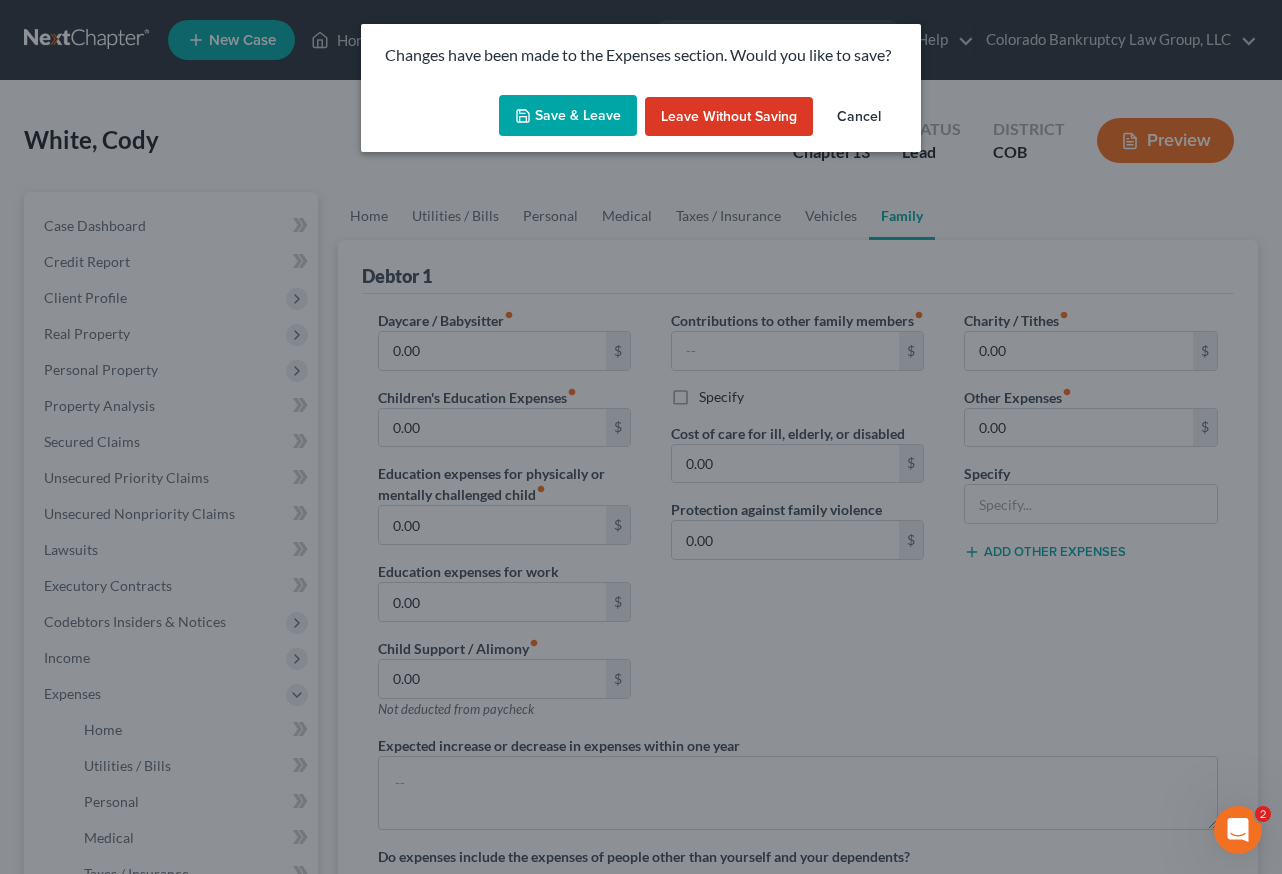 click on "Save & Leave" at bounding box center [568, 116] 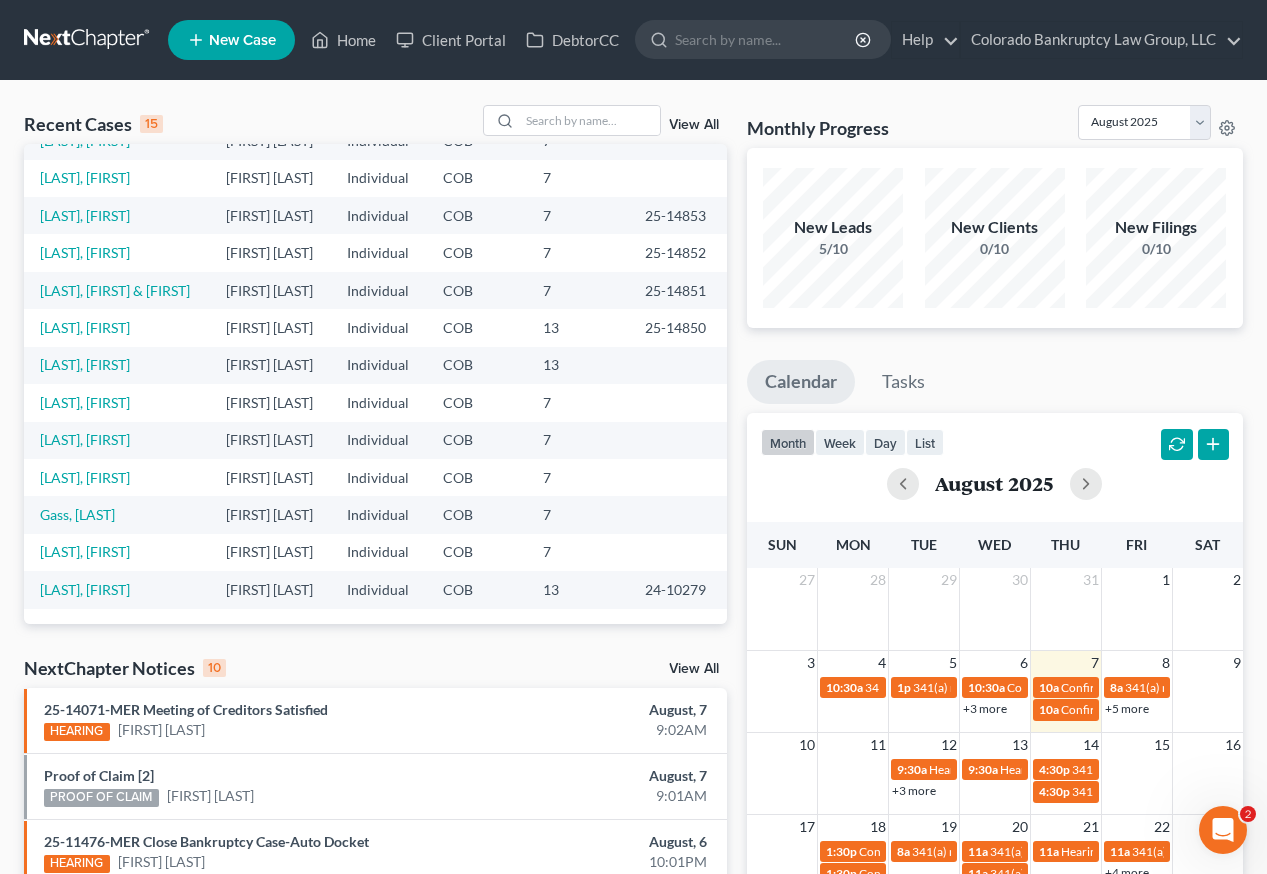 scroll, scrollTop: 300, scrollLeft: 0, axis: vertical 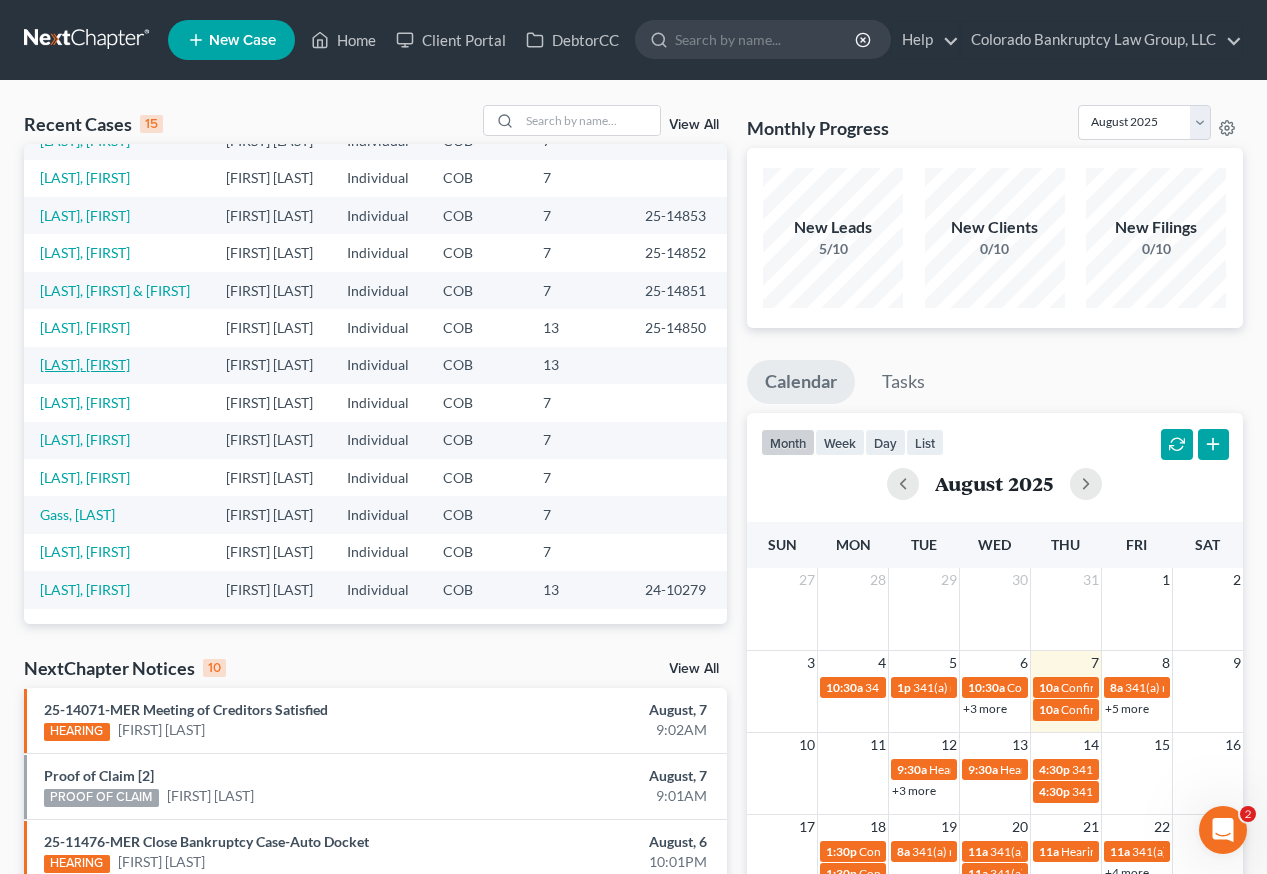 click on "[LAST], [FIRST]" at bounding box center [85, 364] 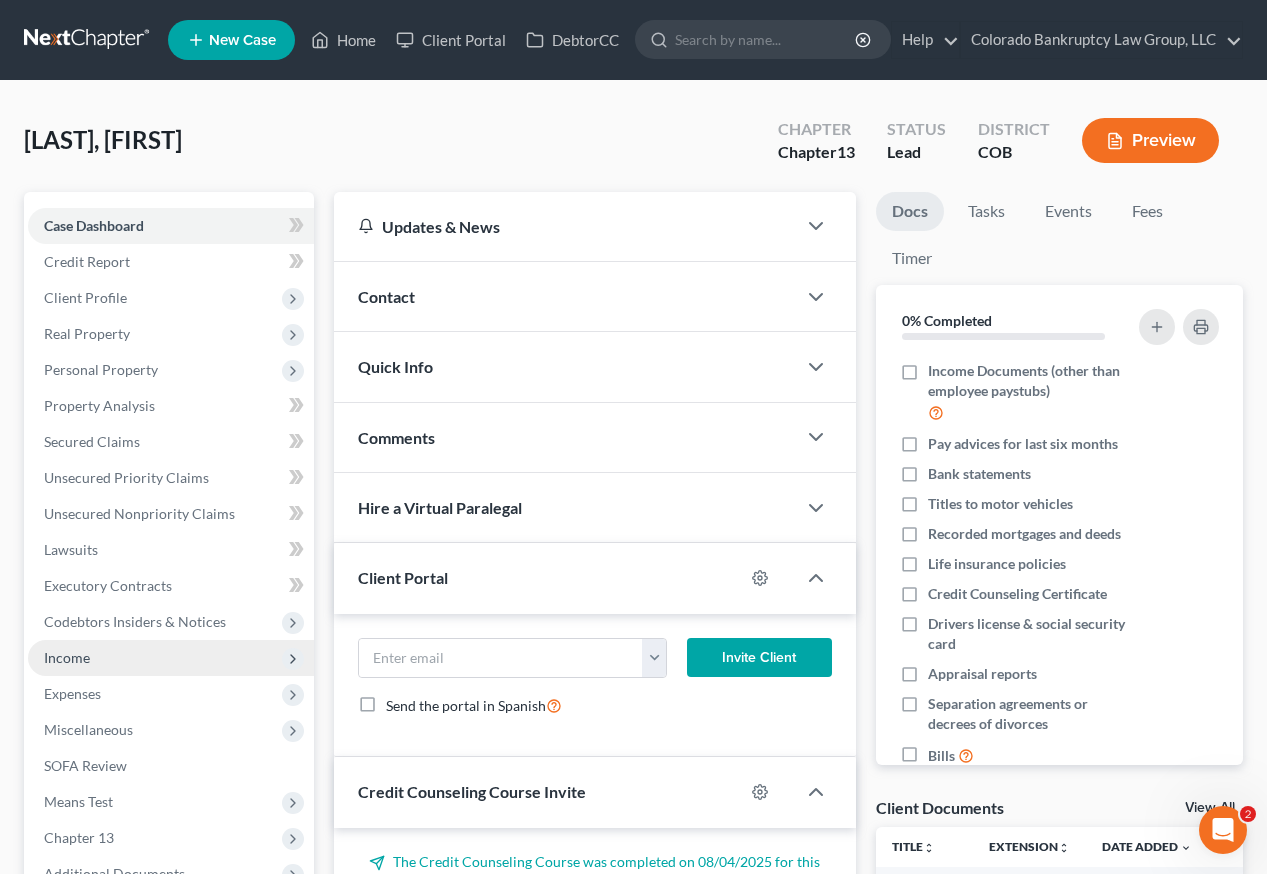 click on "Income" at bounding box center (67, 657) 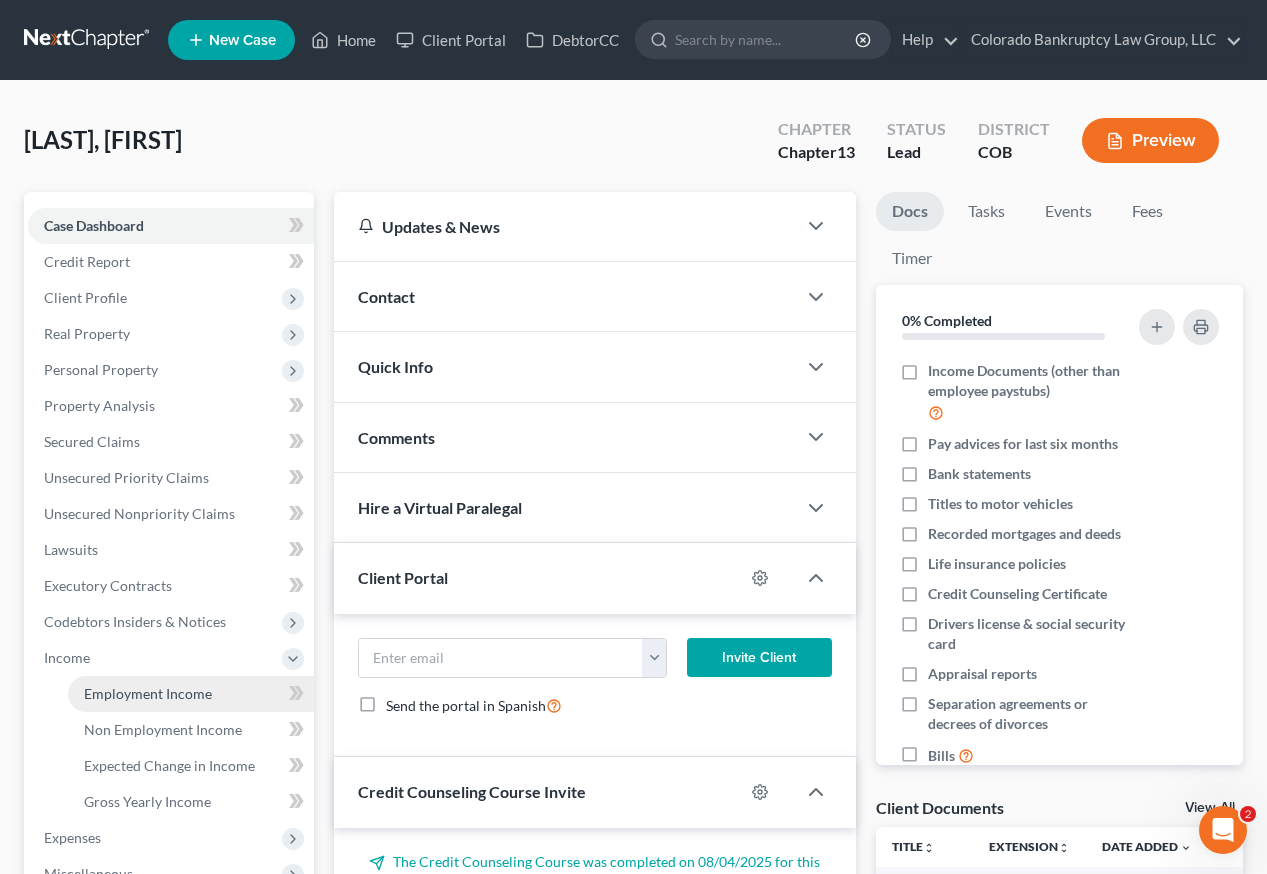 click on "Employment Income" at bounding box center (191, 694) 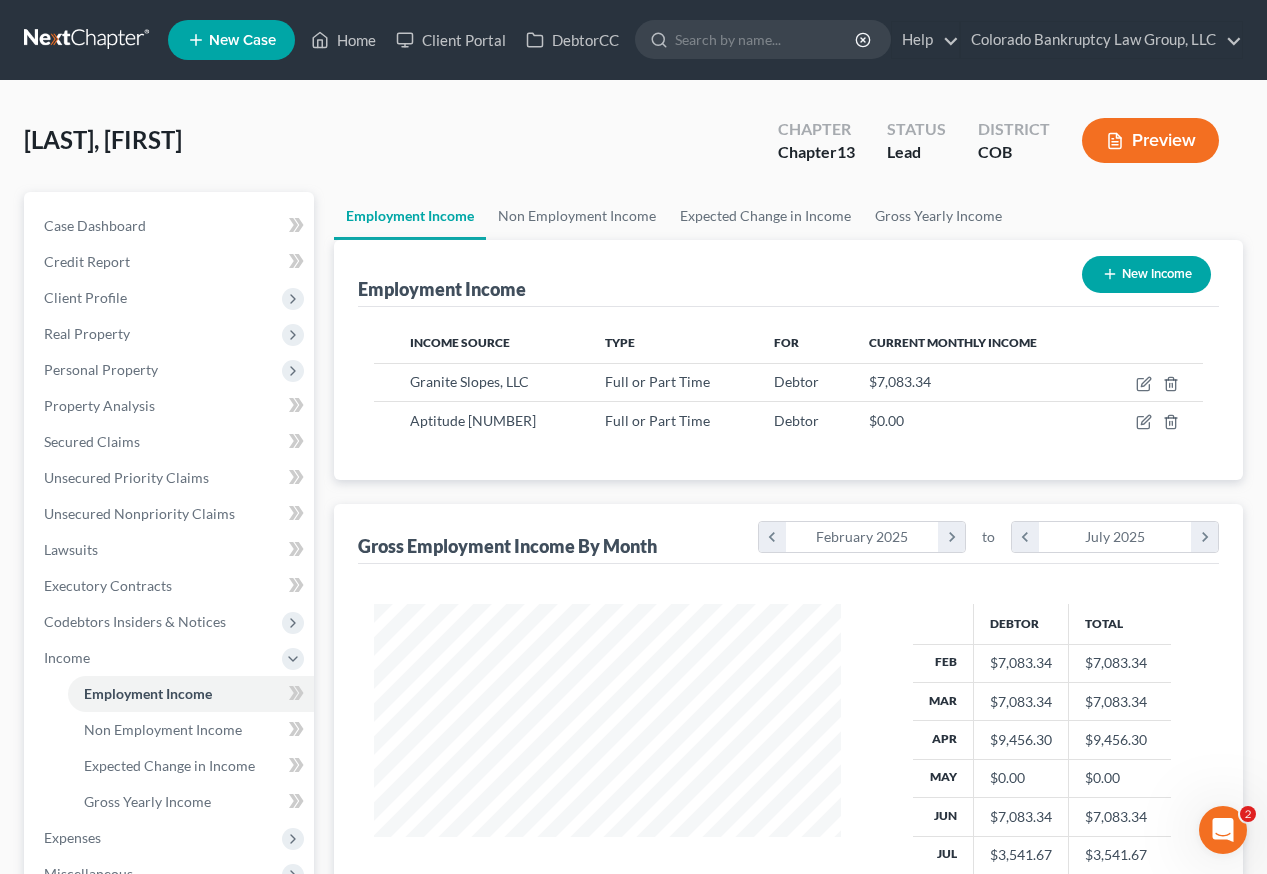 scroll, scrollTop: 999642, scrollLeft: 999493, axis: both 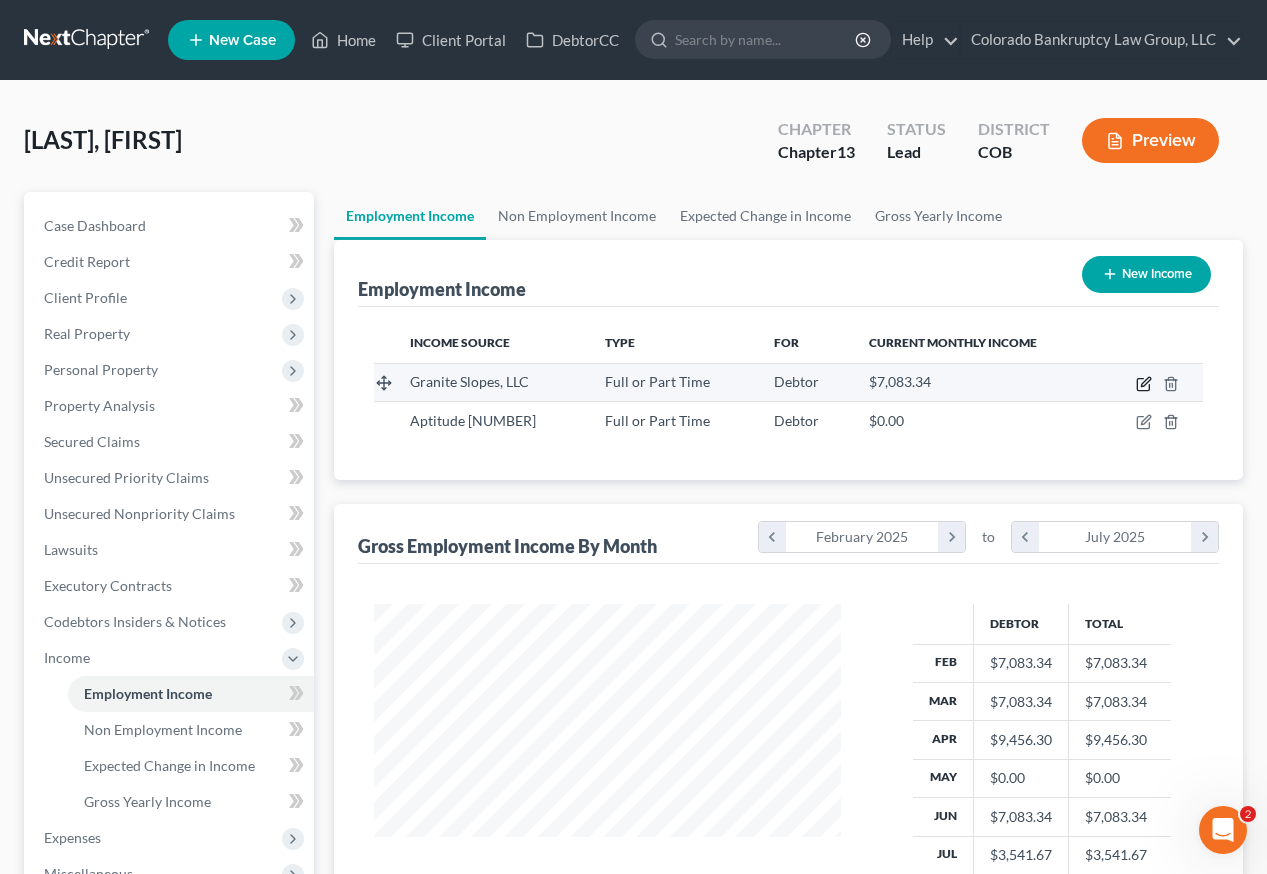 click 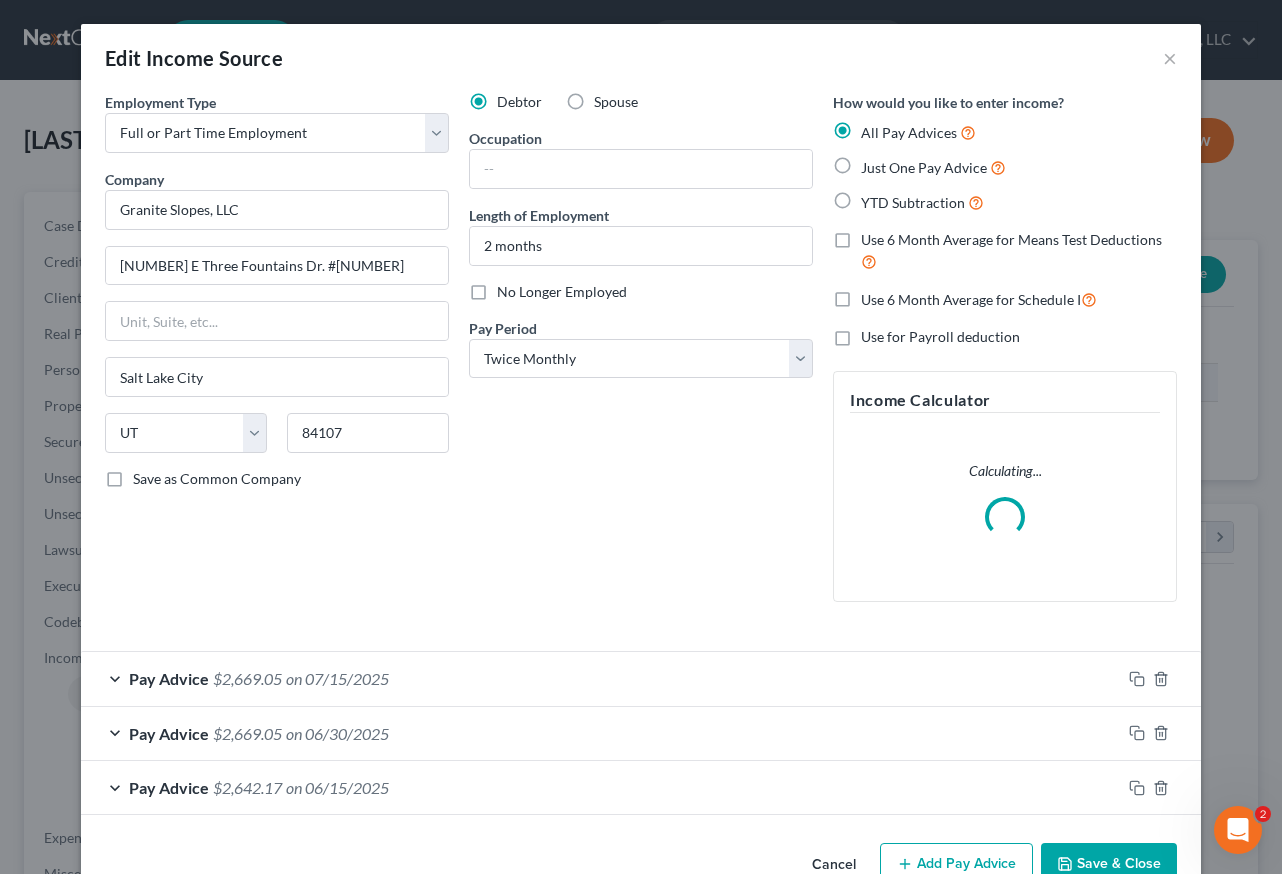 scroll, scrollTop: 999642, scrollLeft: 999486, axis: both 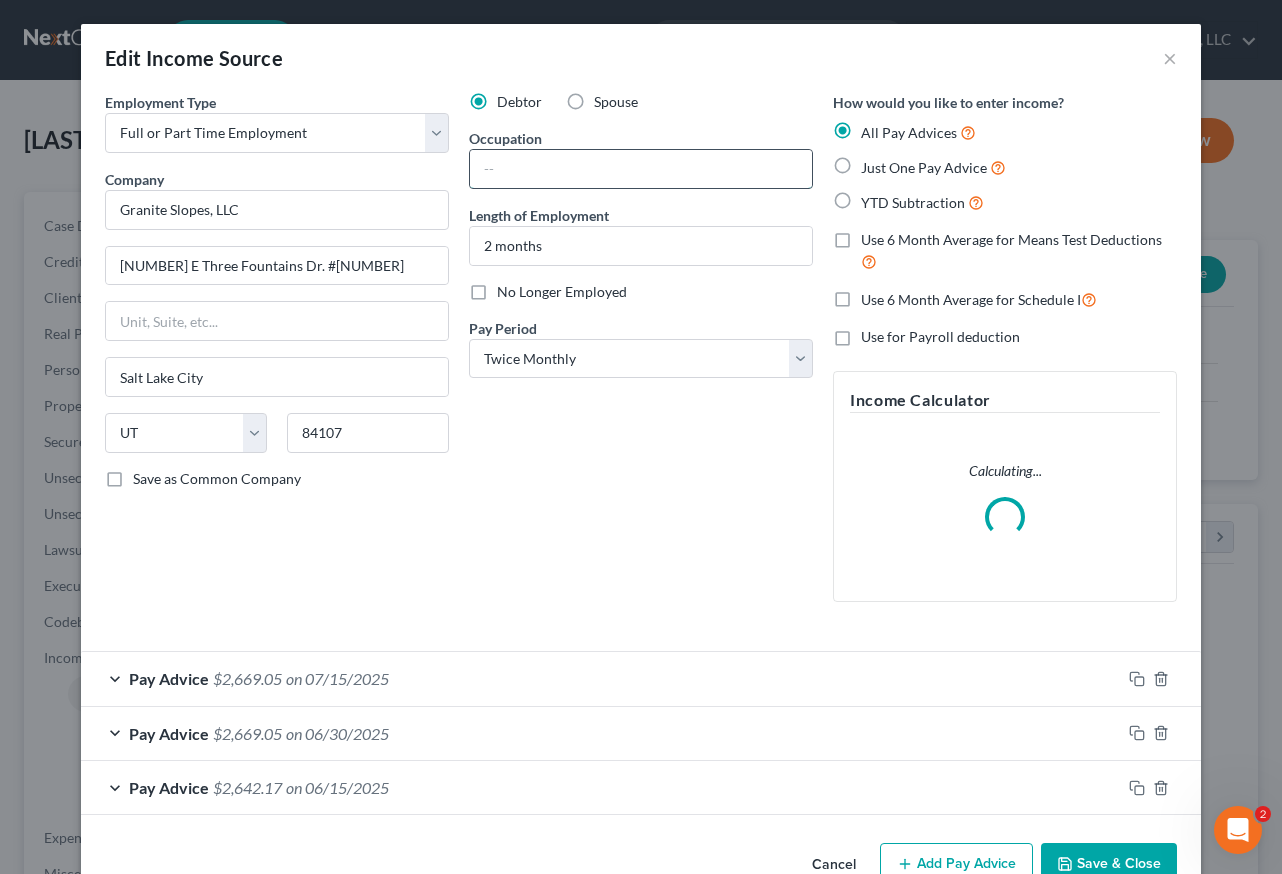 click at bounding box center [641, 169] 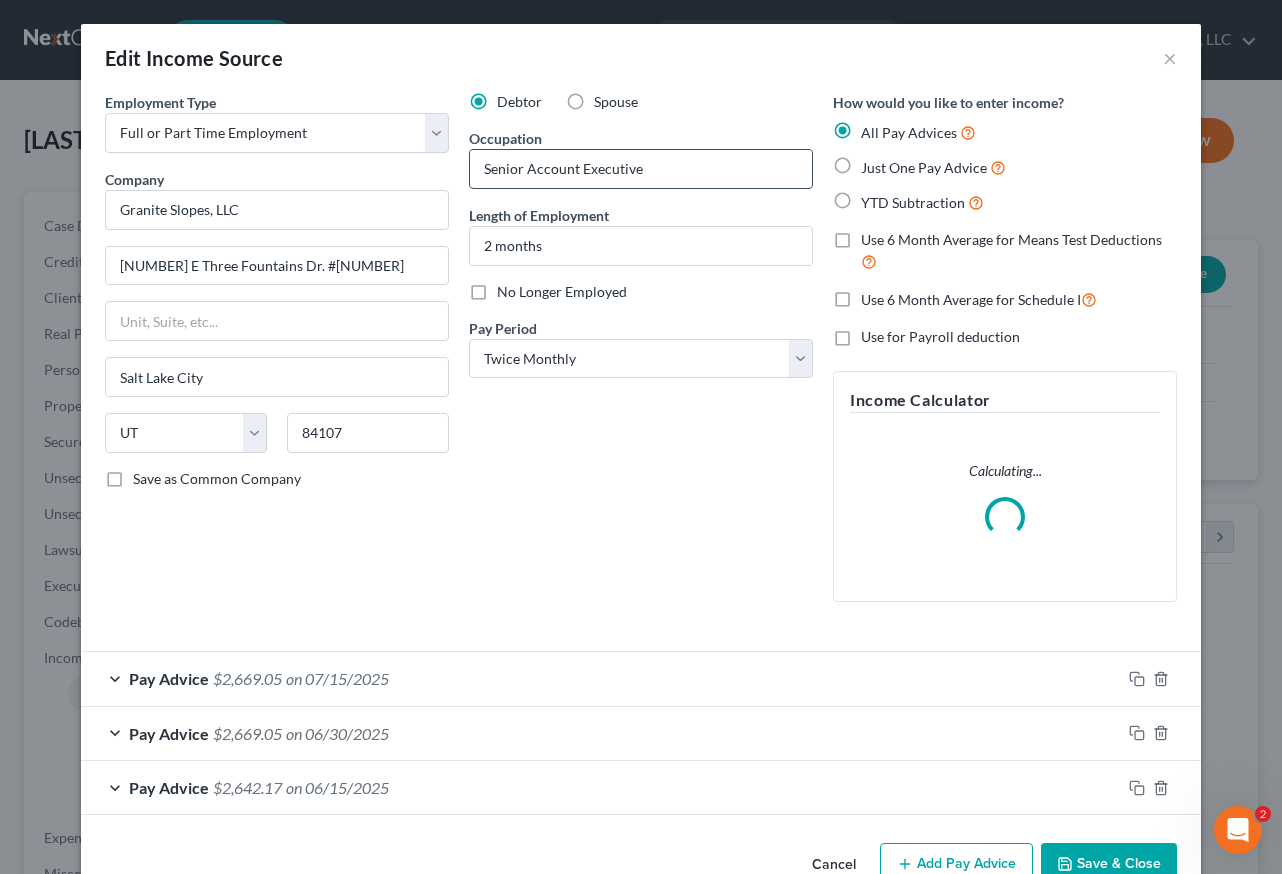 type on "Senior Account Executive" 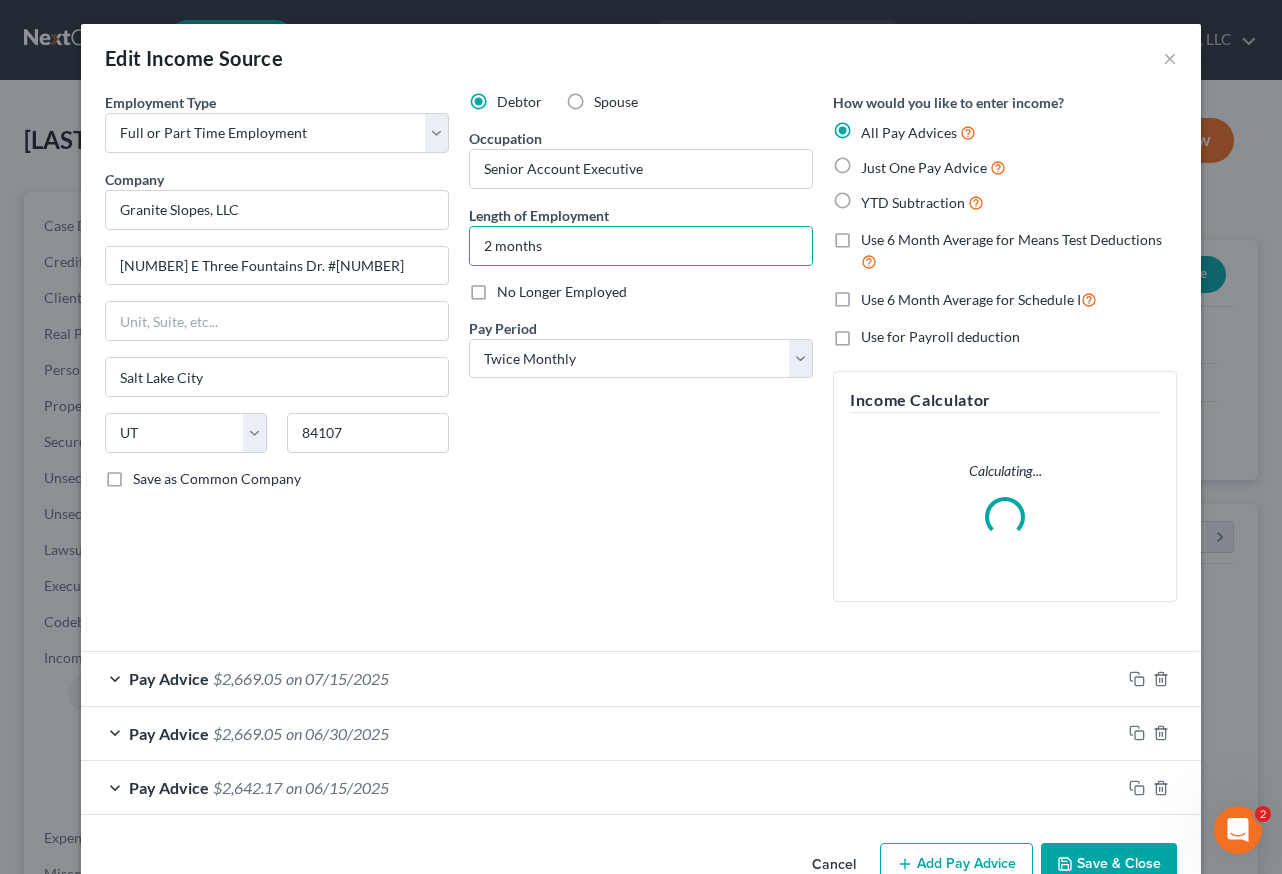 click on "Debtor Spouse Occupation Senior Account Executive Length of Employment [NUMBER] months No Longer Employed
Pay Period
*
Select Monthly Twice Monthly Every Other Week Weekly" at bounding box center (641, 355) 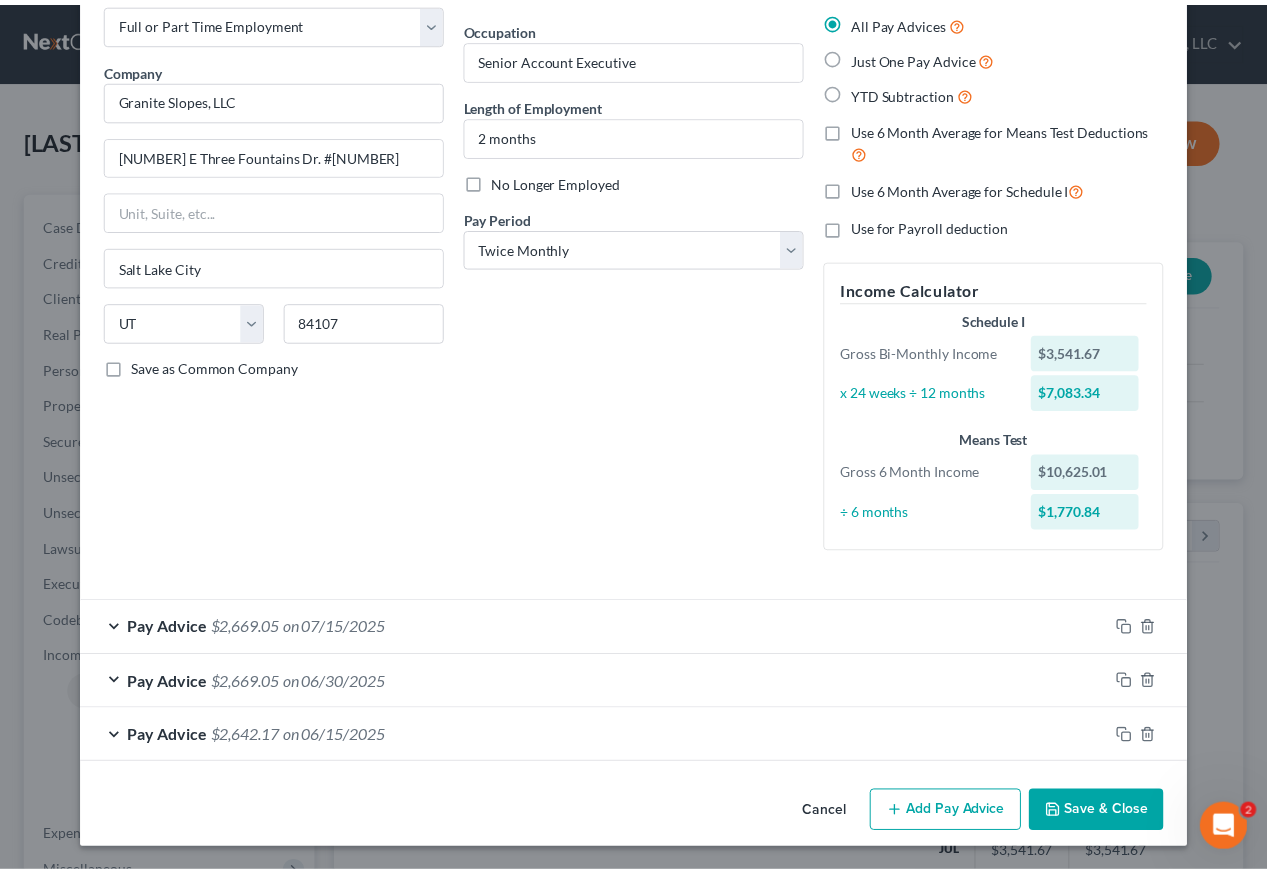 scroll, scrollTop: 111, scrollLeft: 0, axis: vertical 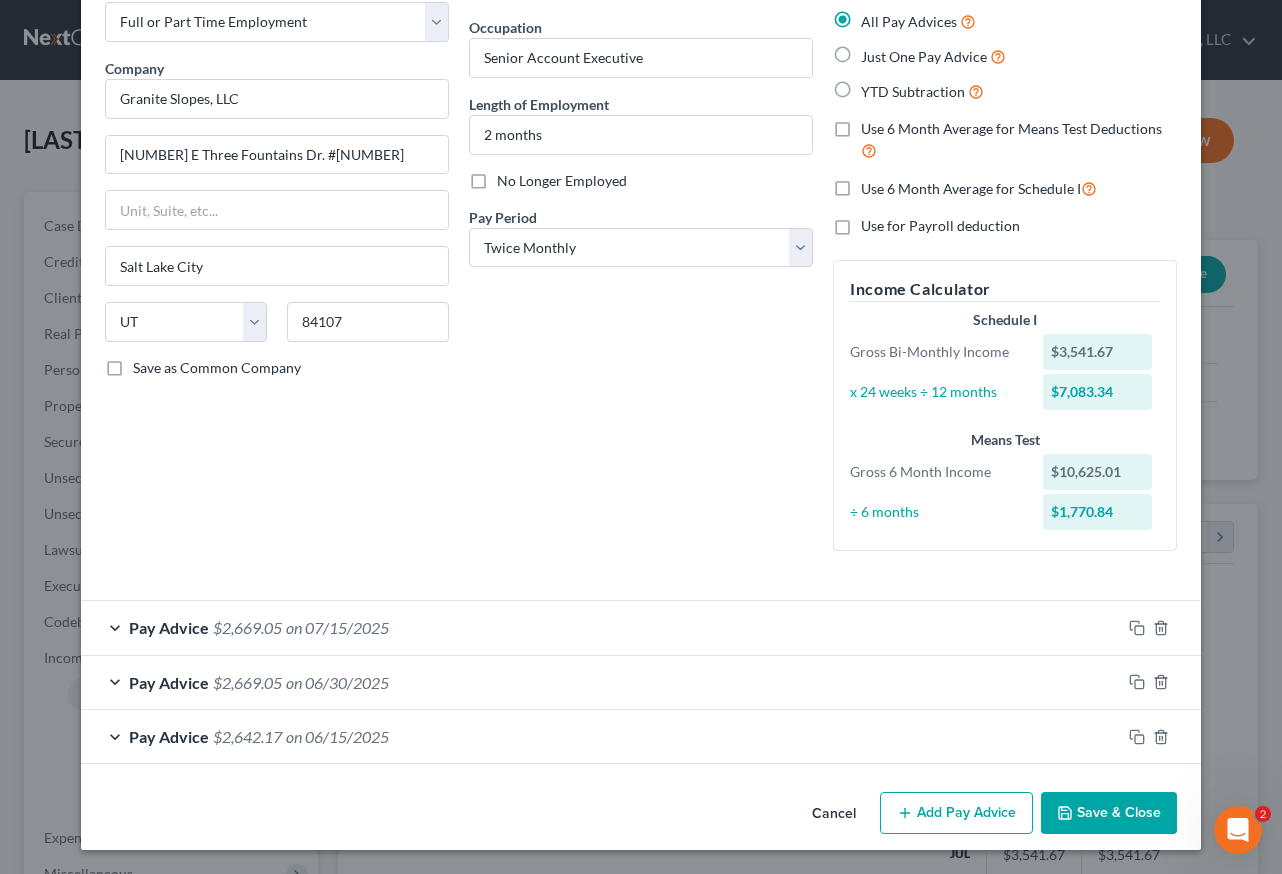 click on "Save & Close" at bounding box center (1109, 813) 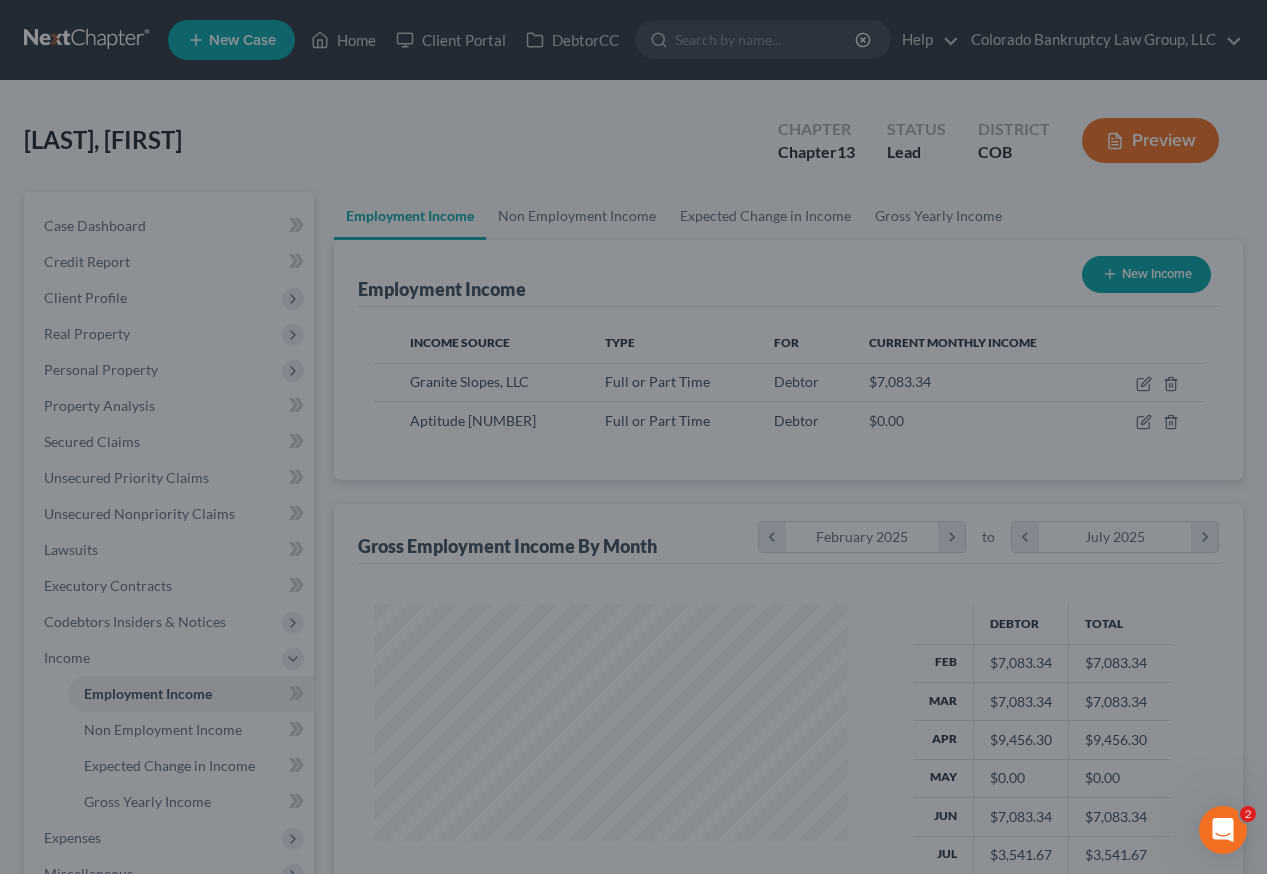 scroll, scrollTop: 359, scrollLeft: 507, axis: both 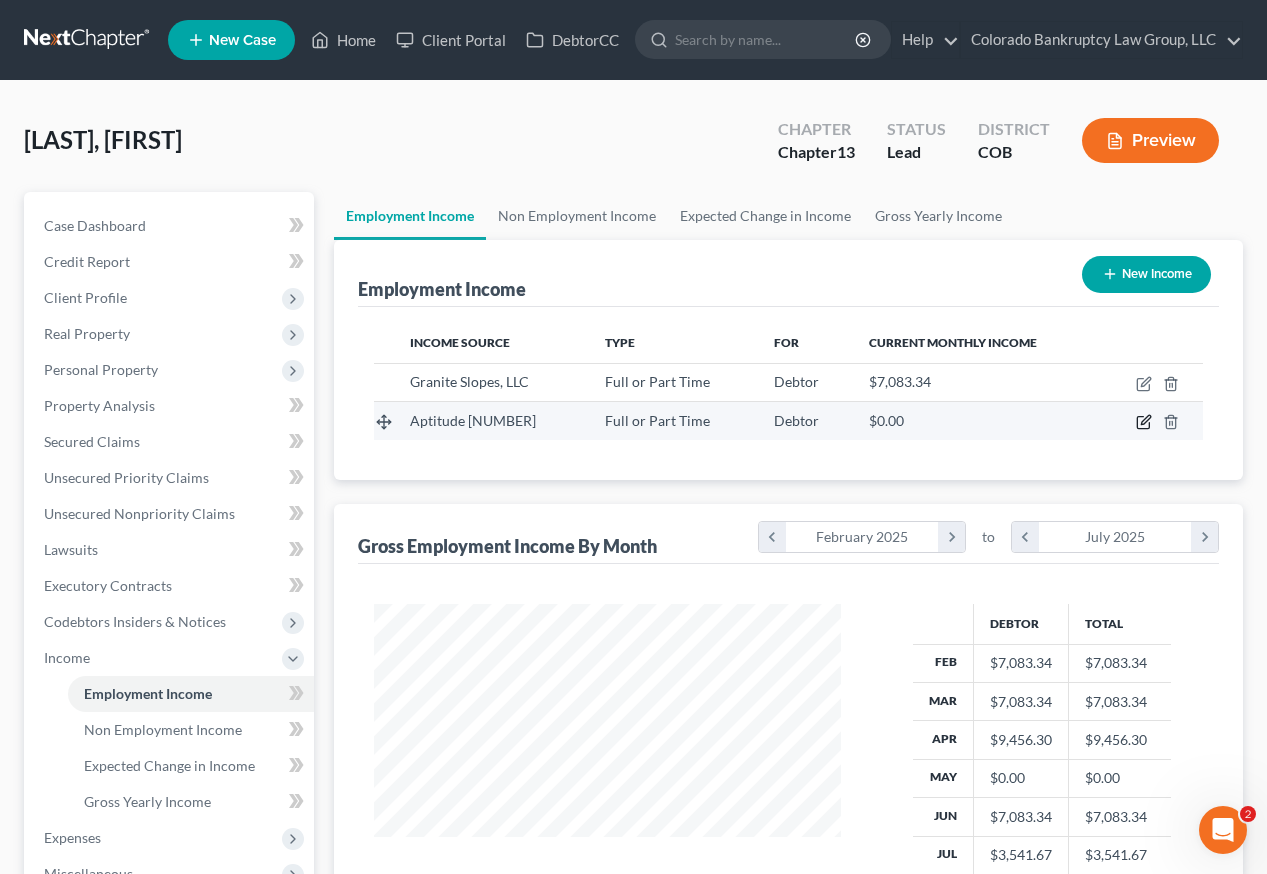 click 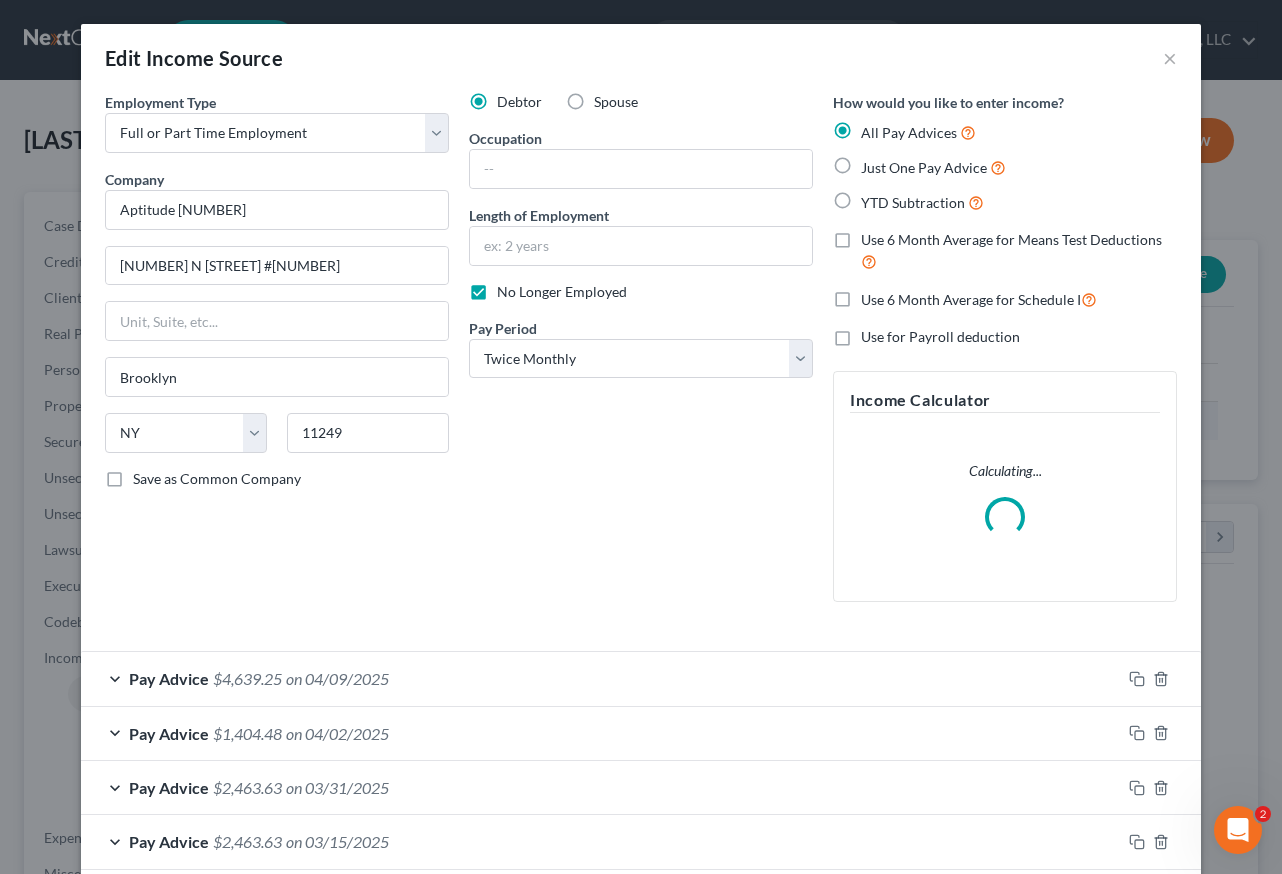 scroll, scrollTop: 999642, scrollLeft: 999486, axis: both 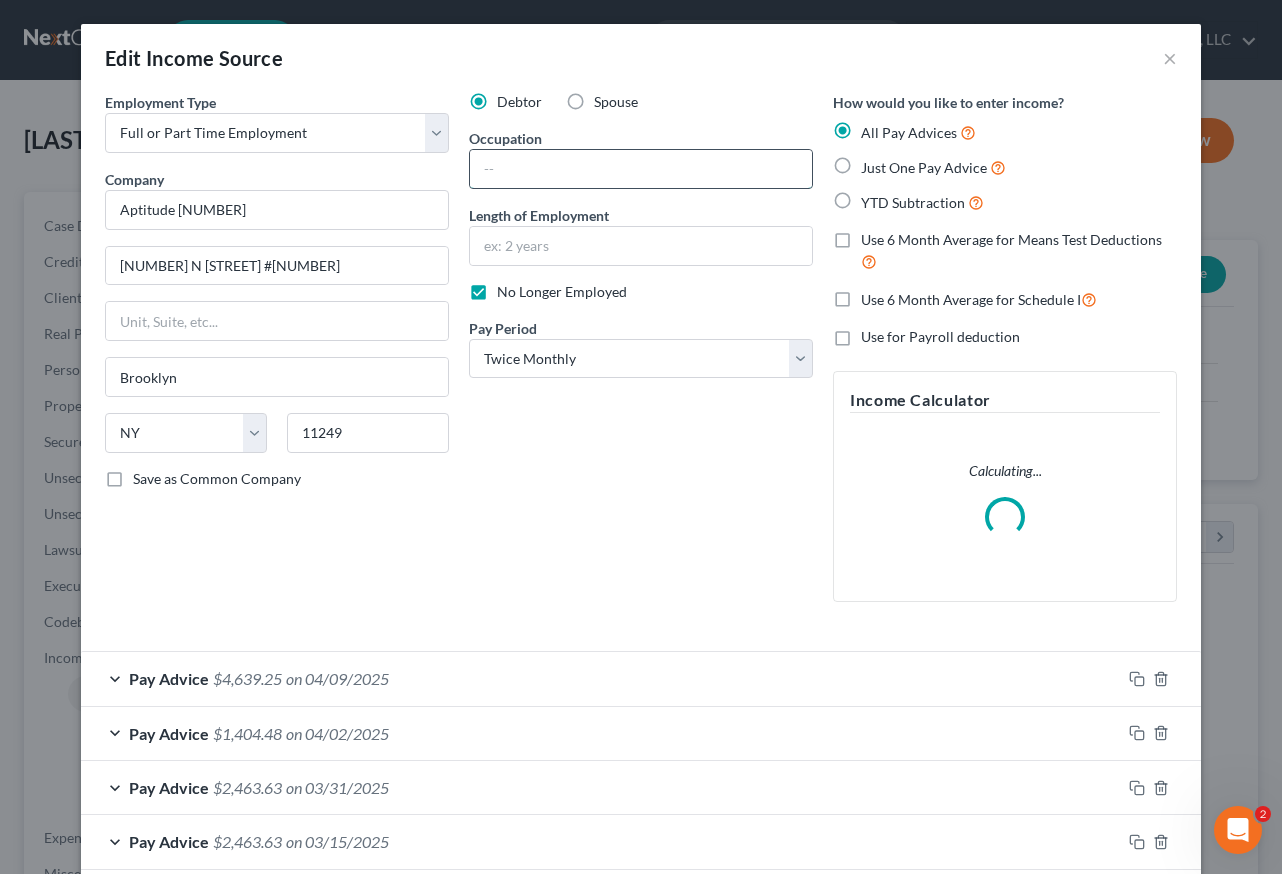 click at bounding box center [641, 169] 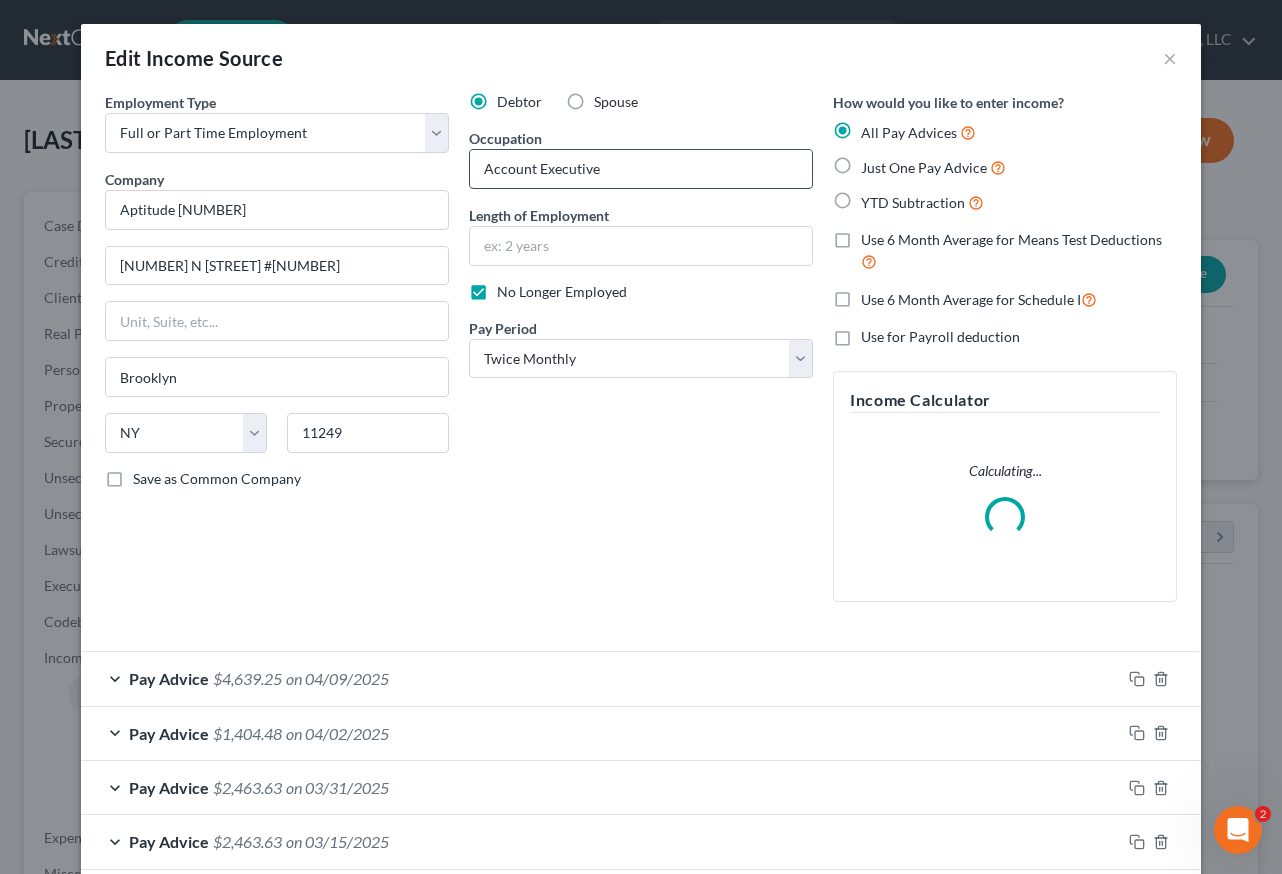 type on "Account Executive" 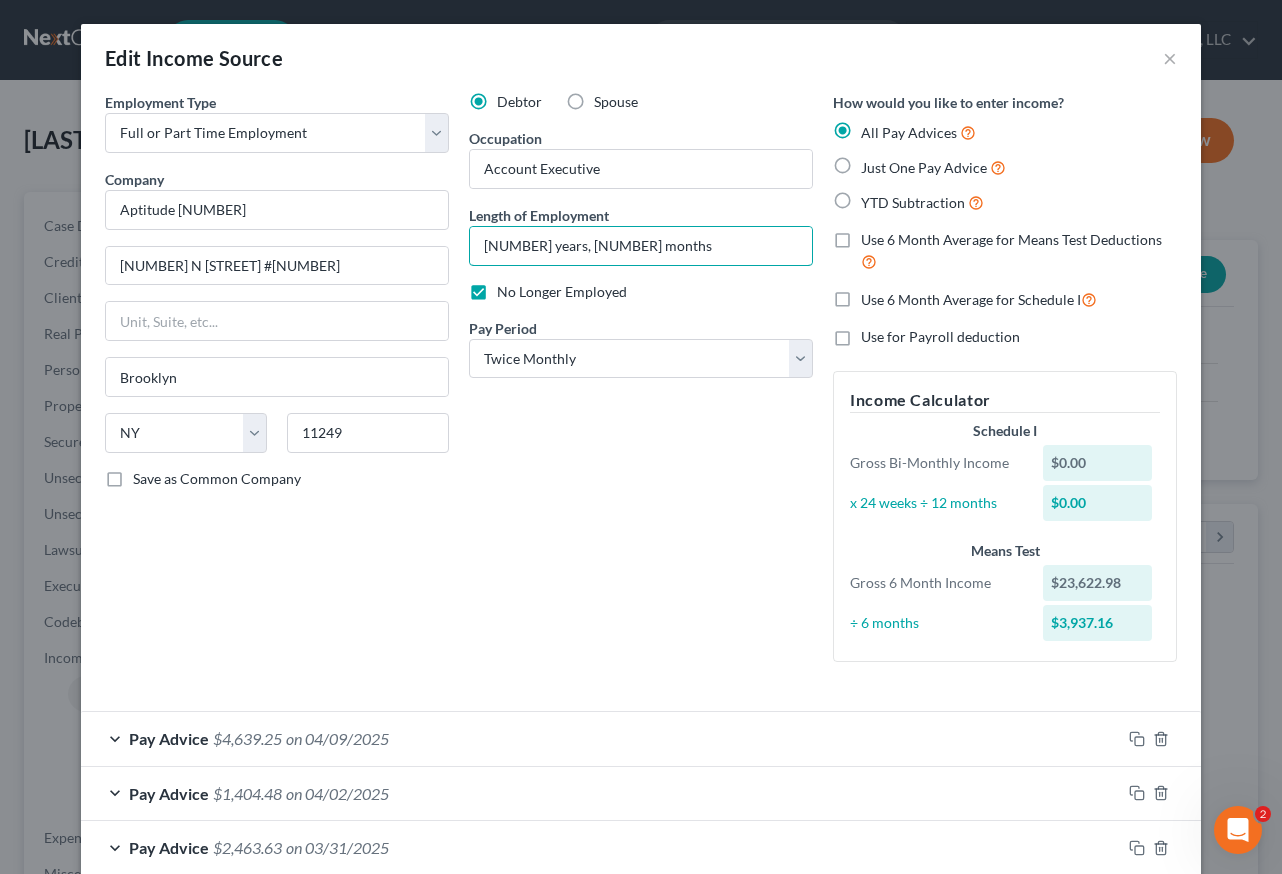 type on "[NUMBER] years, [NUMBER] months" 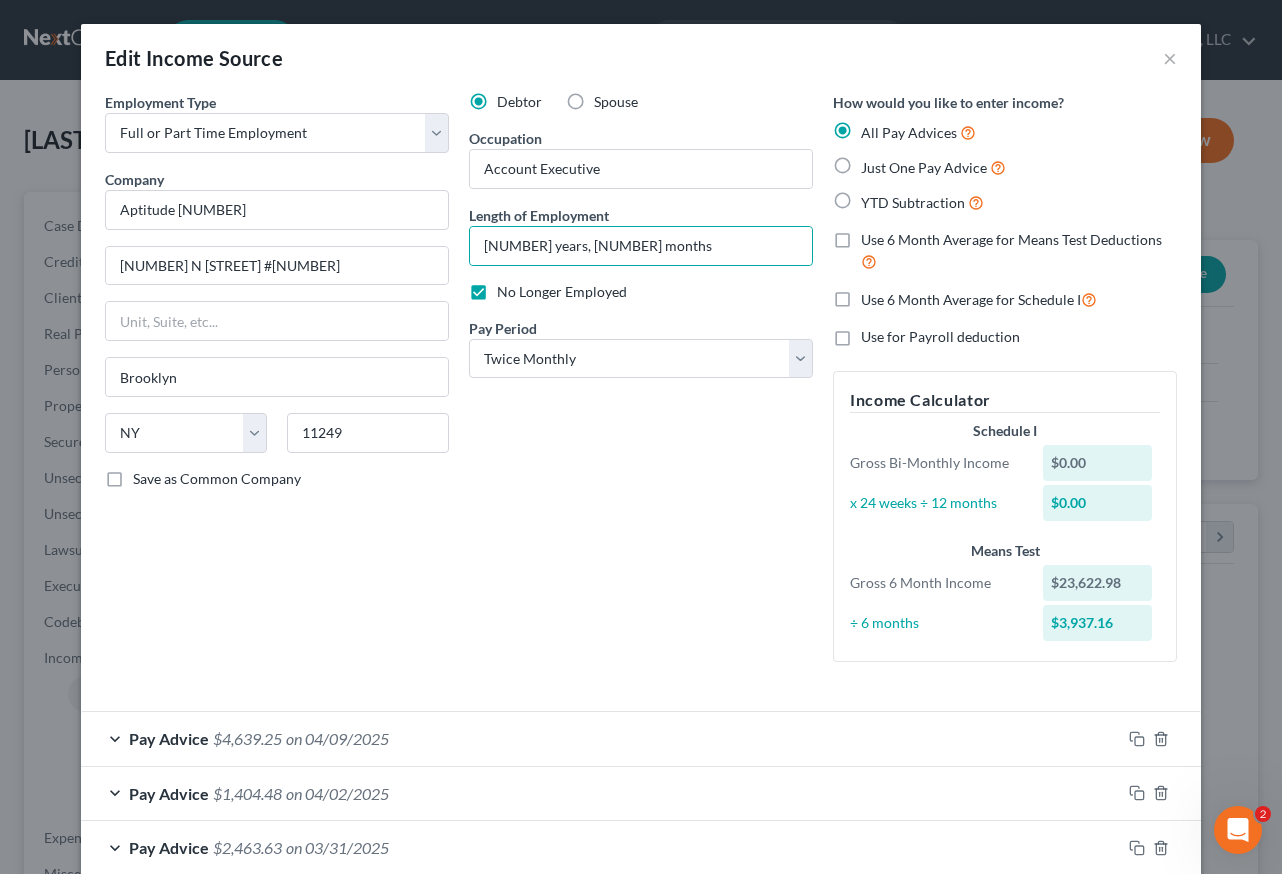 click on "Debtor Spouse Occupation Account Executive Length of Employment 2 years, 8 months No Longer Employed
Pay Period
*
Select Monthly Twice Monthly Every Other Week Weekly" at bounding box center (641, 385) 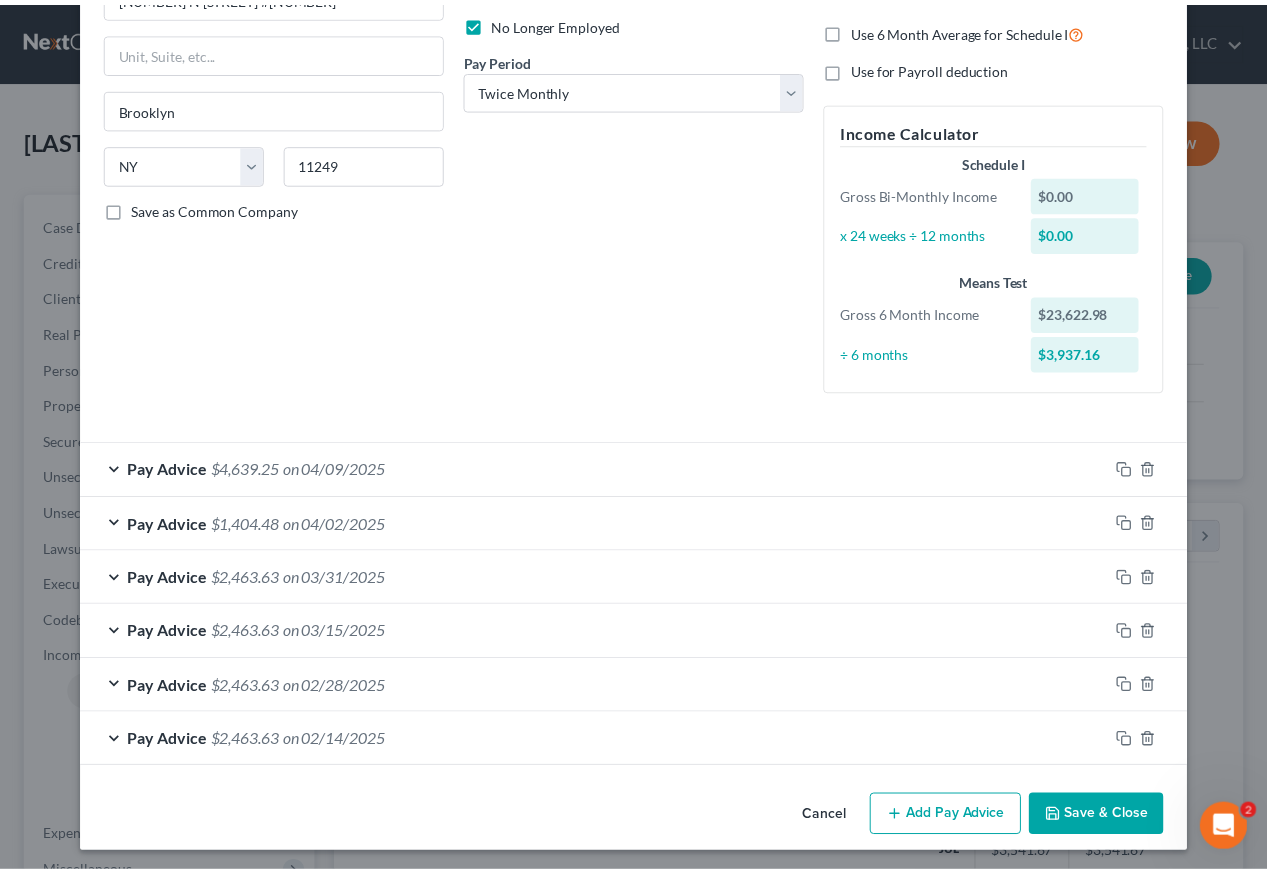 scroll, scrollTop: 274, scrollLeft: 0, axis: vertical 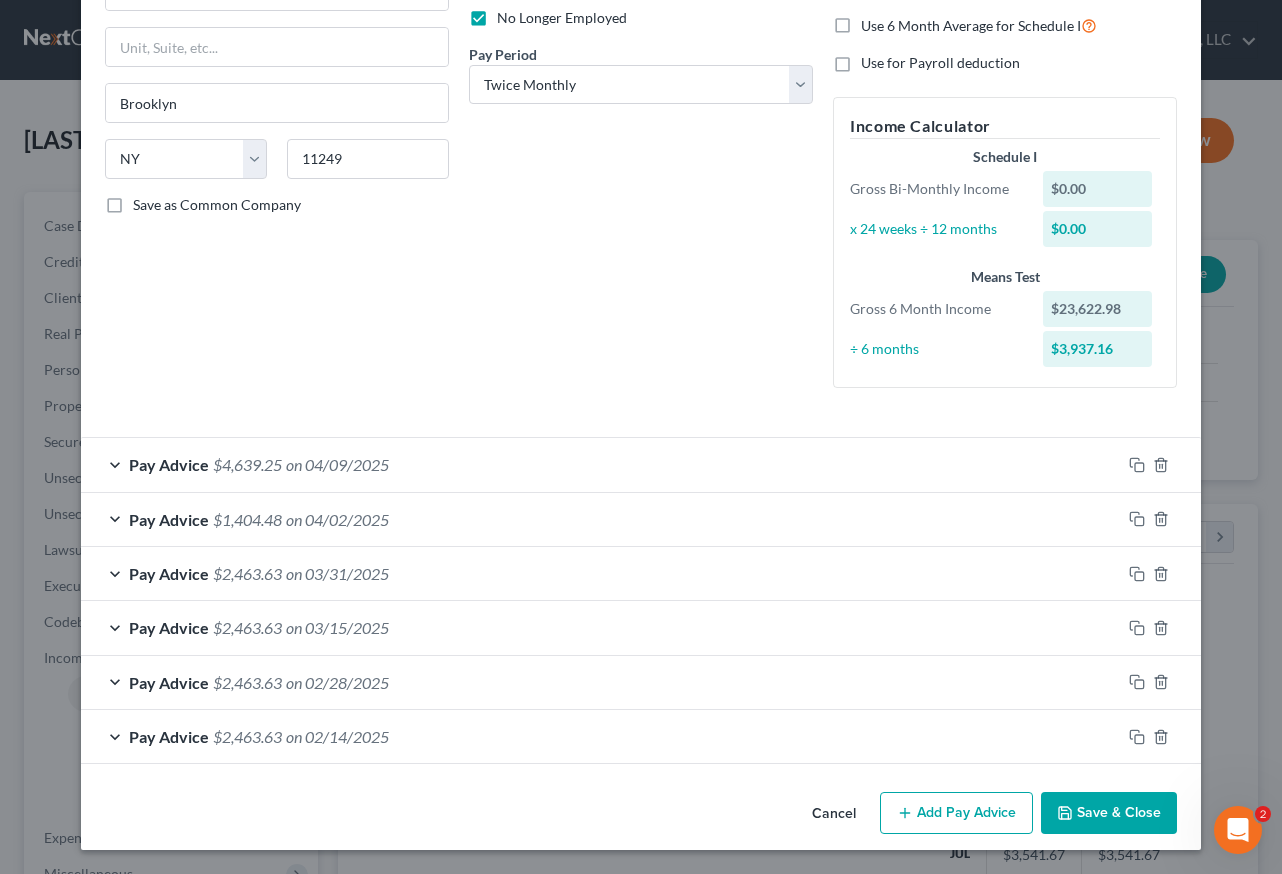 click on "Save & Close" at bounding box center (1109, 813) 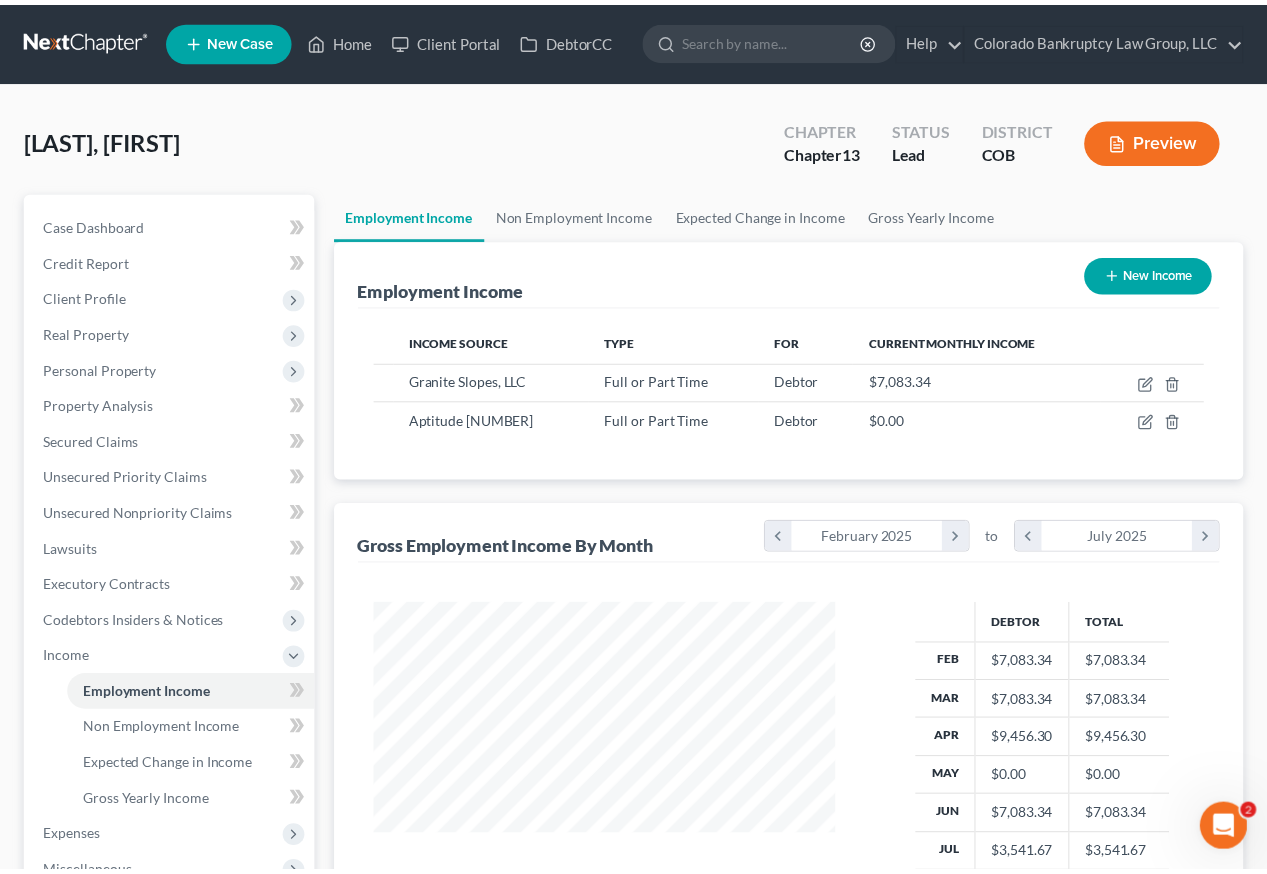 scroll, scrollTop: 359, scrollLeft: 507, axis: both 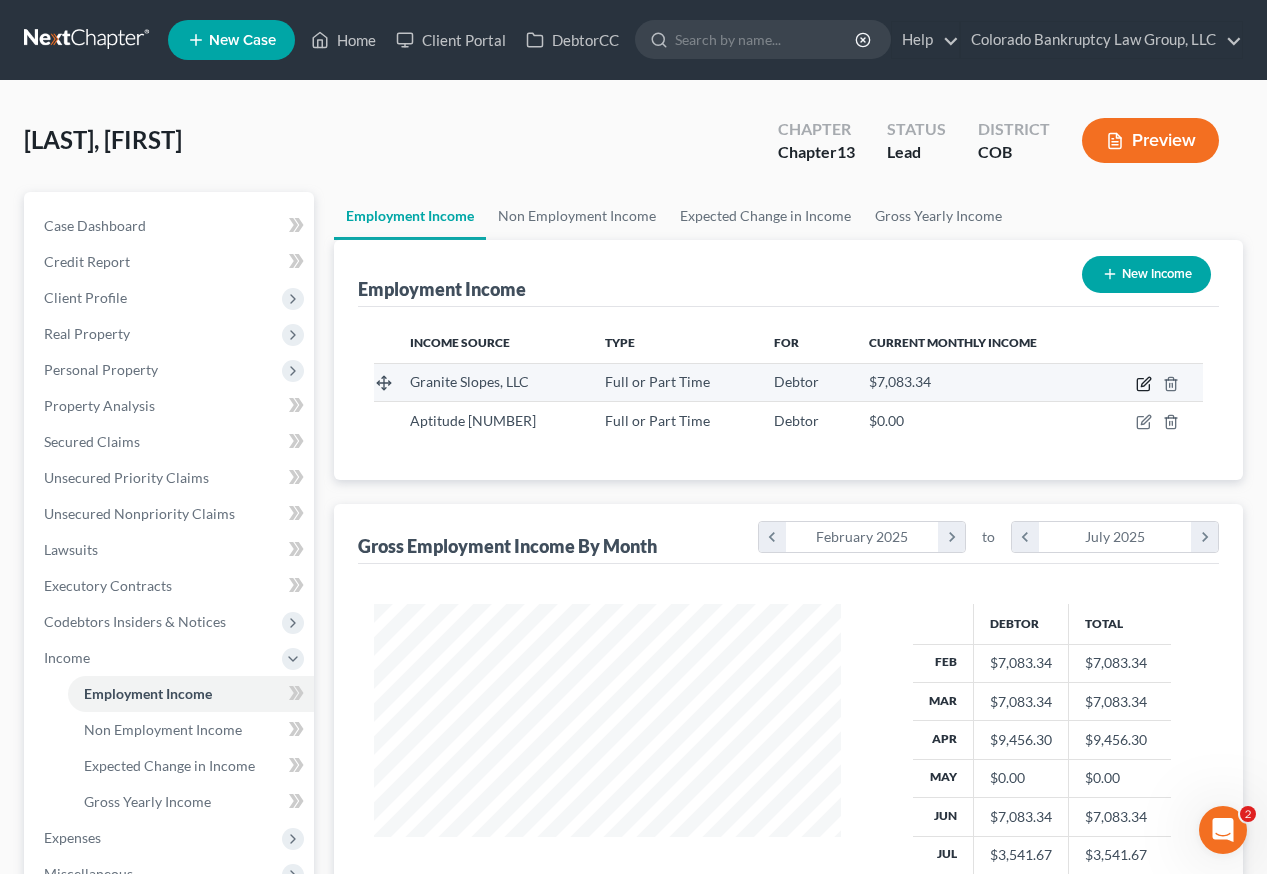 click 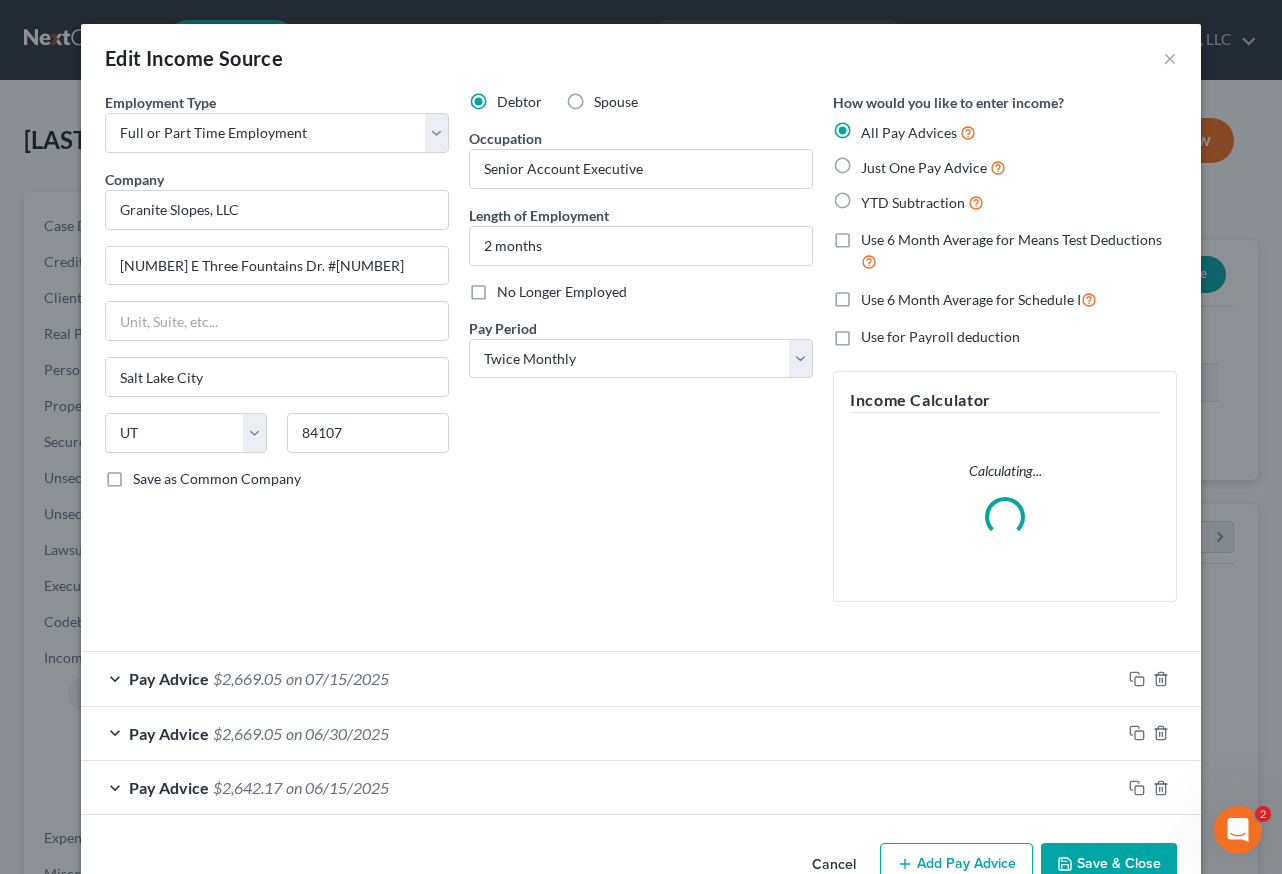 scroll, scrollTop: 999642, scrollLeft: 999486, axis: both 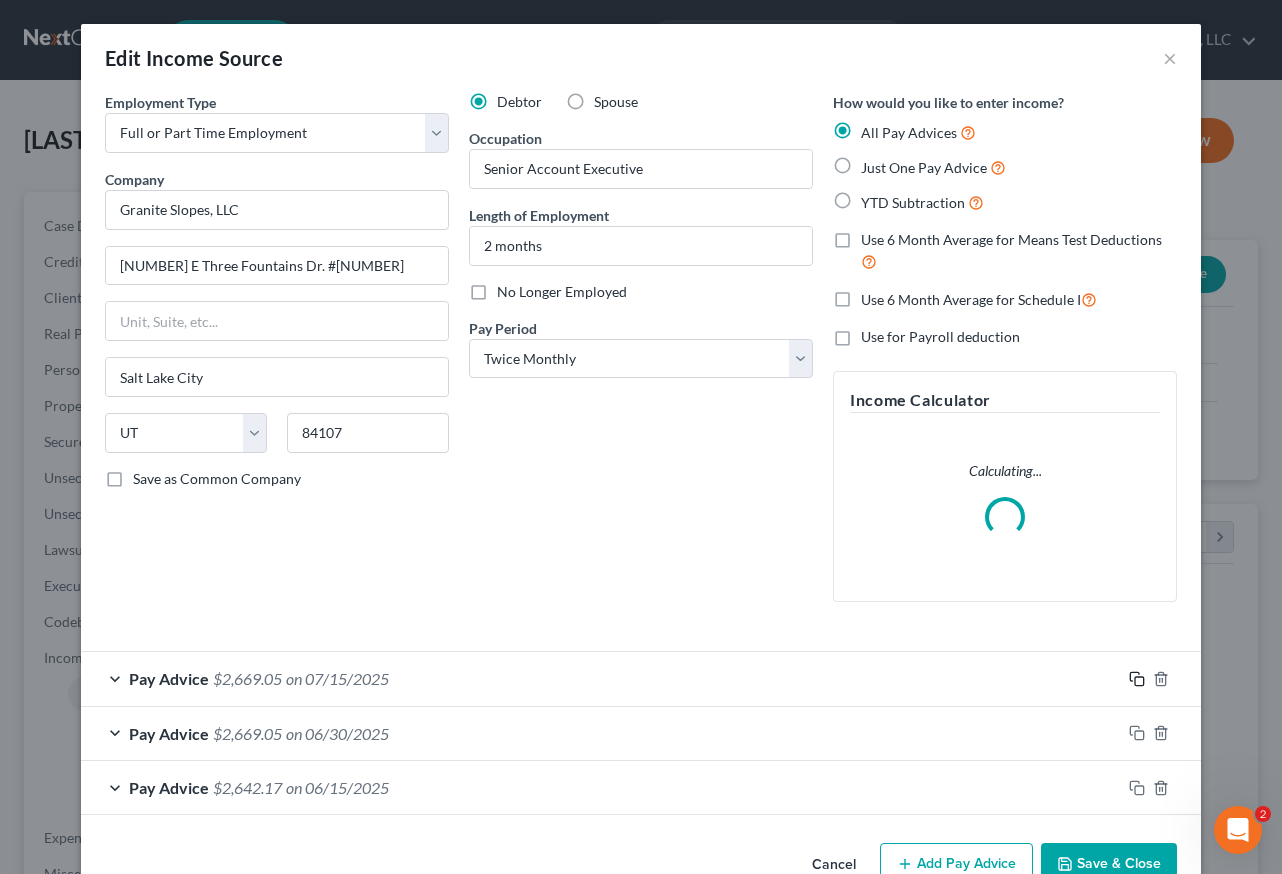 click 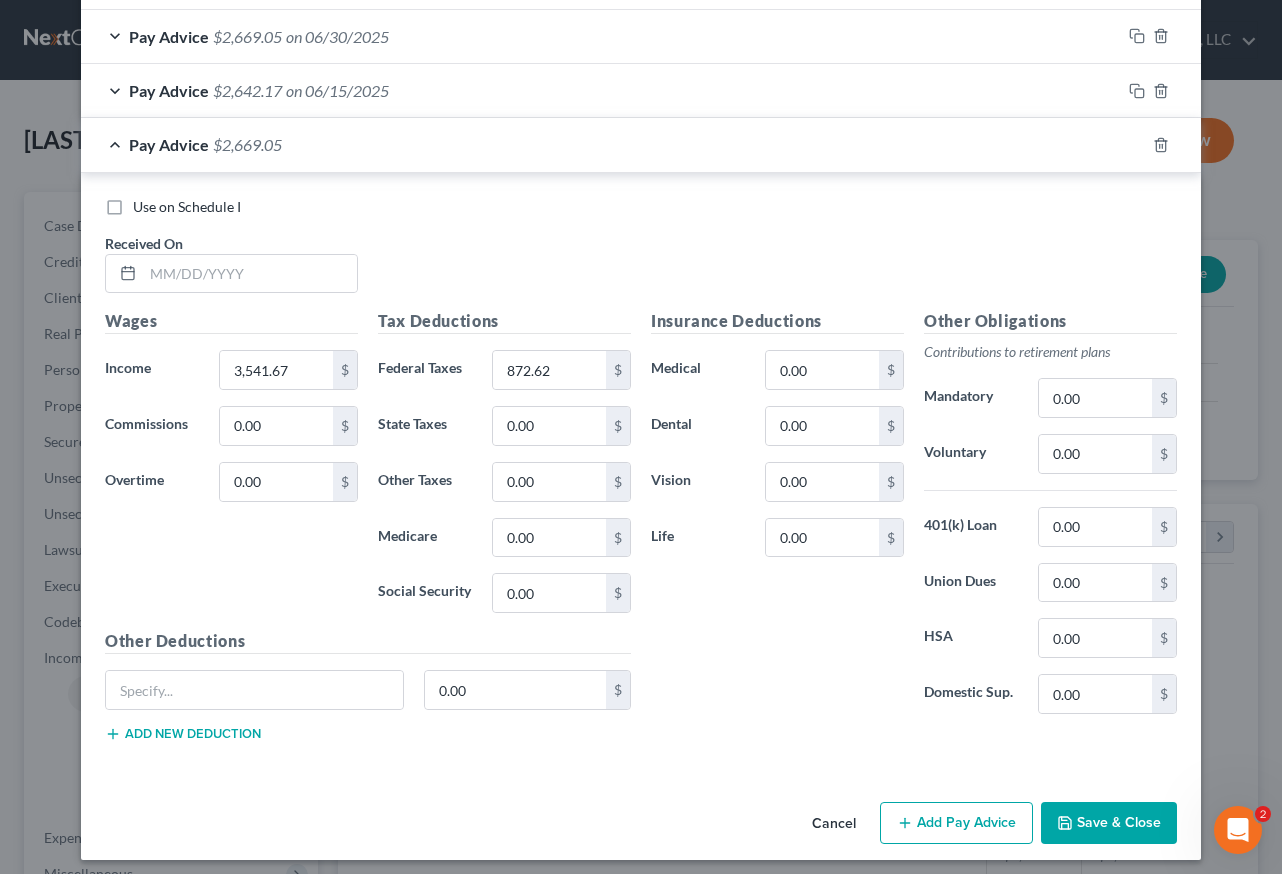 scroll, scrollTop: 700, scrollLeft: 0, axis: vertical 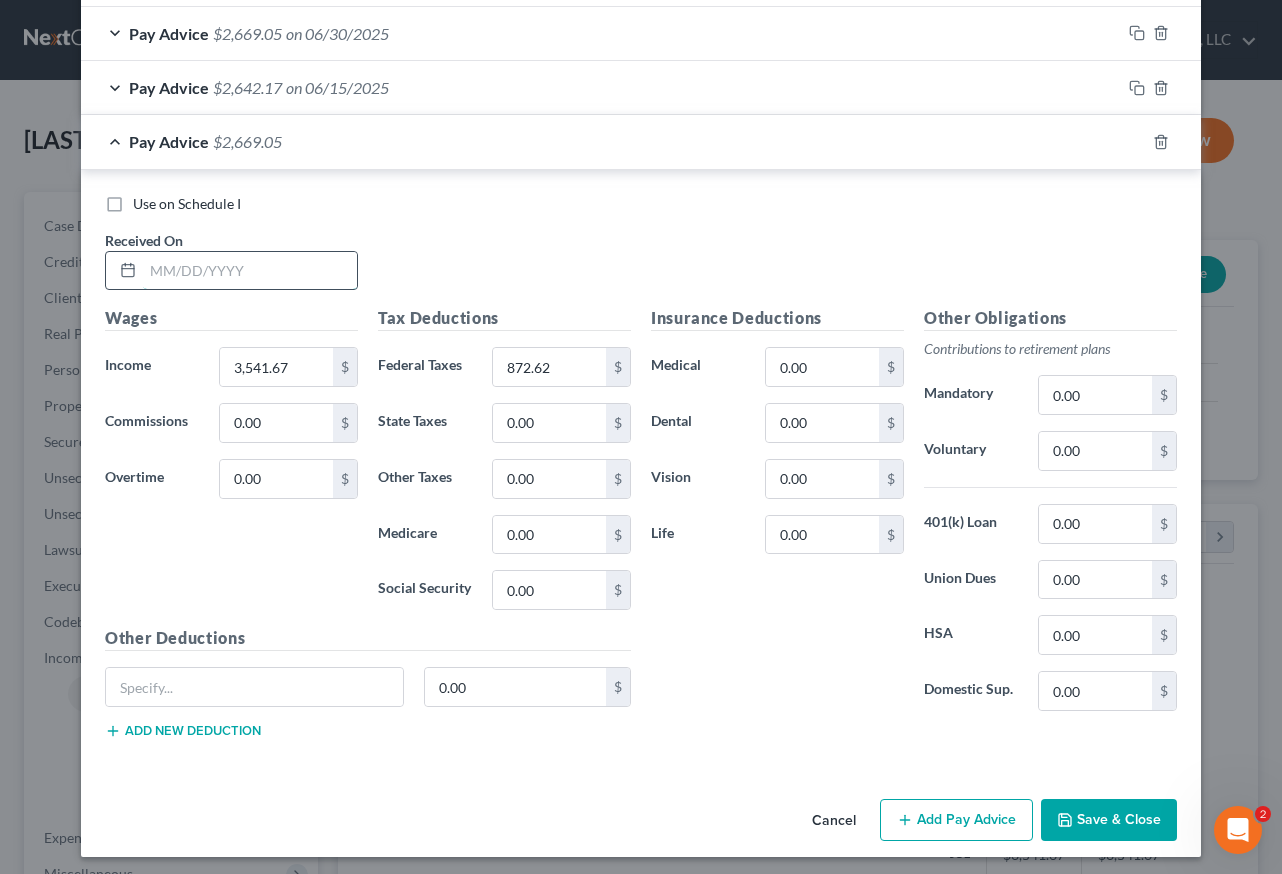 click at bounding box center [250, 271] 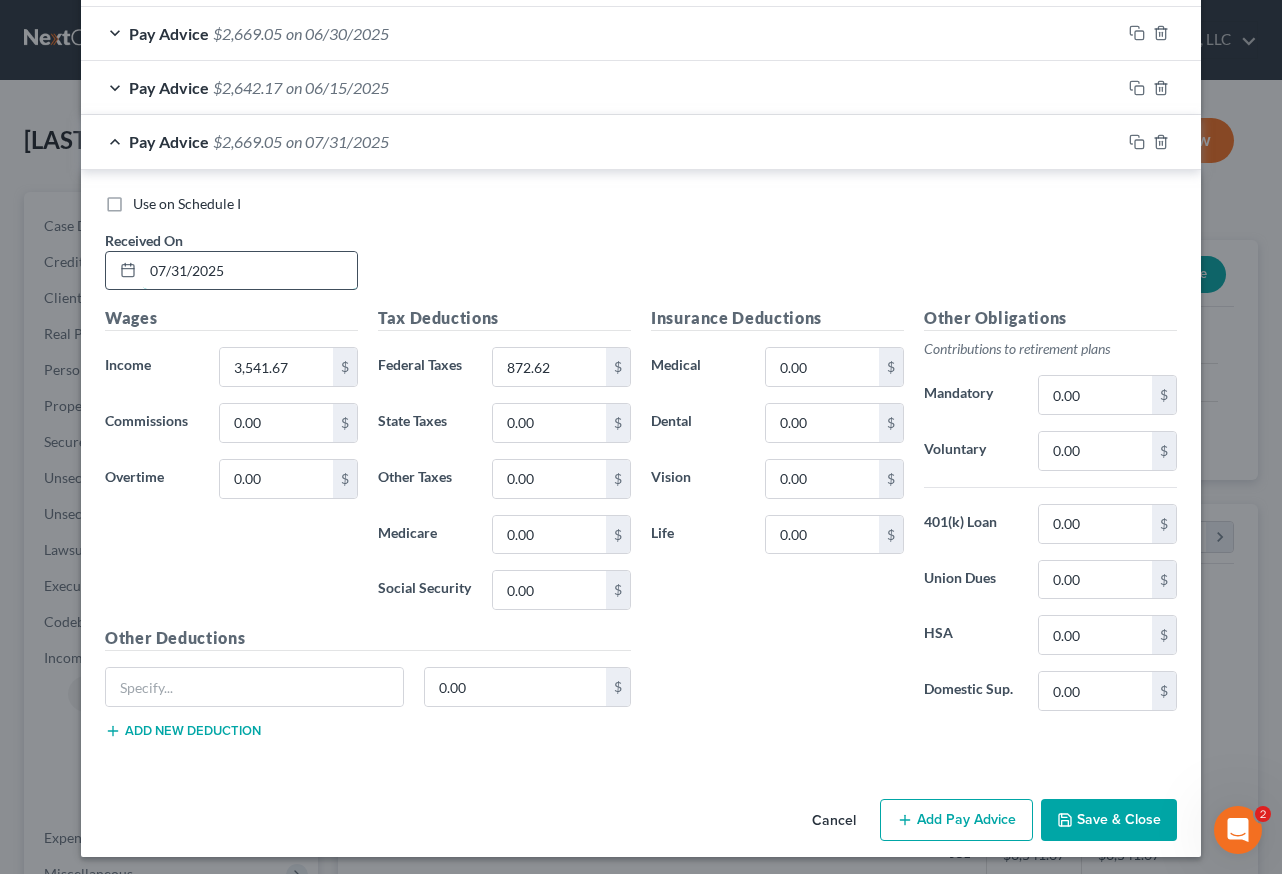 type on "07/31/2025" 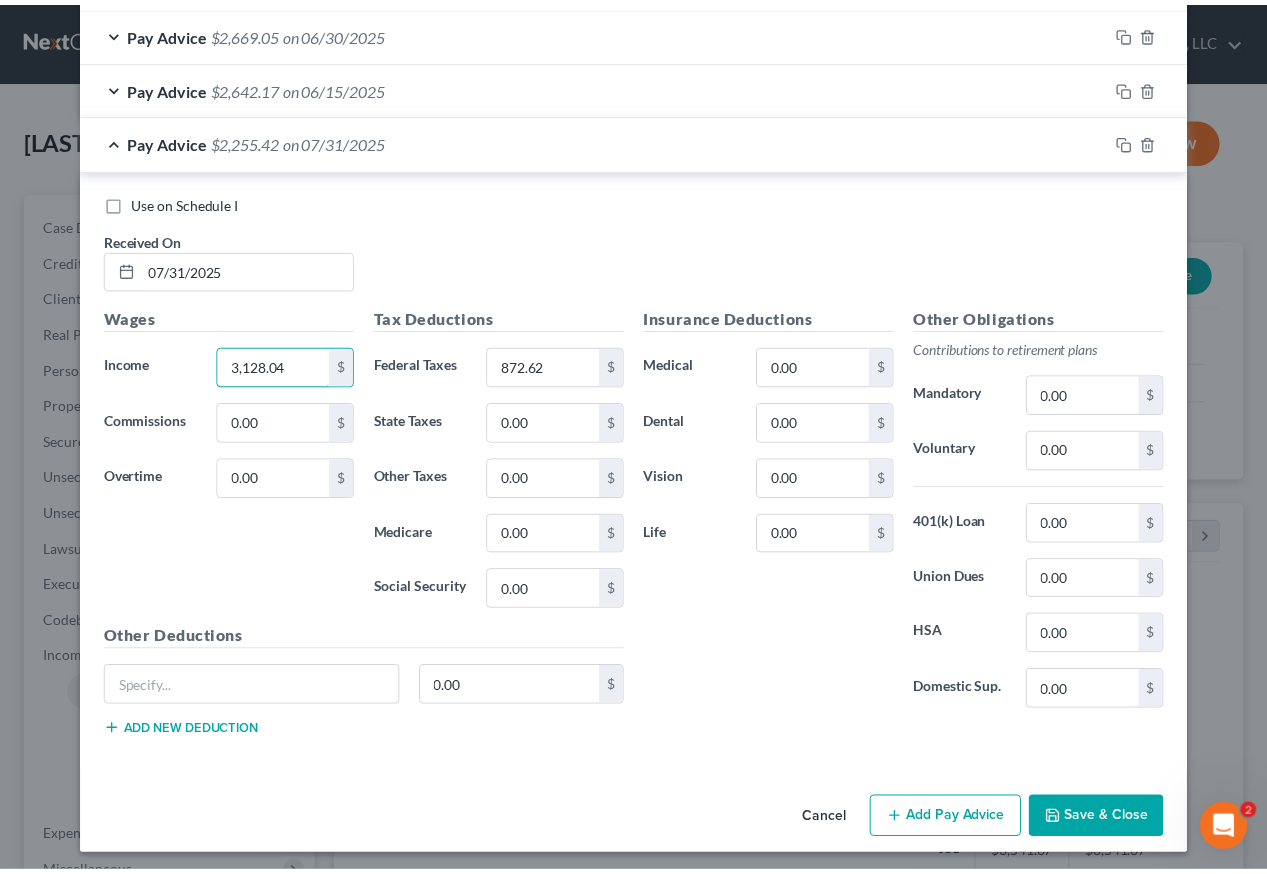 scroll, scrollTop: 760, scrollLeft: 0, axis: vertical 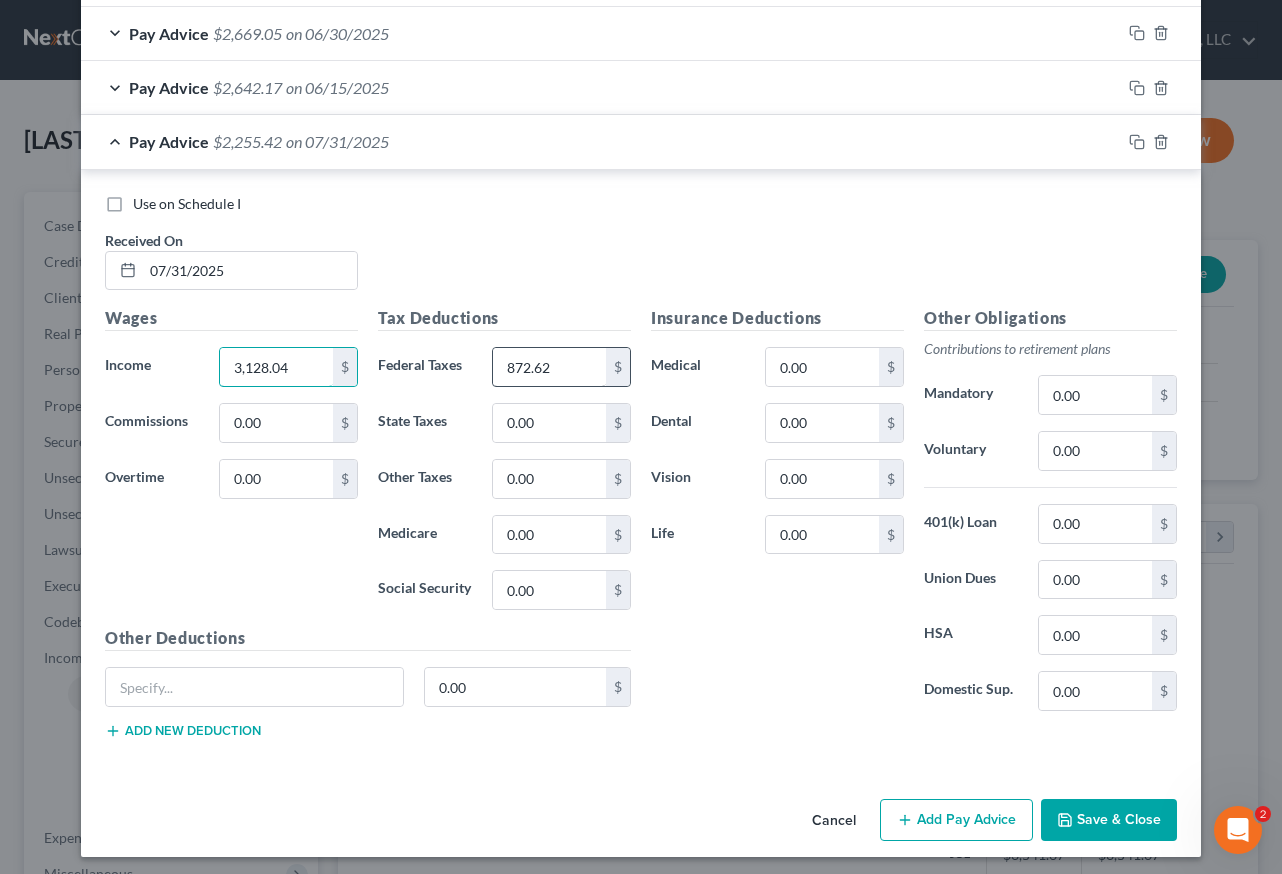 type on "3,128.04" 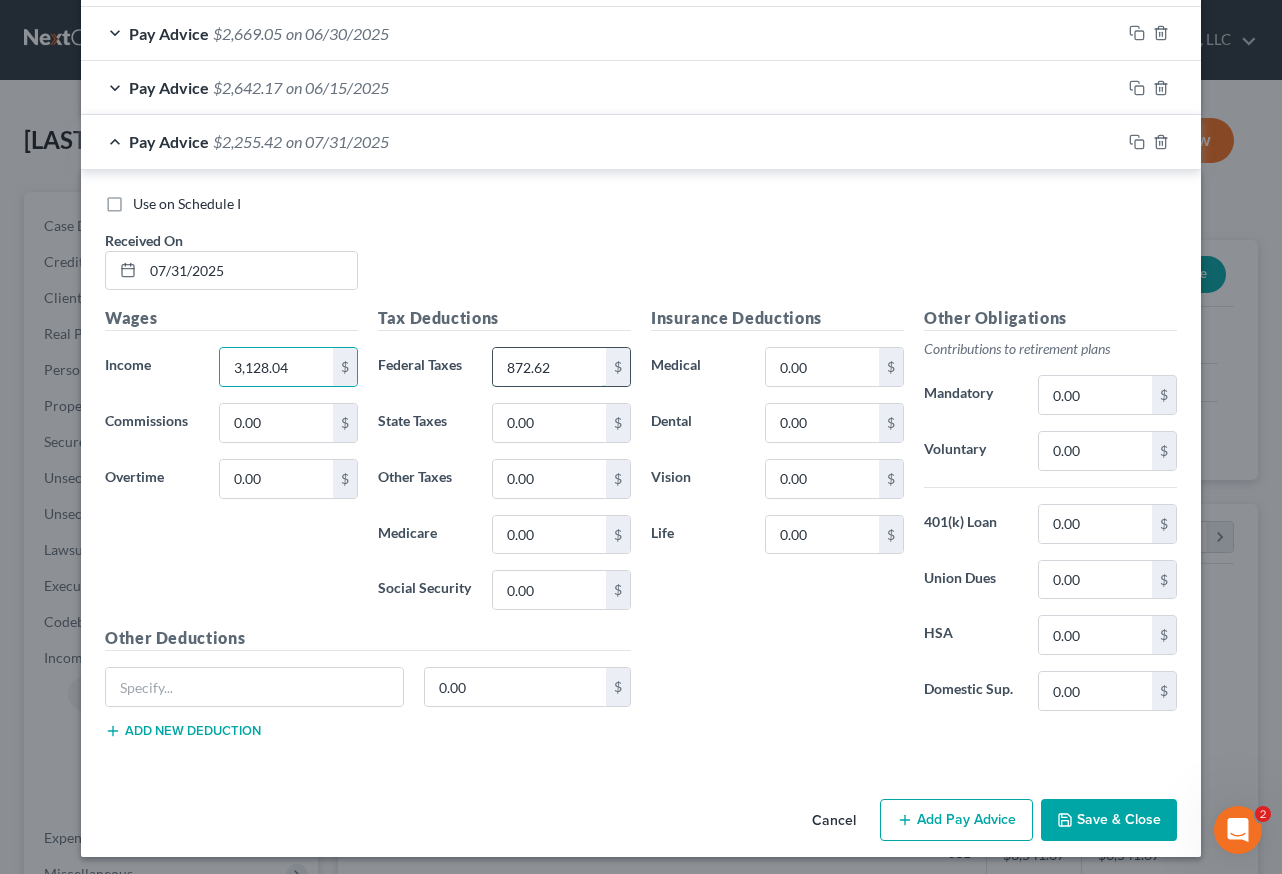 click on "872.62" at bounding box center (549, 367) 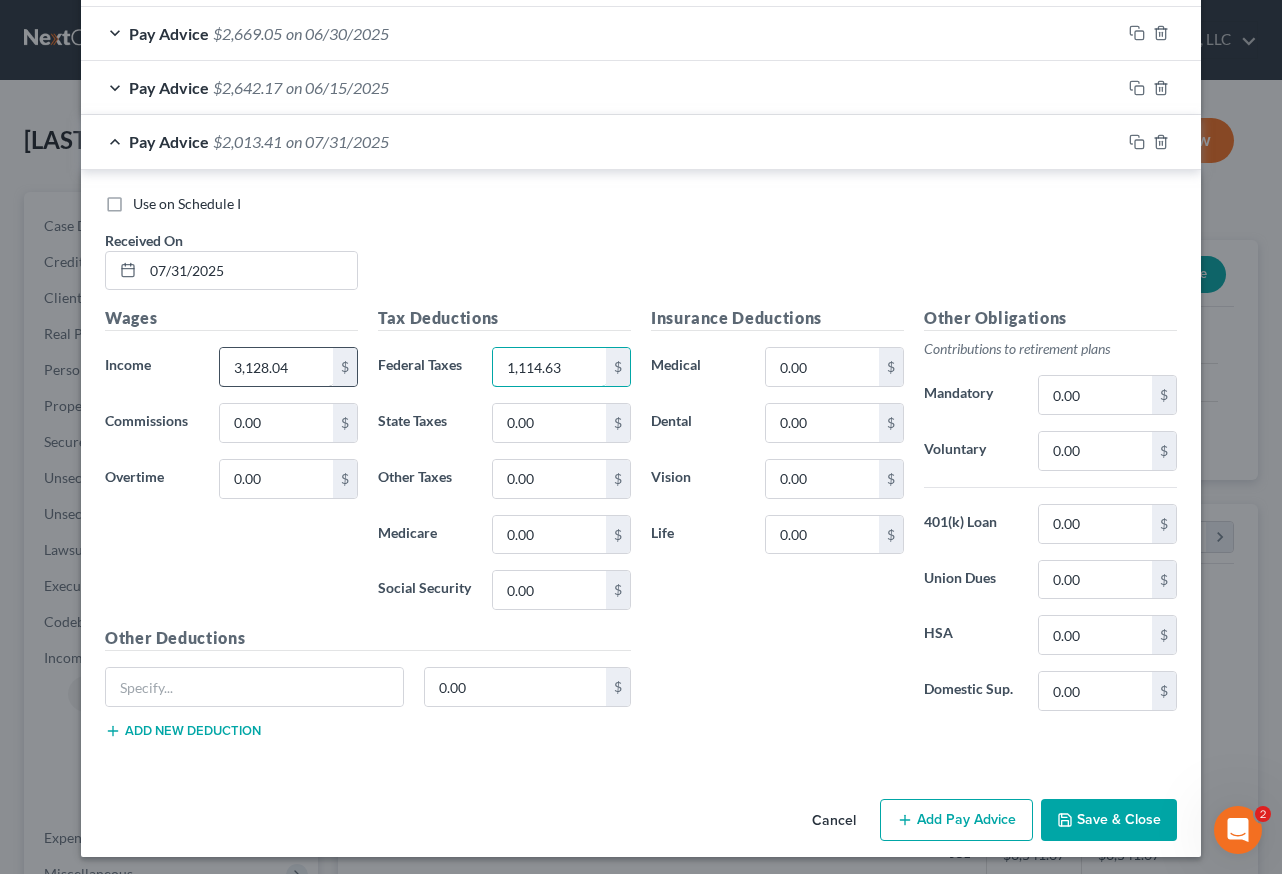 type on "1,114.63" 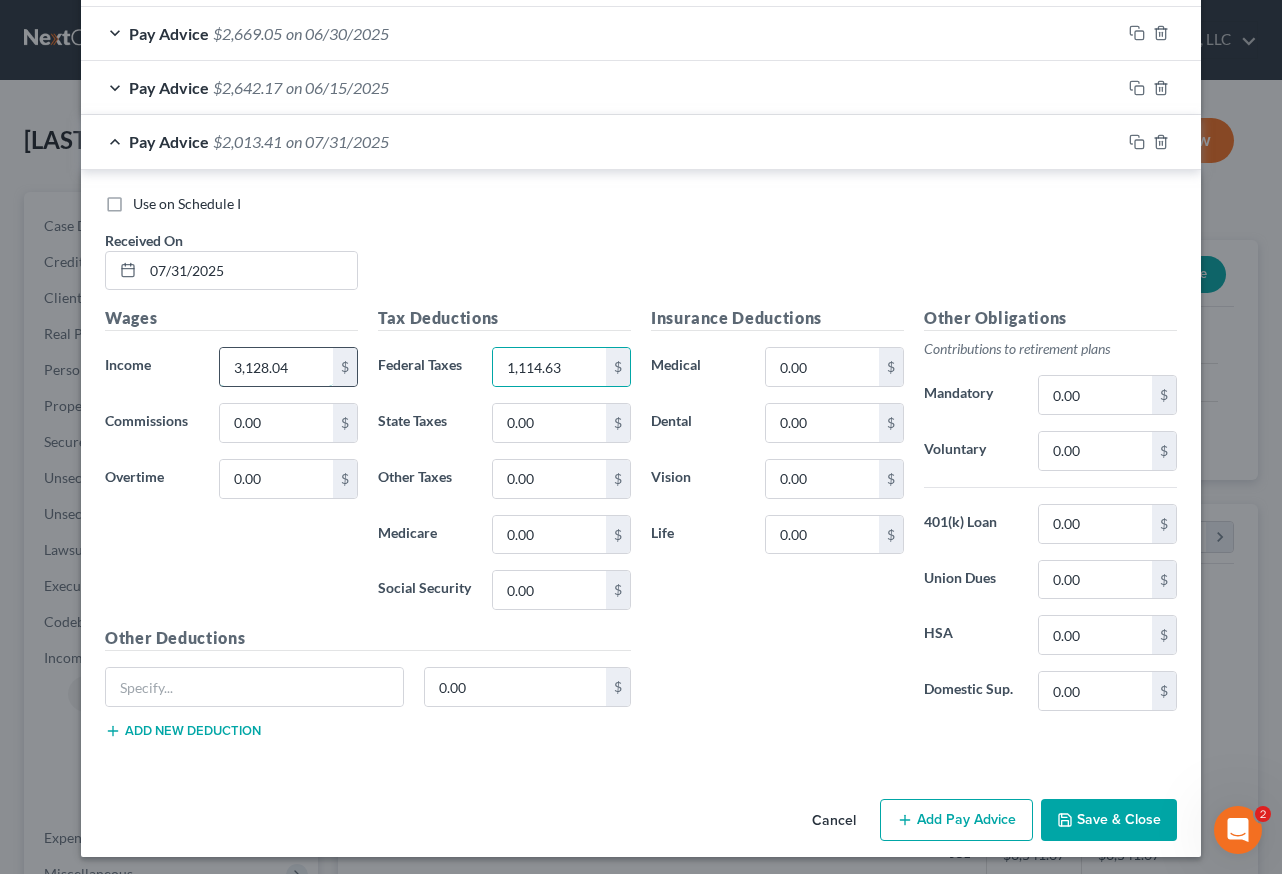 click on "3,128.04" at bounding box center [276, 367] 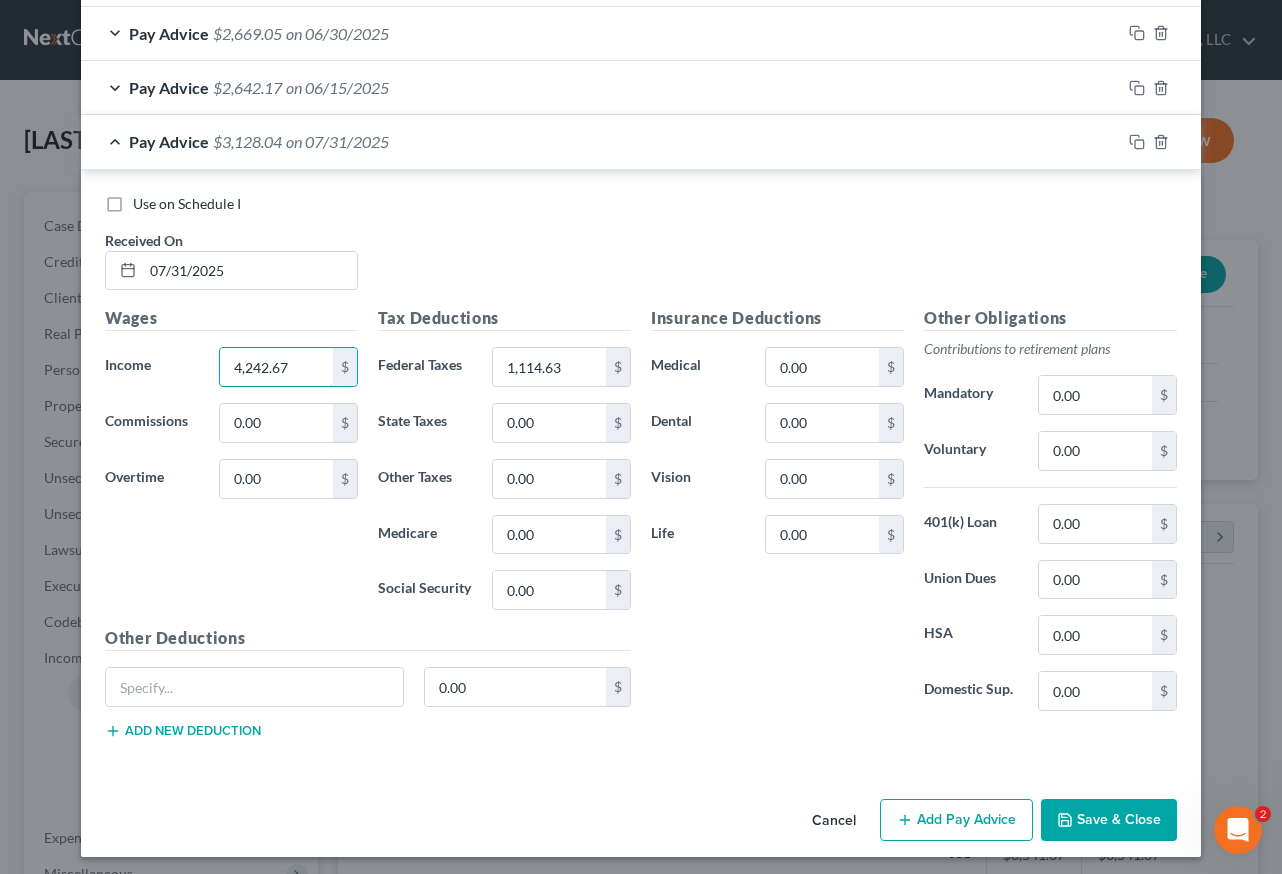 type on "4,242.67" 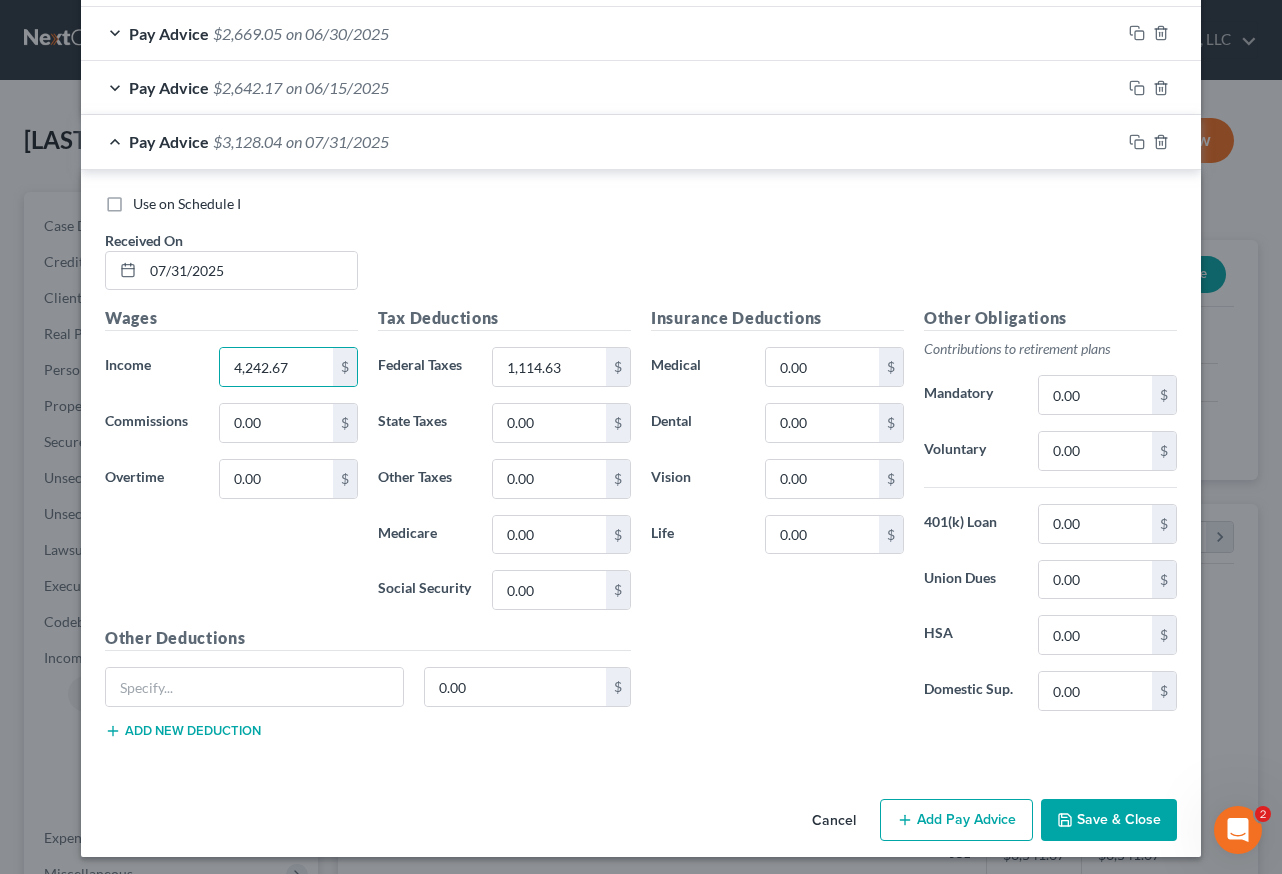 click on "Save & Close" at bounding box center [1109, 820] 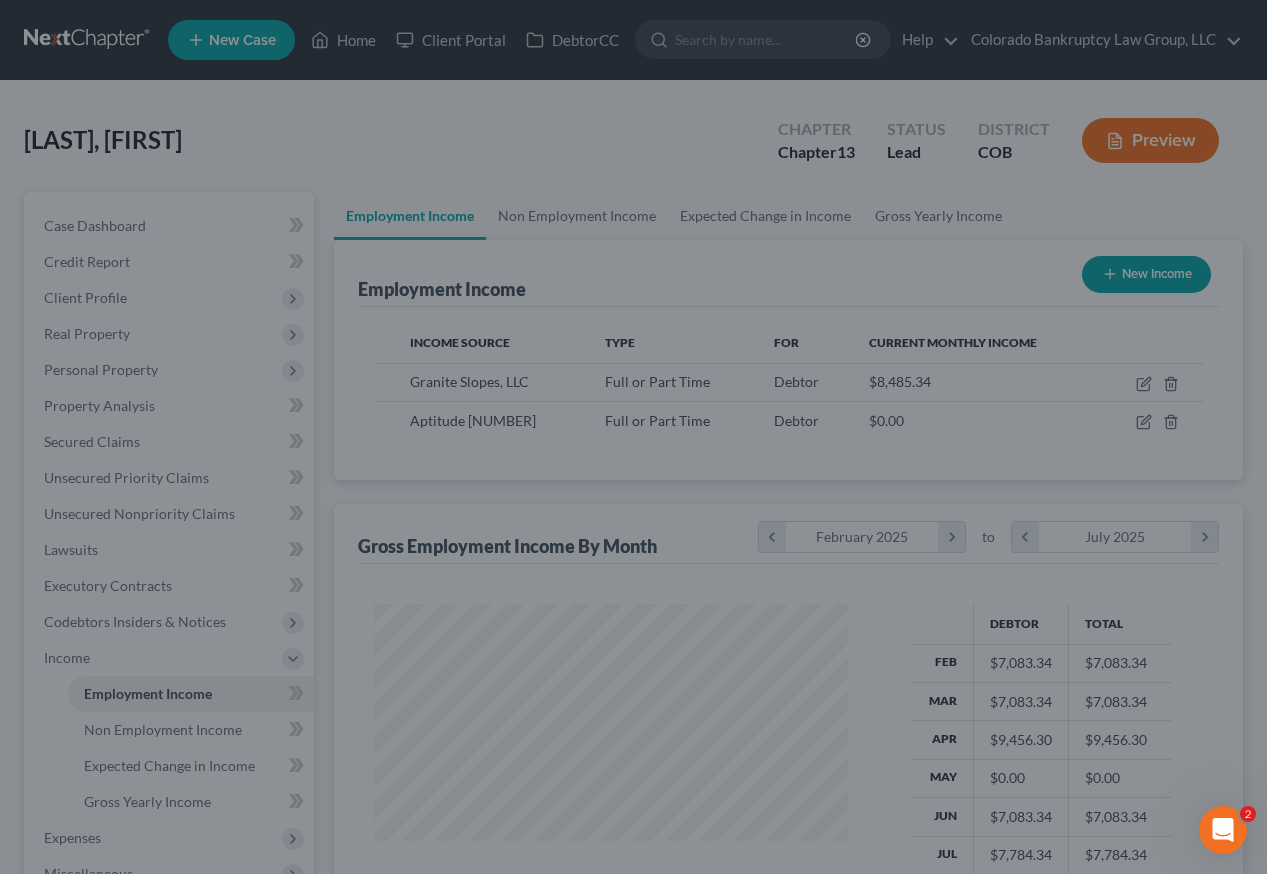 scroll, scrollTop: 359, scrollLeft: 507, axis: both 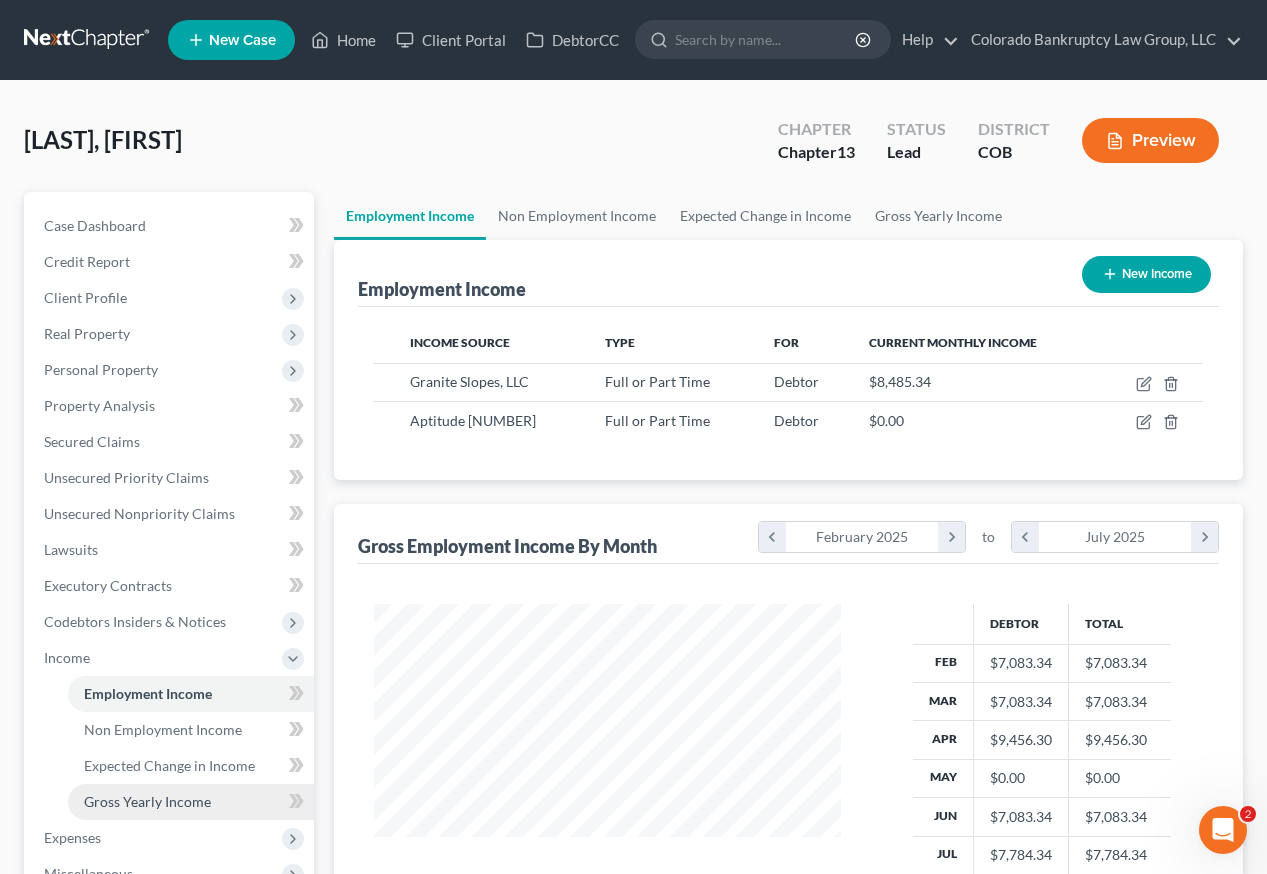 click on "Gross Yearly Income" at bounding box center (147, 801) 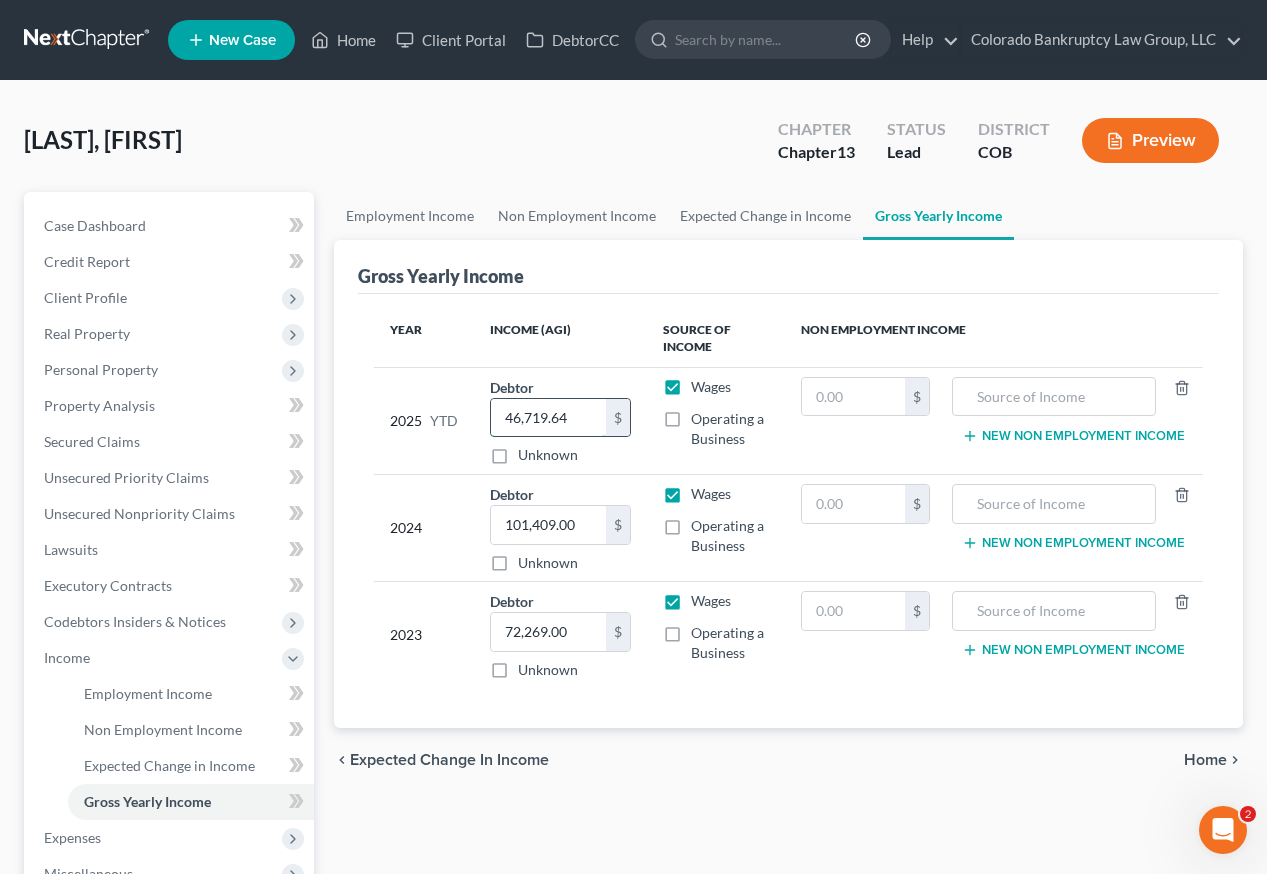 click on "46,719.64" at bounding box center [548, 418] 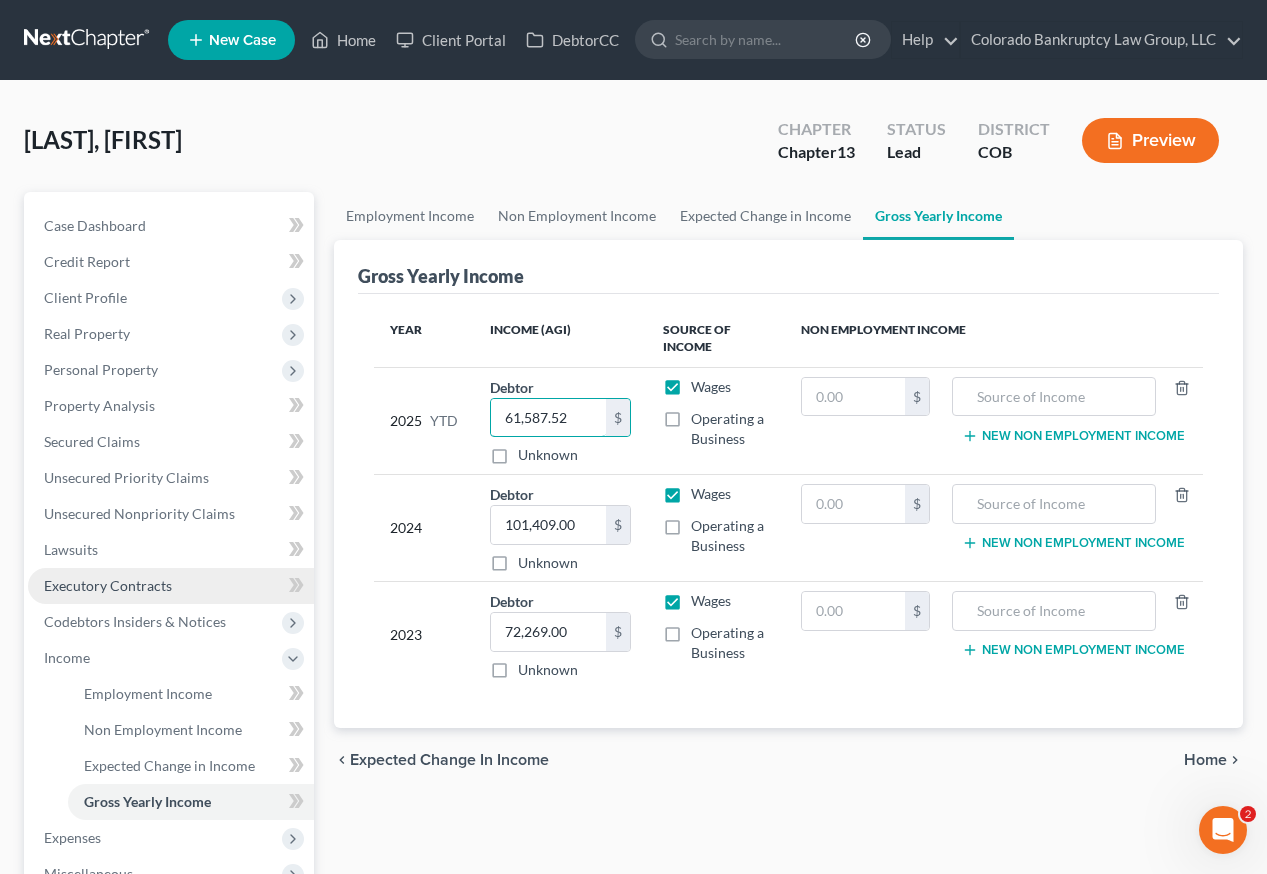 type on "61,587.52" 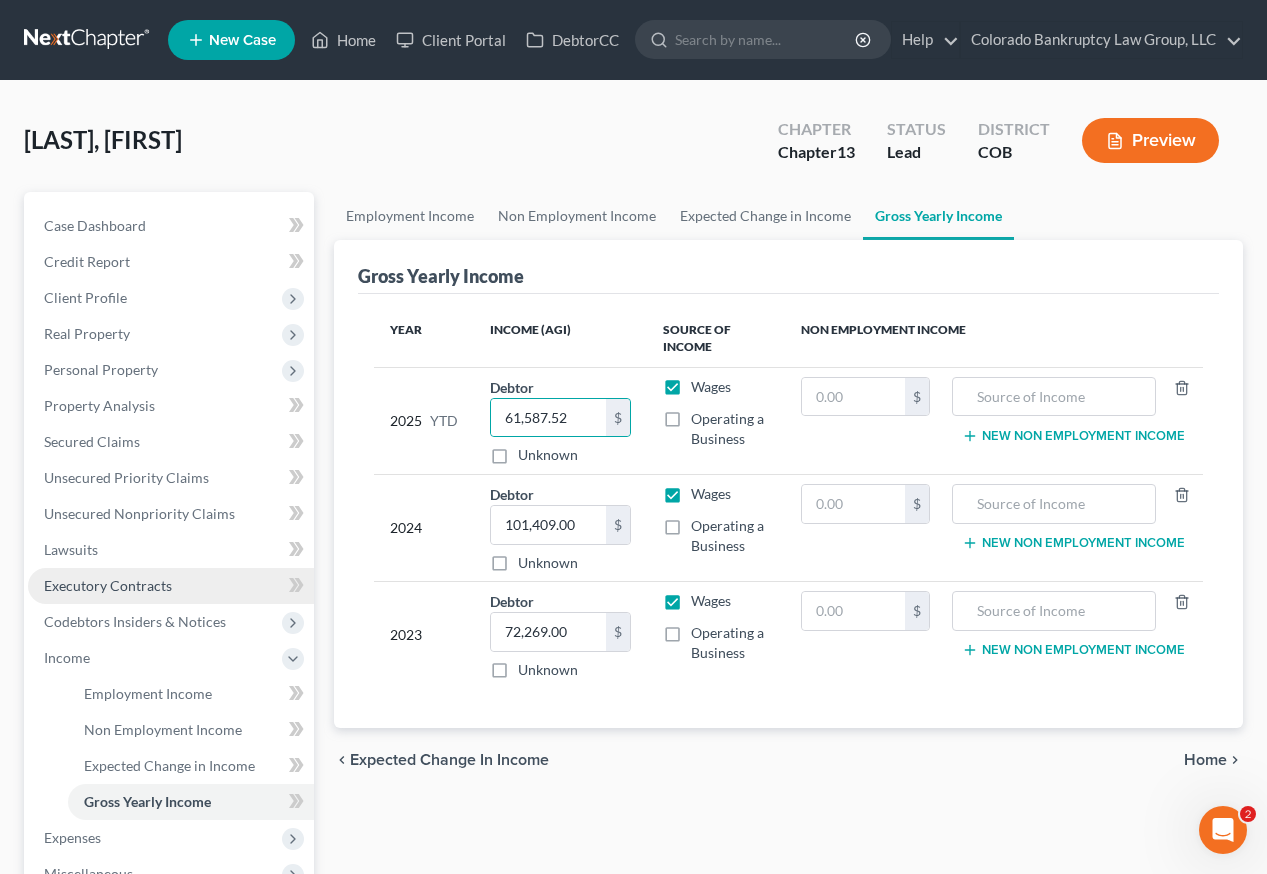 click on "Executory Contracts" at bounding box center (108, 585) 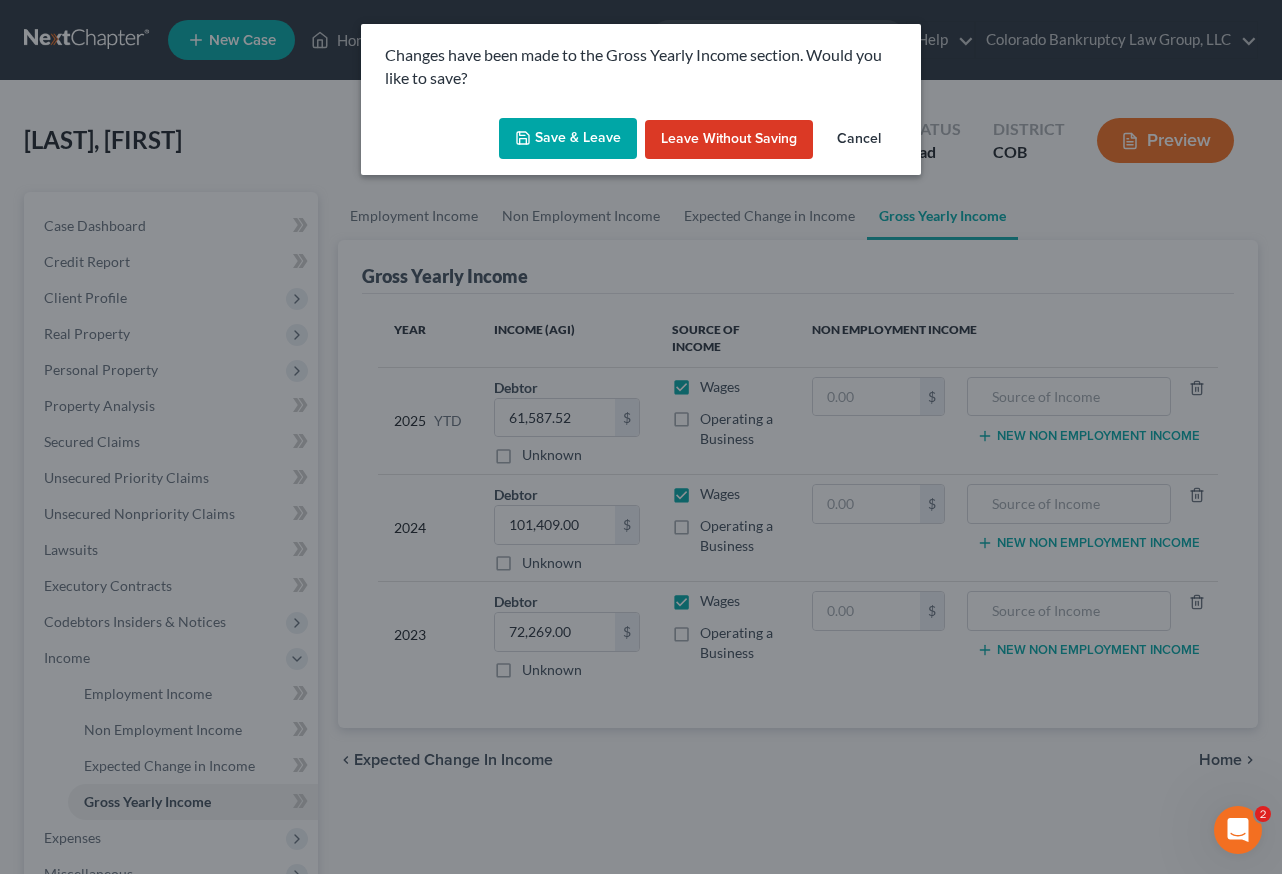 click on "Save & Leave" at bounding box center (568, 139) 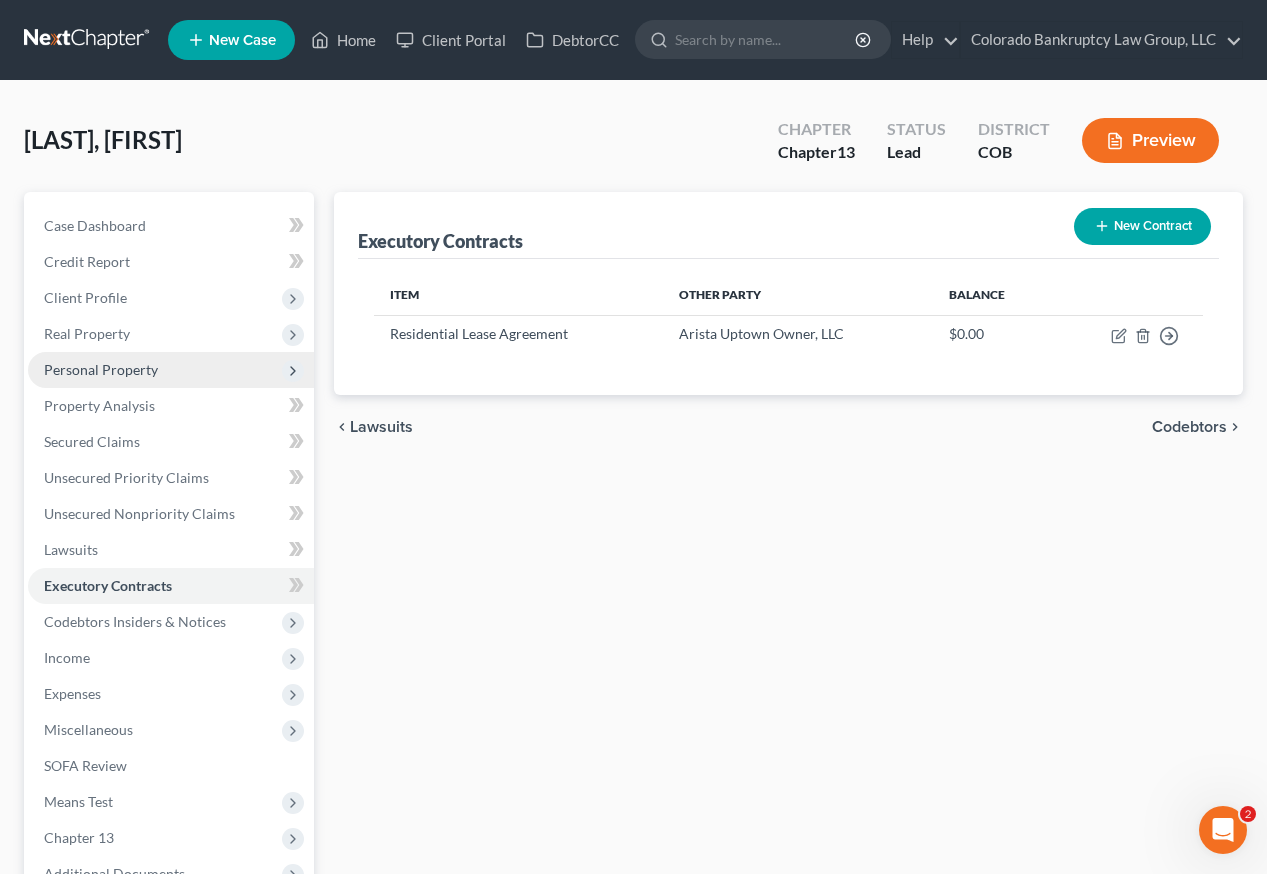 click on "Personal Property" at bounding box center [101, 369] 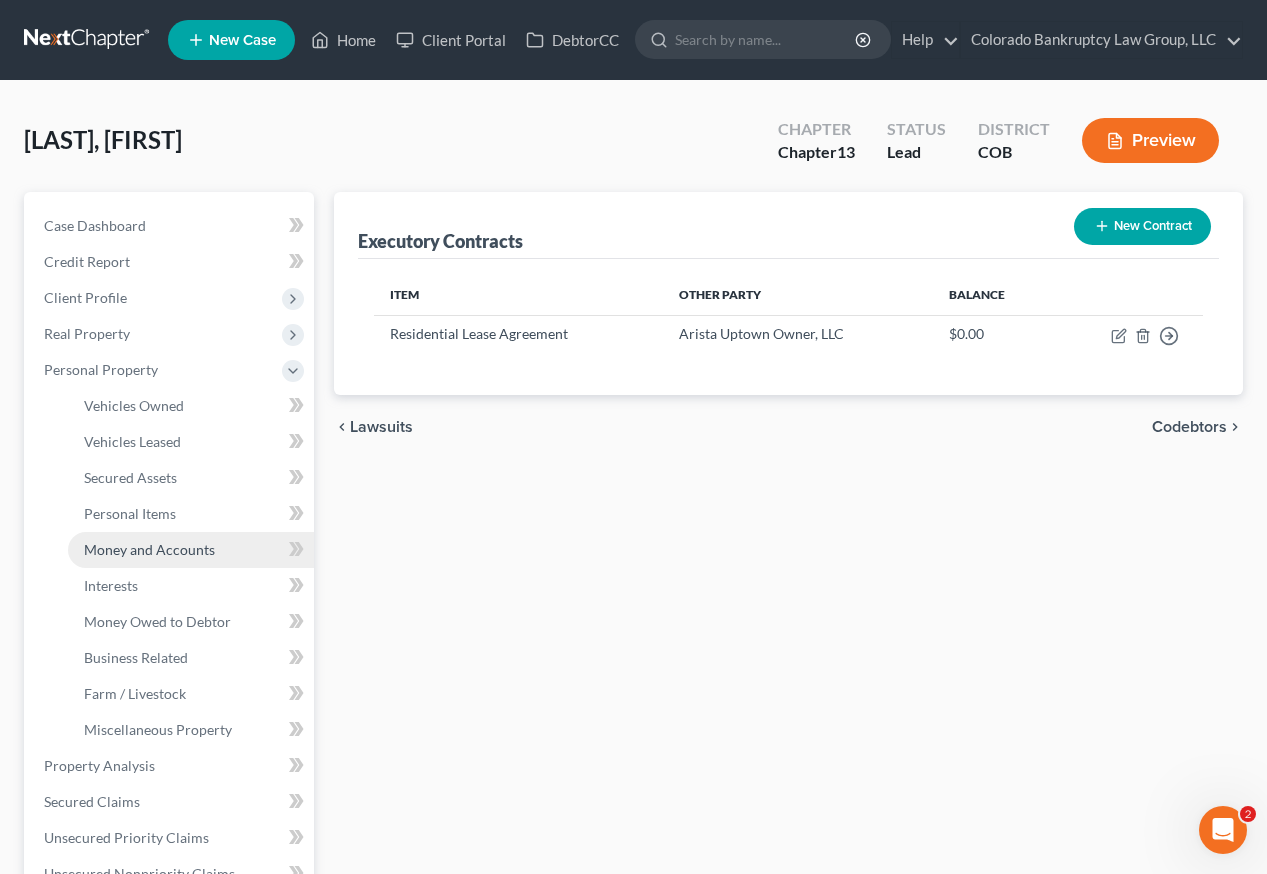 click on "Money and Accounts" at bounding box center (149, 549) 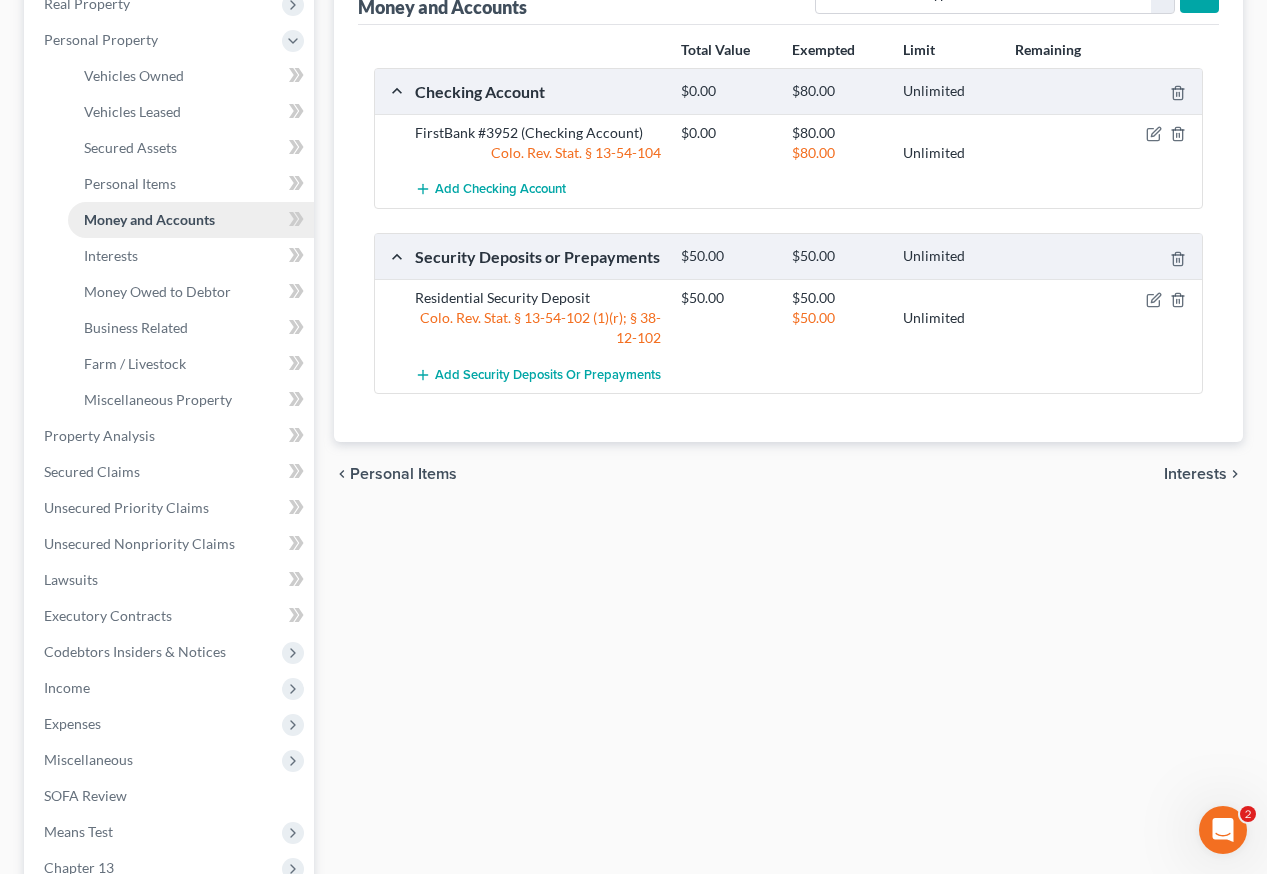 scroll, scrollTop: 500, scrollLeft: 0, axis: vertical 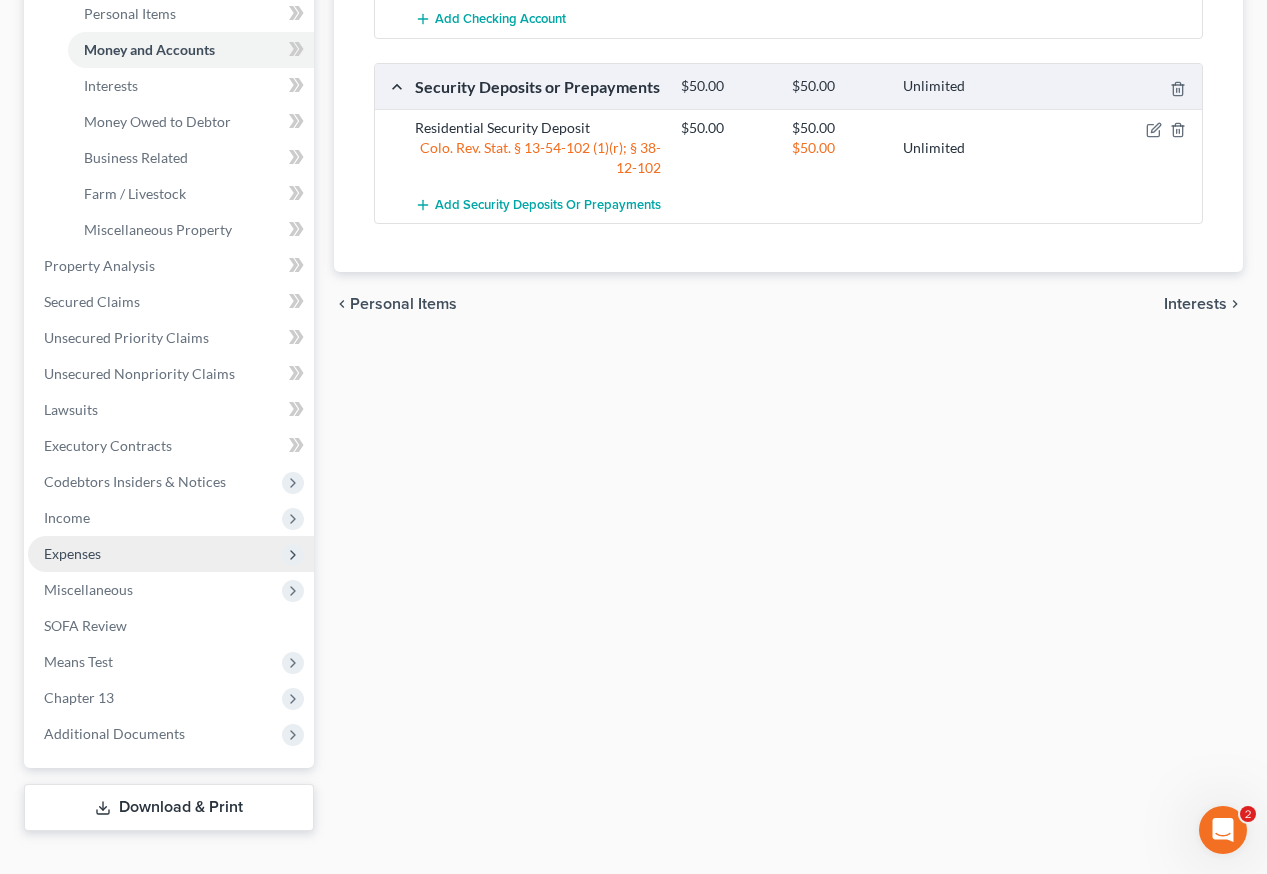 click on "Expenses" at bounding box center [72, 553] 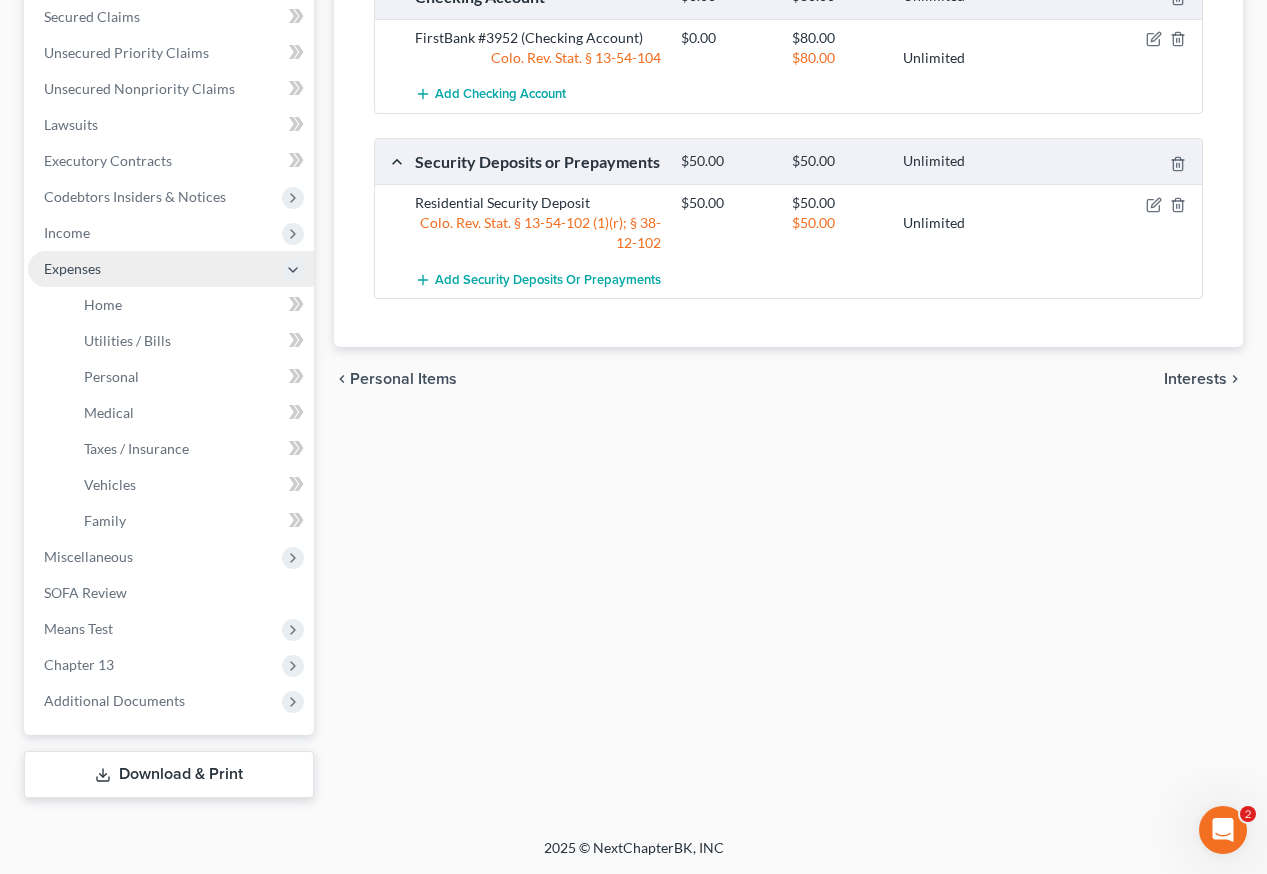 scroll, scrollTop: 425, scrollLeft: 0, axis: vertical 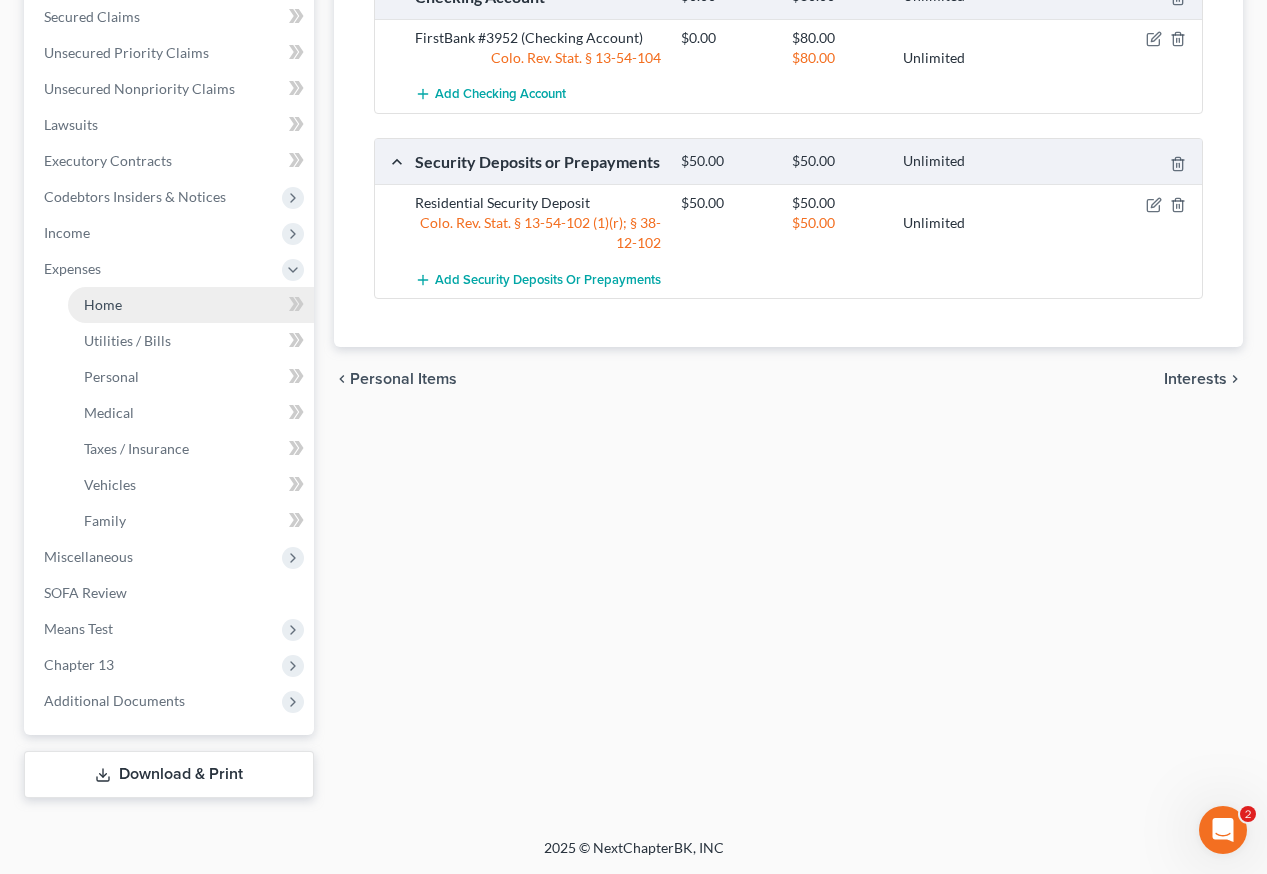 click on "Home" at bounding box center [103, 304] 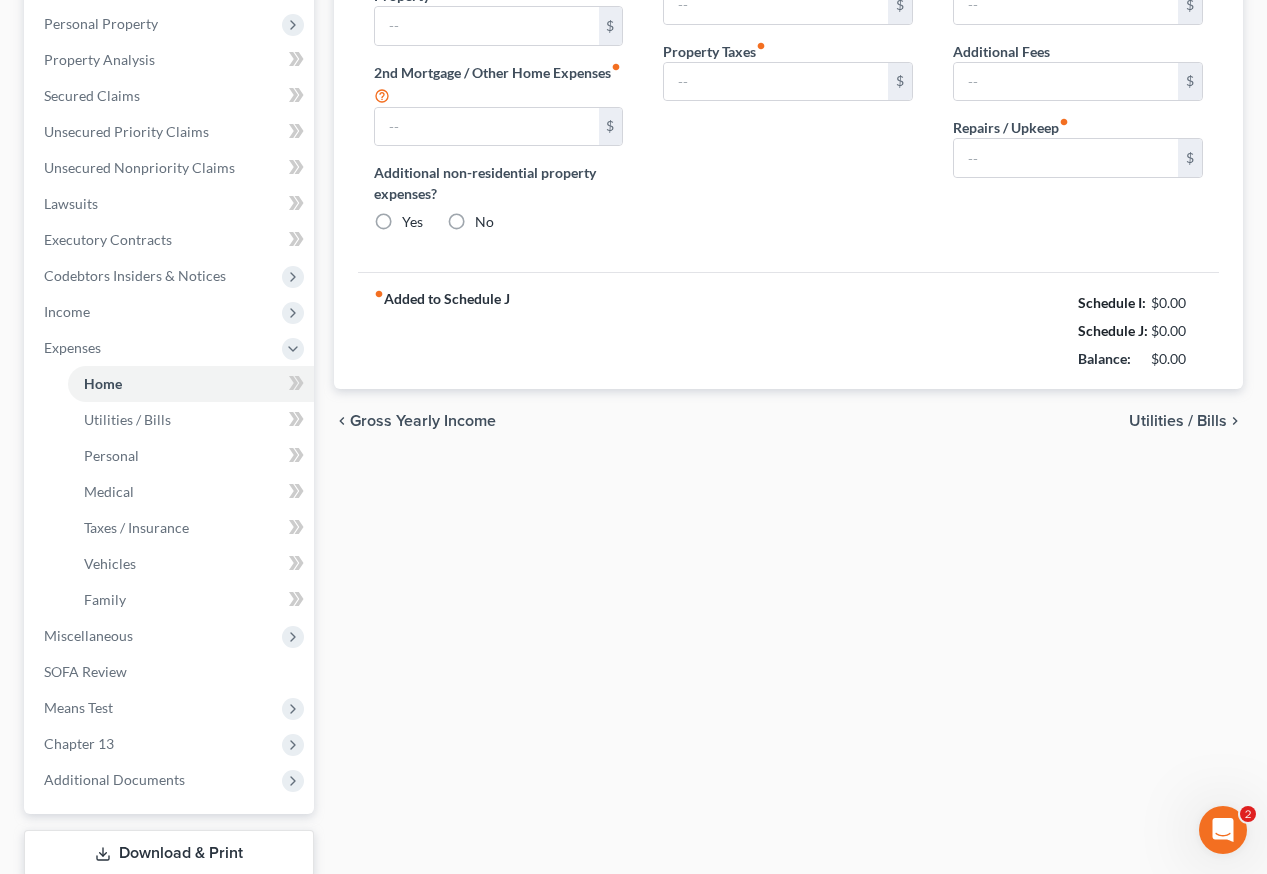 type on "1,672.00" 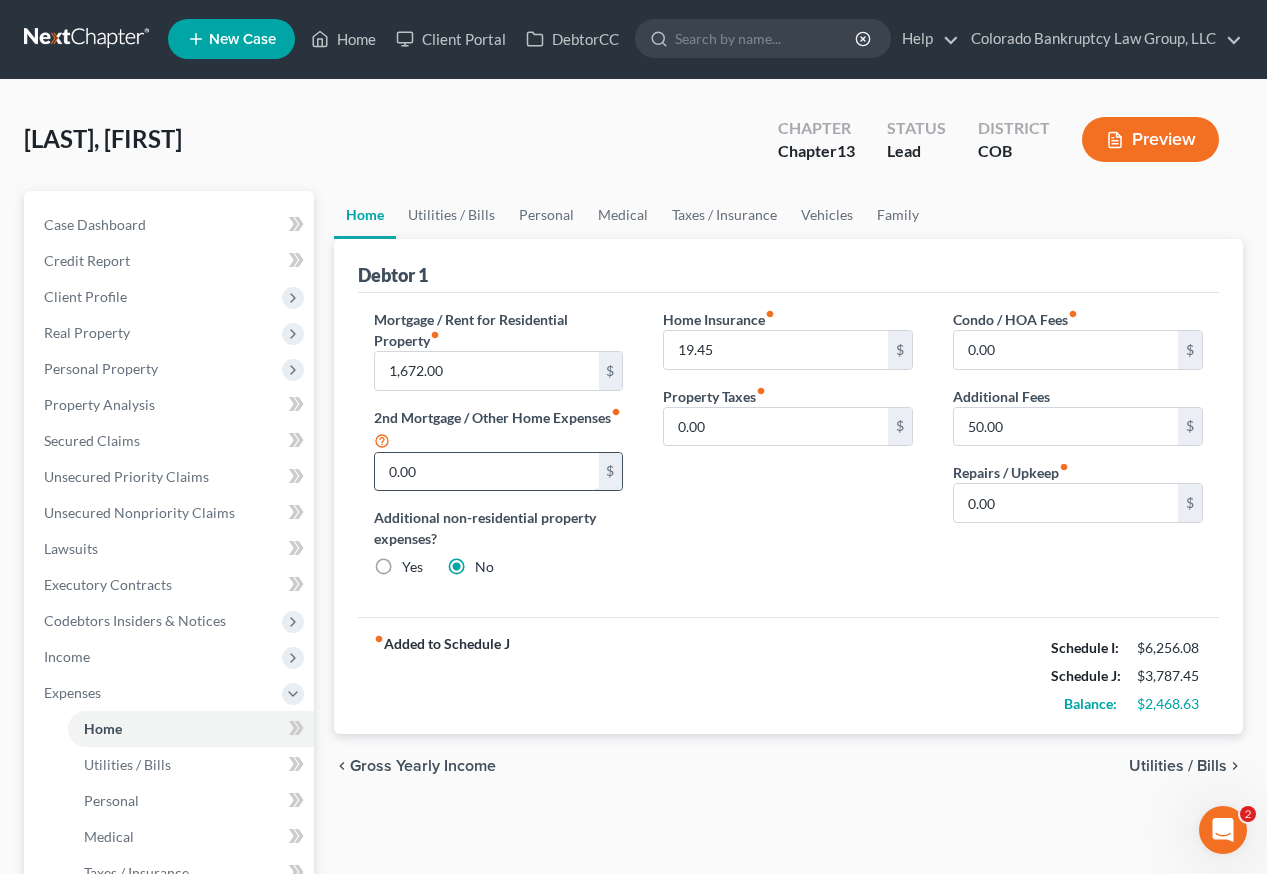 scroll, scrollTop: 0, scrollLeft: 0, axis: both 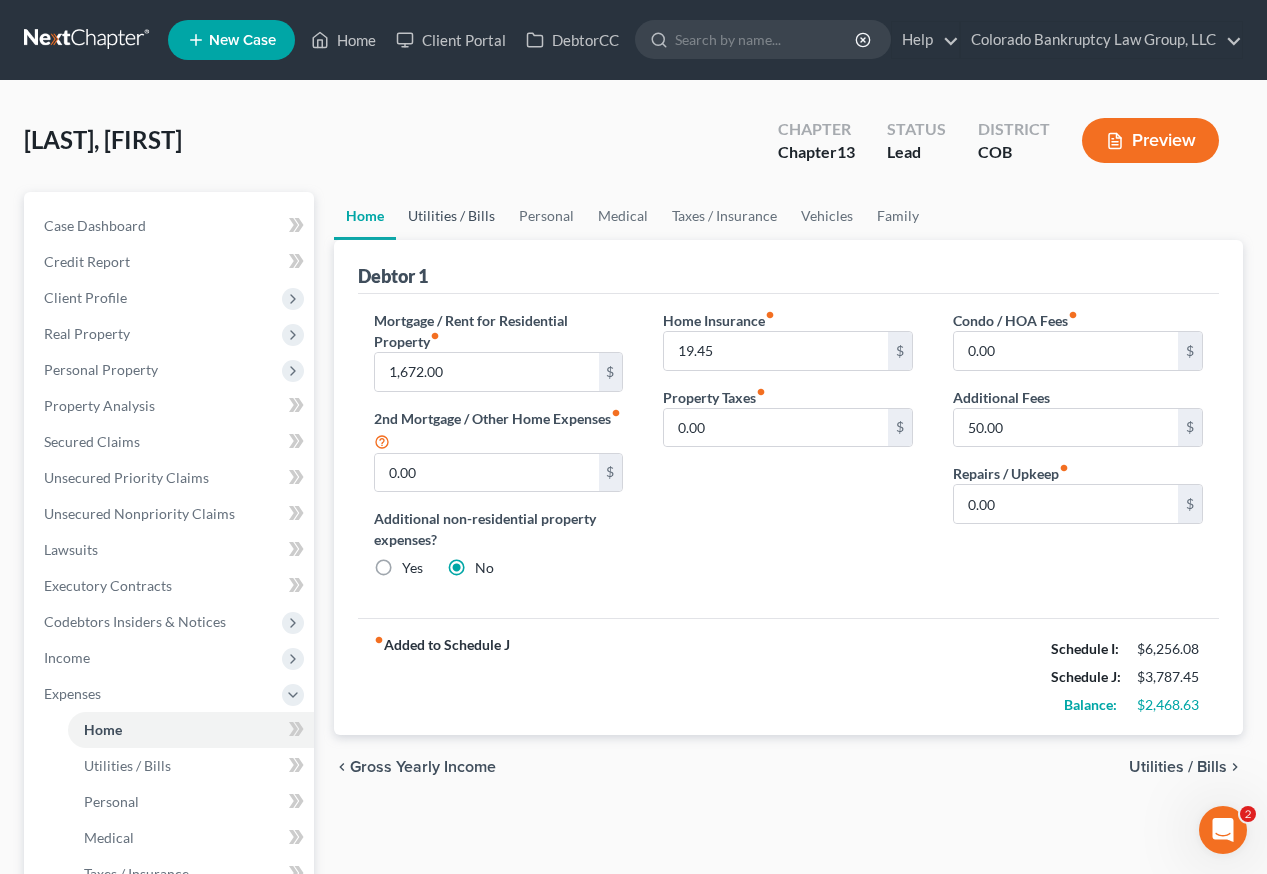 click on "Utilities / Bills" at bounding box center (451, 216) 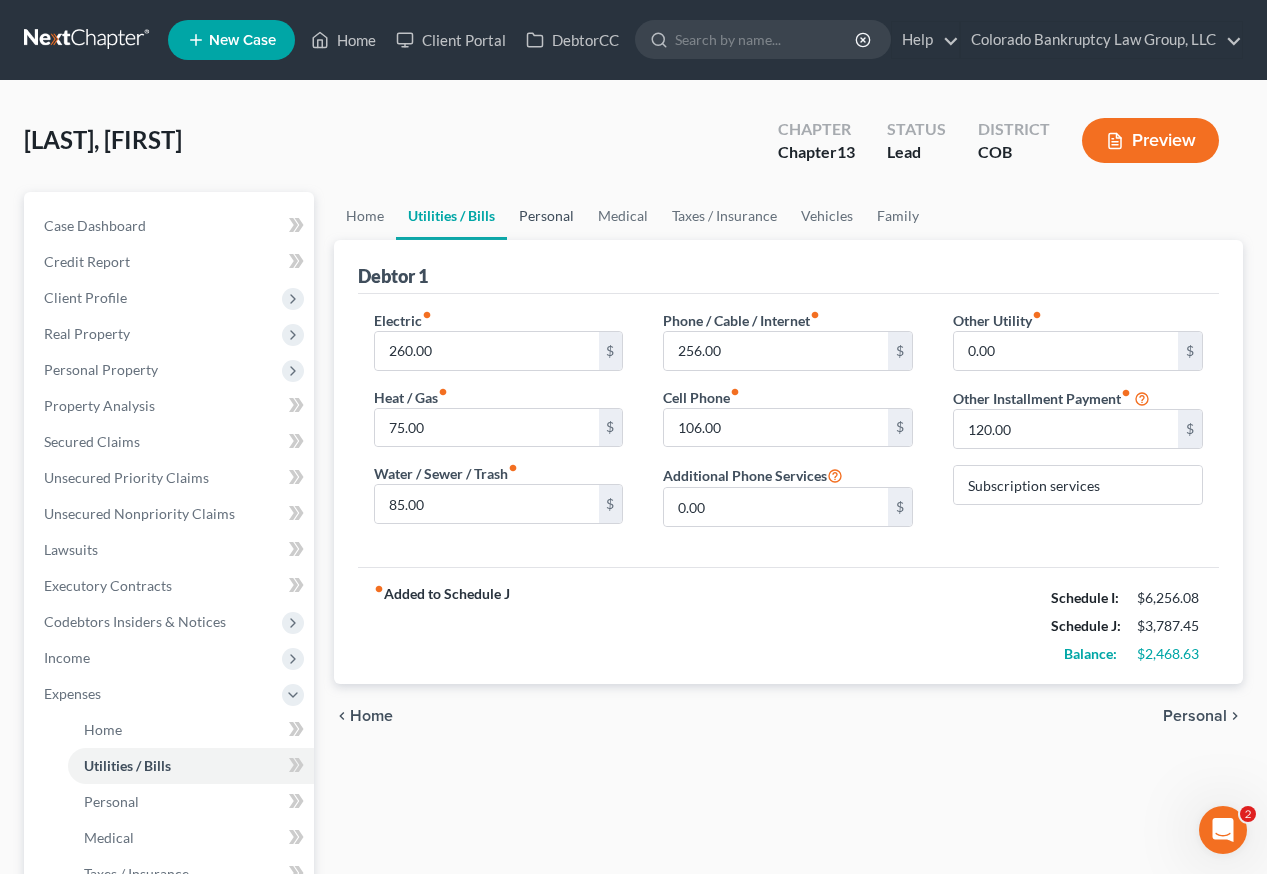 click on "Personal" at bounding box center (546, 216) 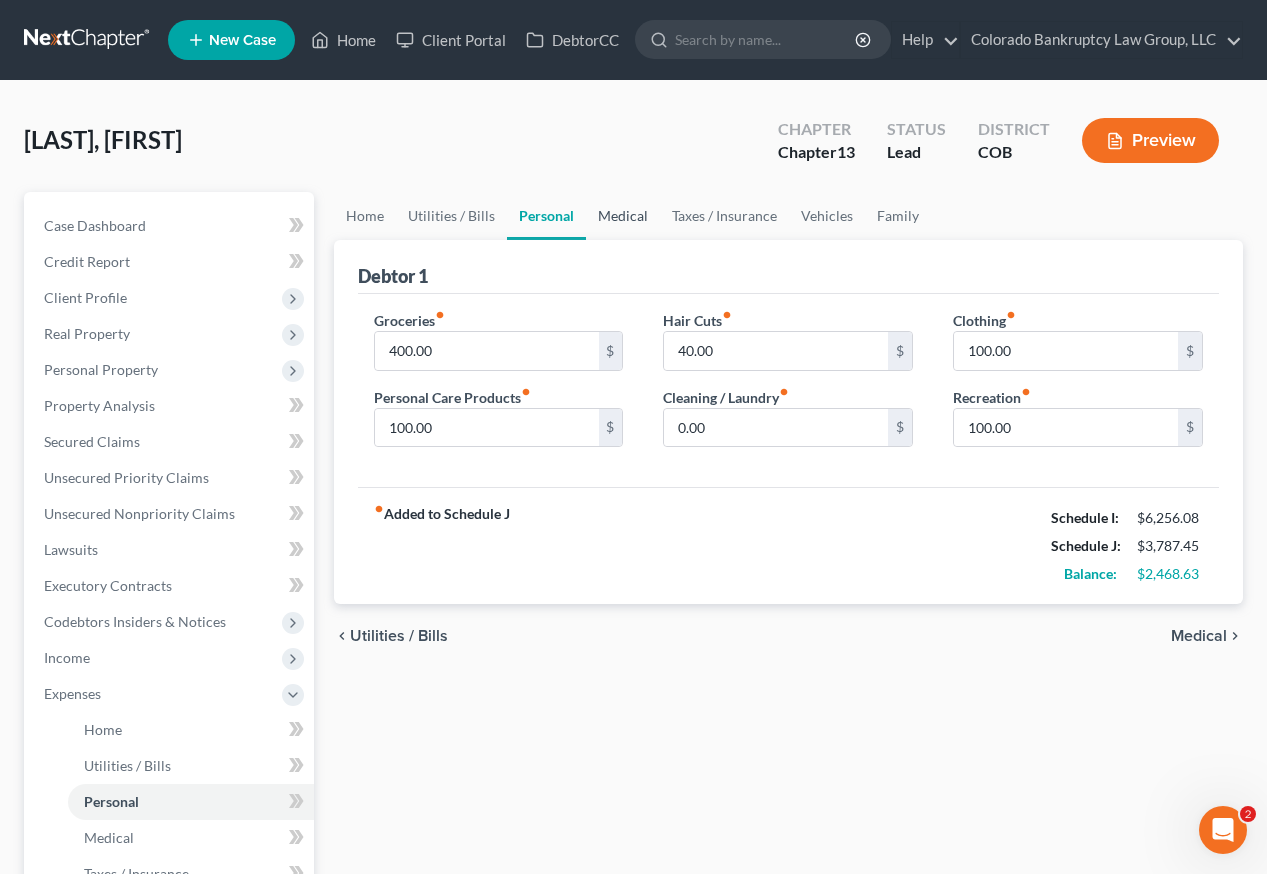 click on "Medical" at bounding box center (623, 216) 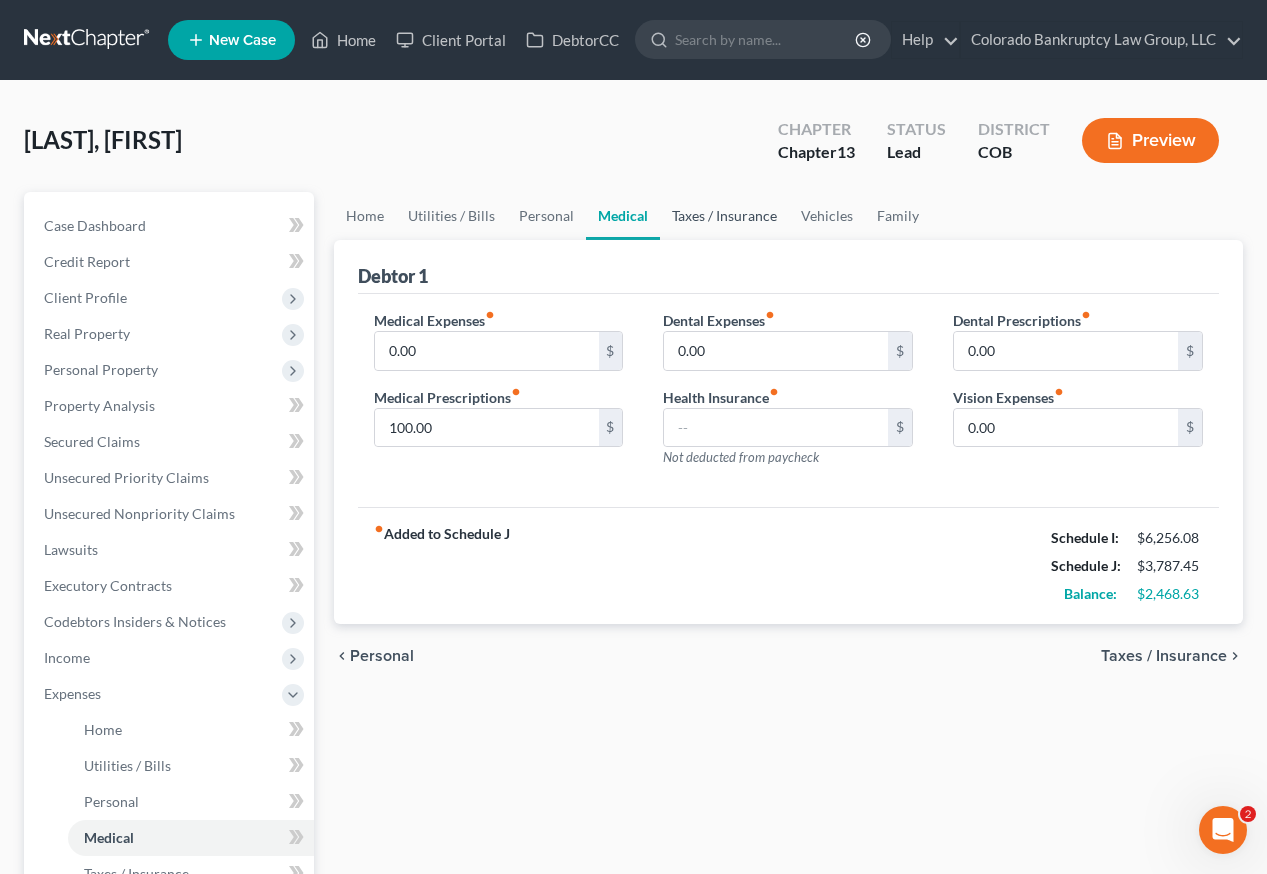 click on "Taxes / Insurance" at bounding box center (724, 216) 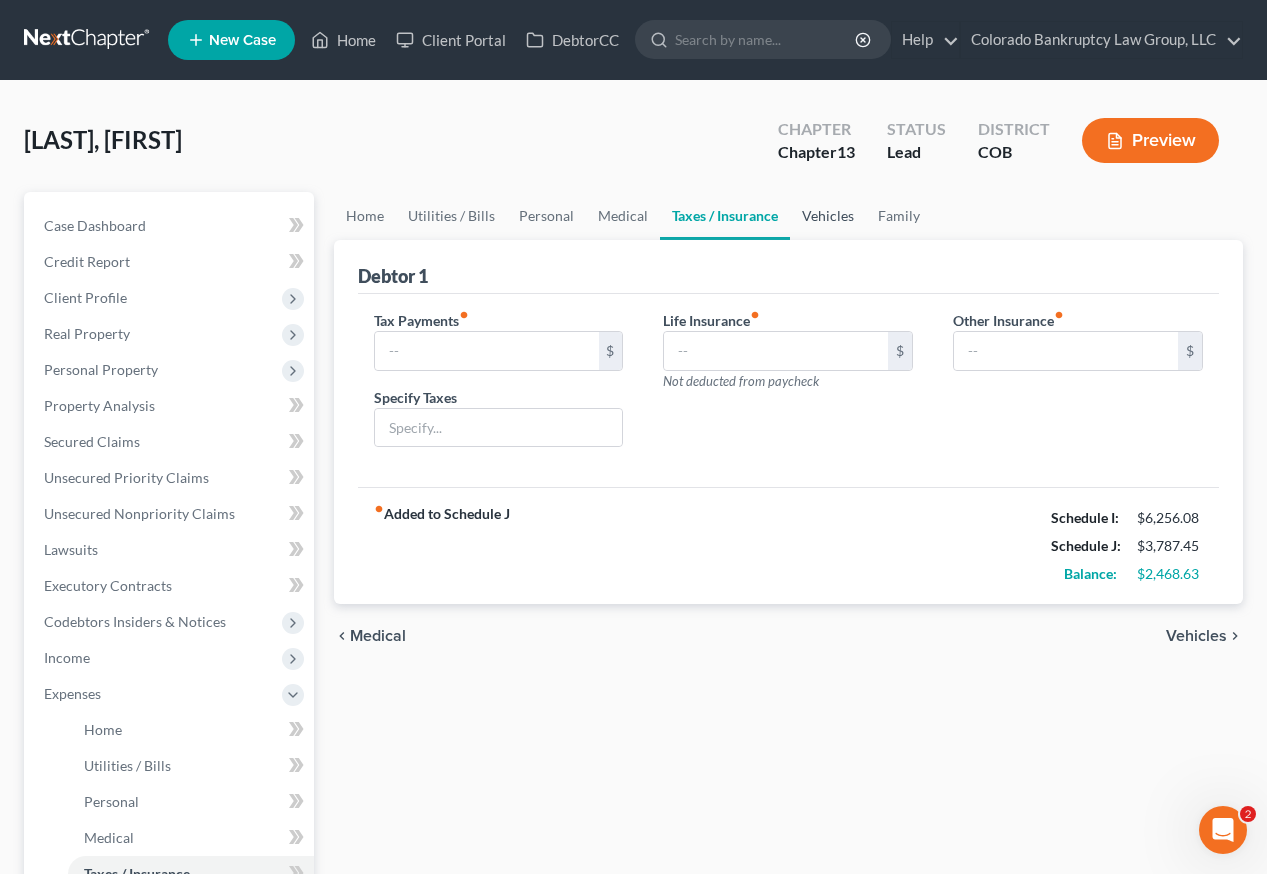 click on "Vehicles" at bounding box center [828, 216] 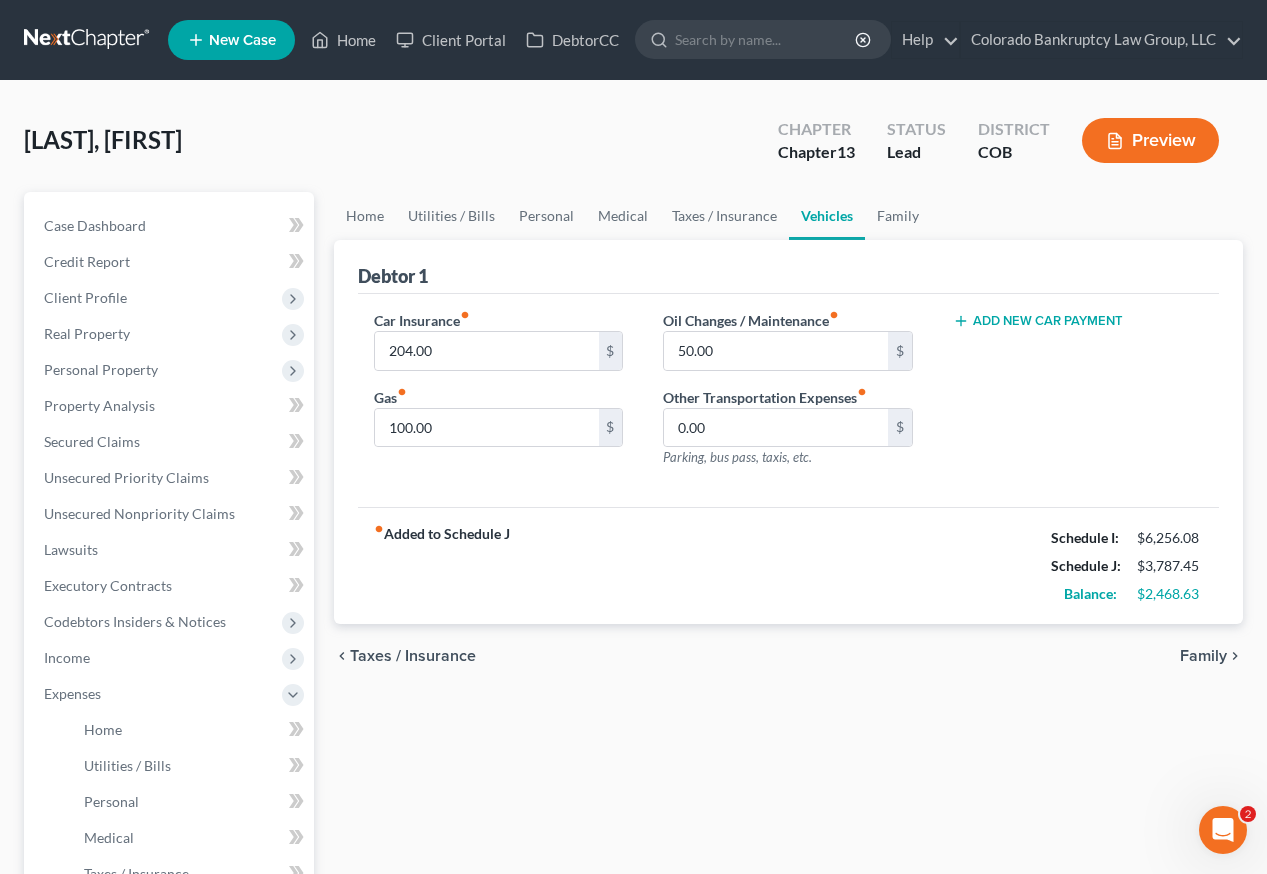 click on "Home
Utilities / Bills
Personal
Medical
Taxes / Insurance
Vehicles
Family" at bounding box center (788, 216) 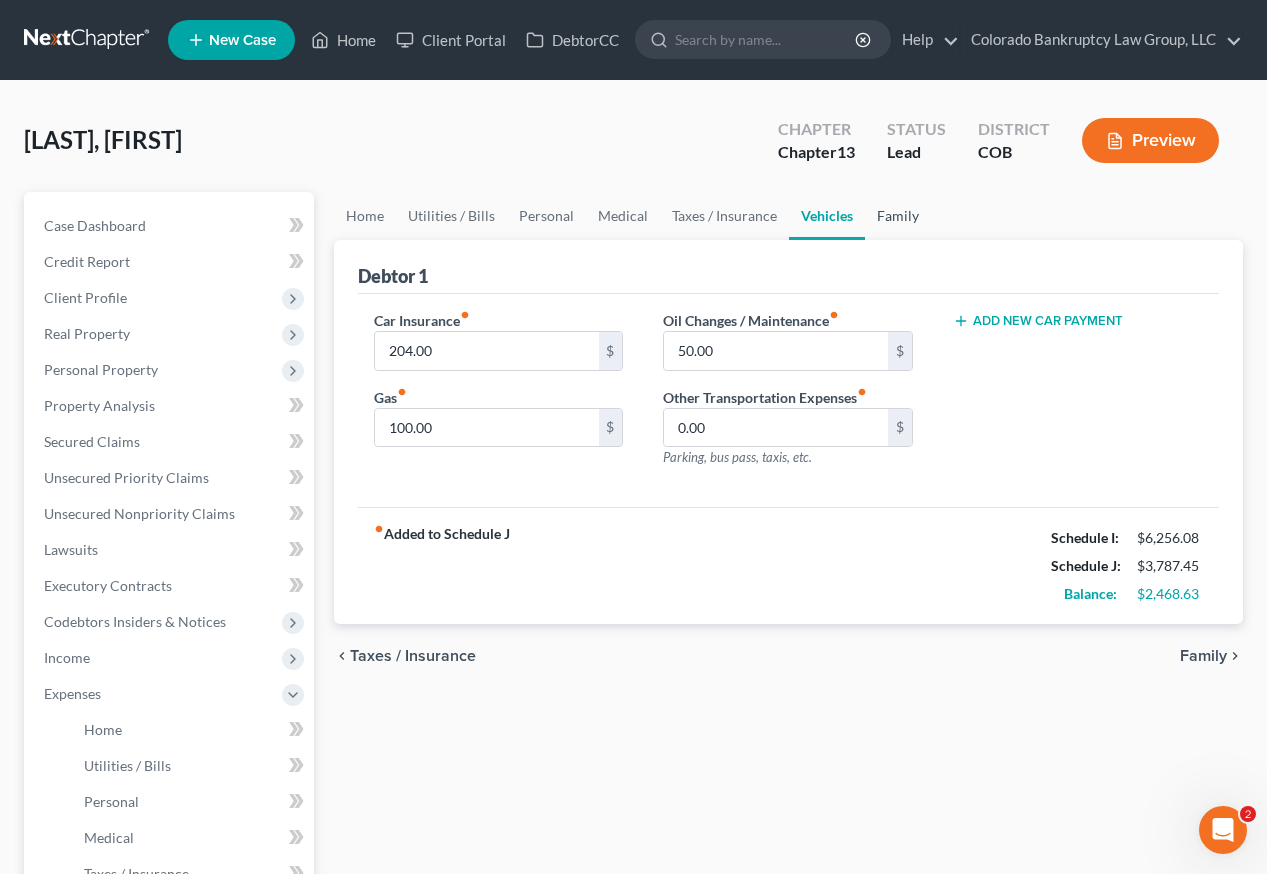 click on "Family" at bounding box center [898, 216] 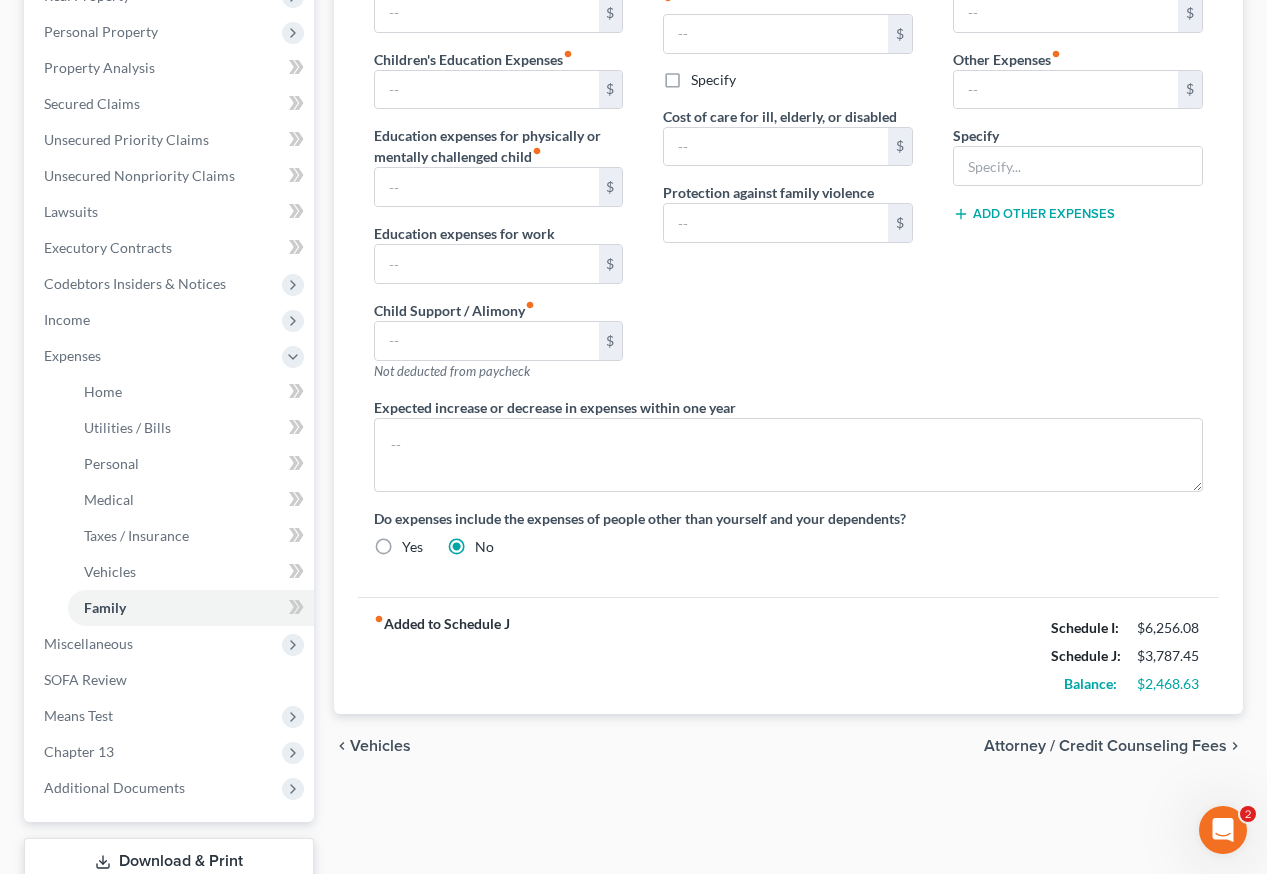 scroll, scrollTop: 325, scrollLeft: 0, axis: vertical 